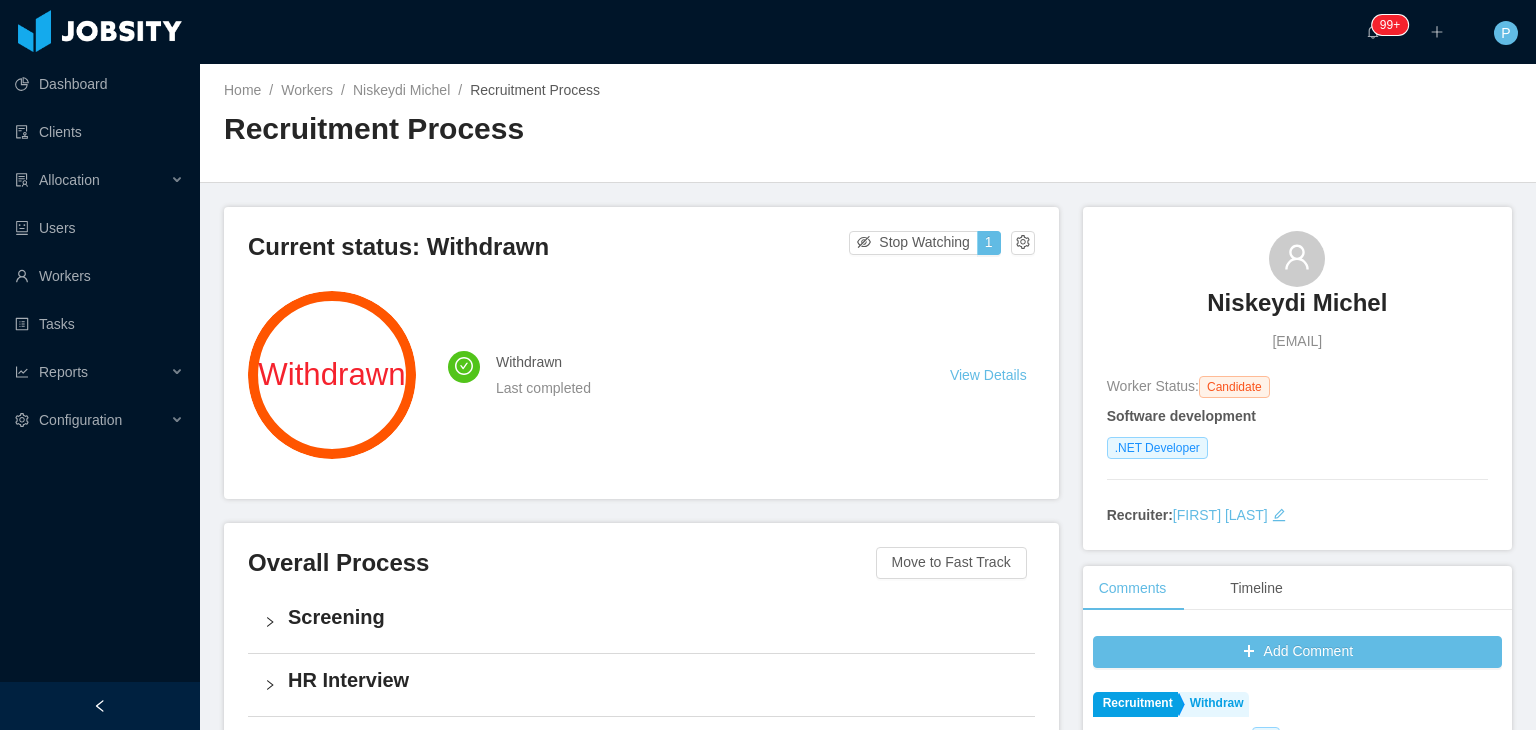 scroll, scrollTop: 0, scrollLeft: 0, axis: both 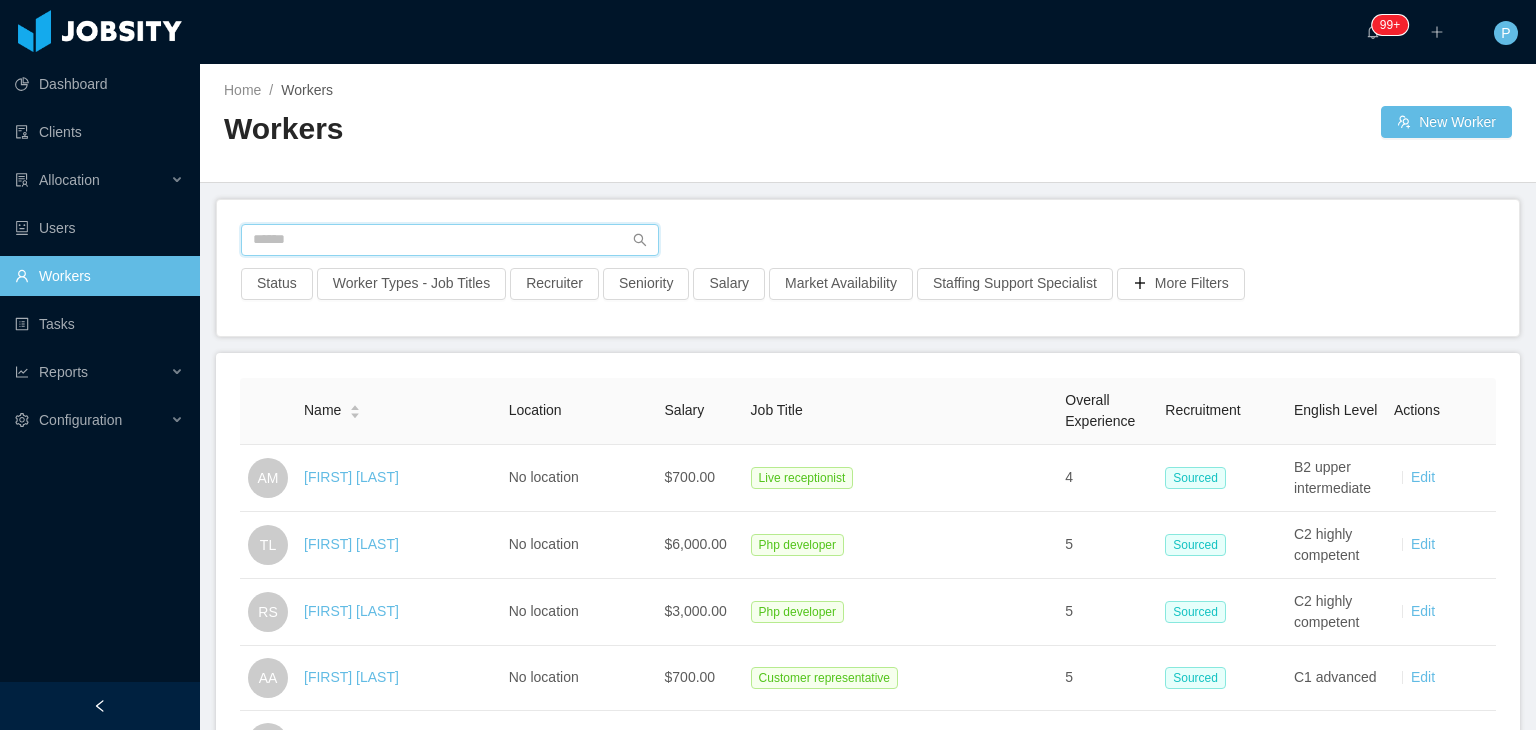 click at bounding box center (450, 240) 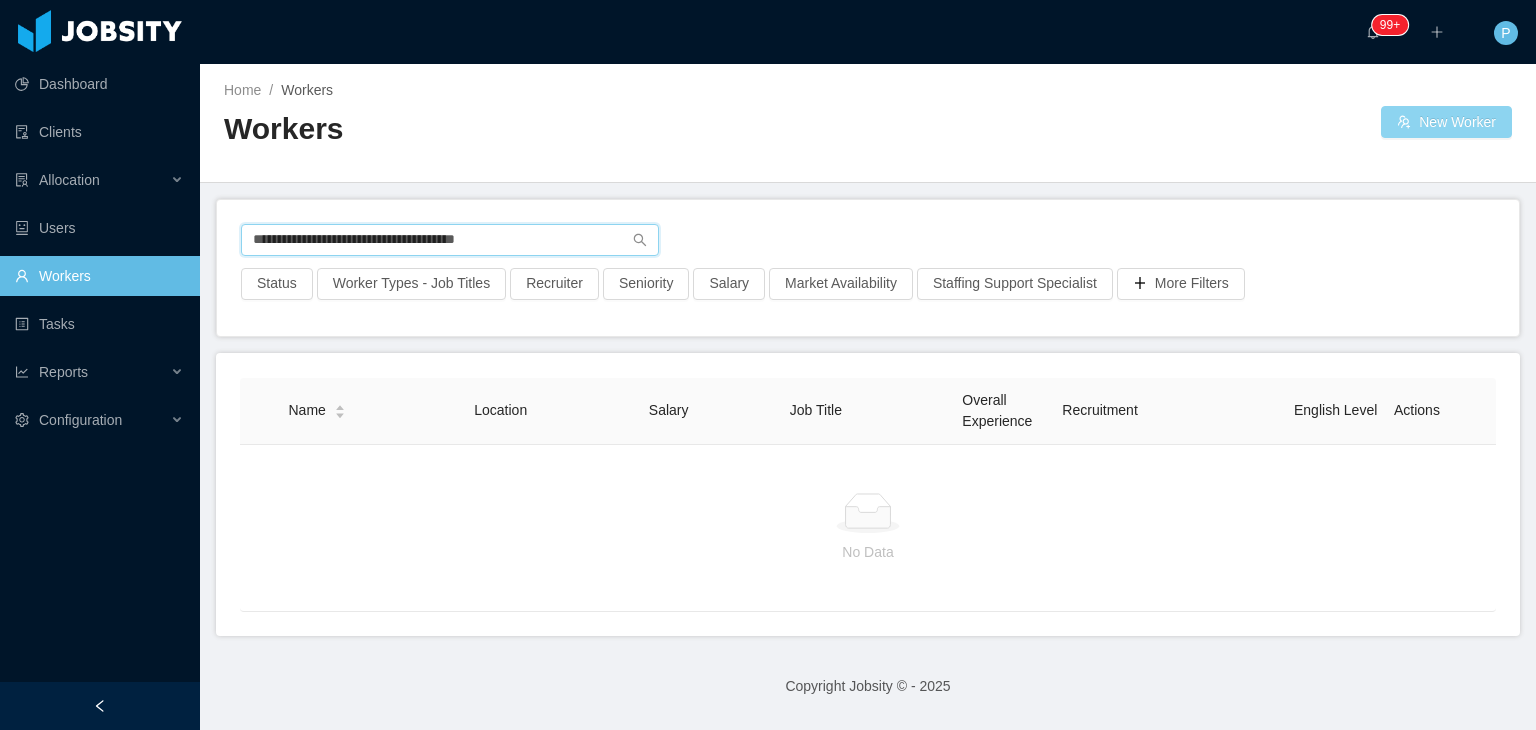 type on "**********" 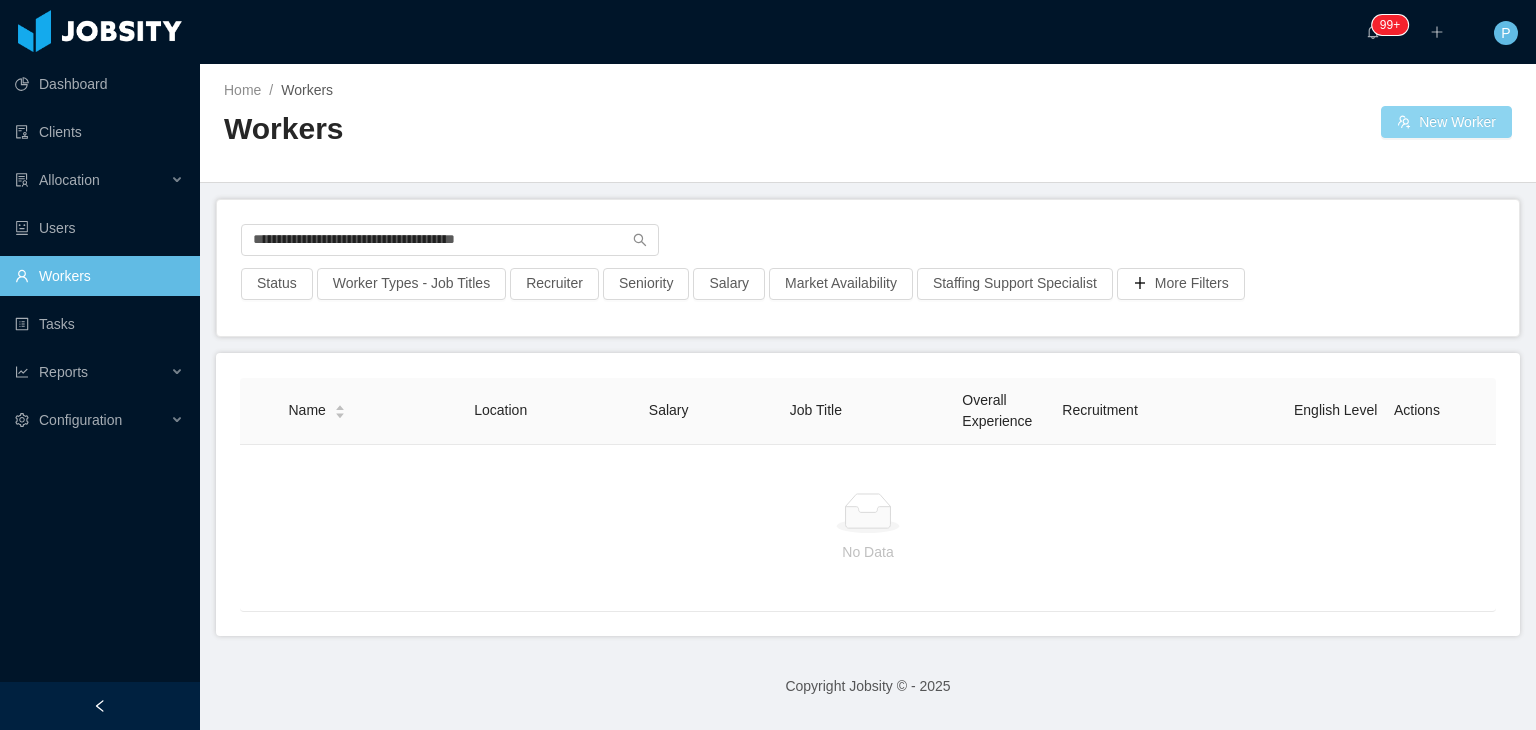 click on "New Worker" at bounding box center (1446, 122) 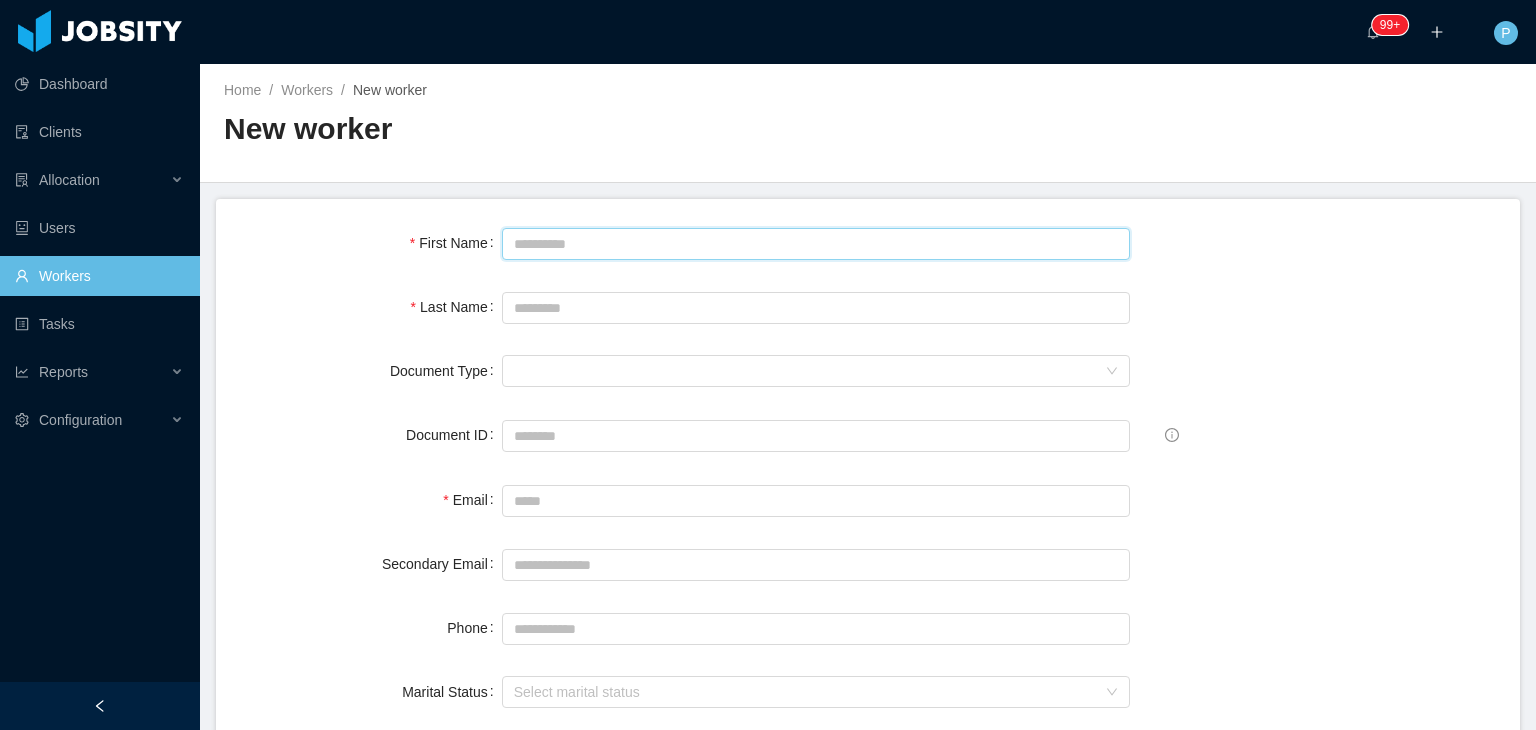 click on "First Name" at bounding box center (816, 244) 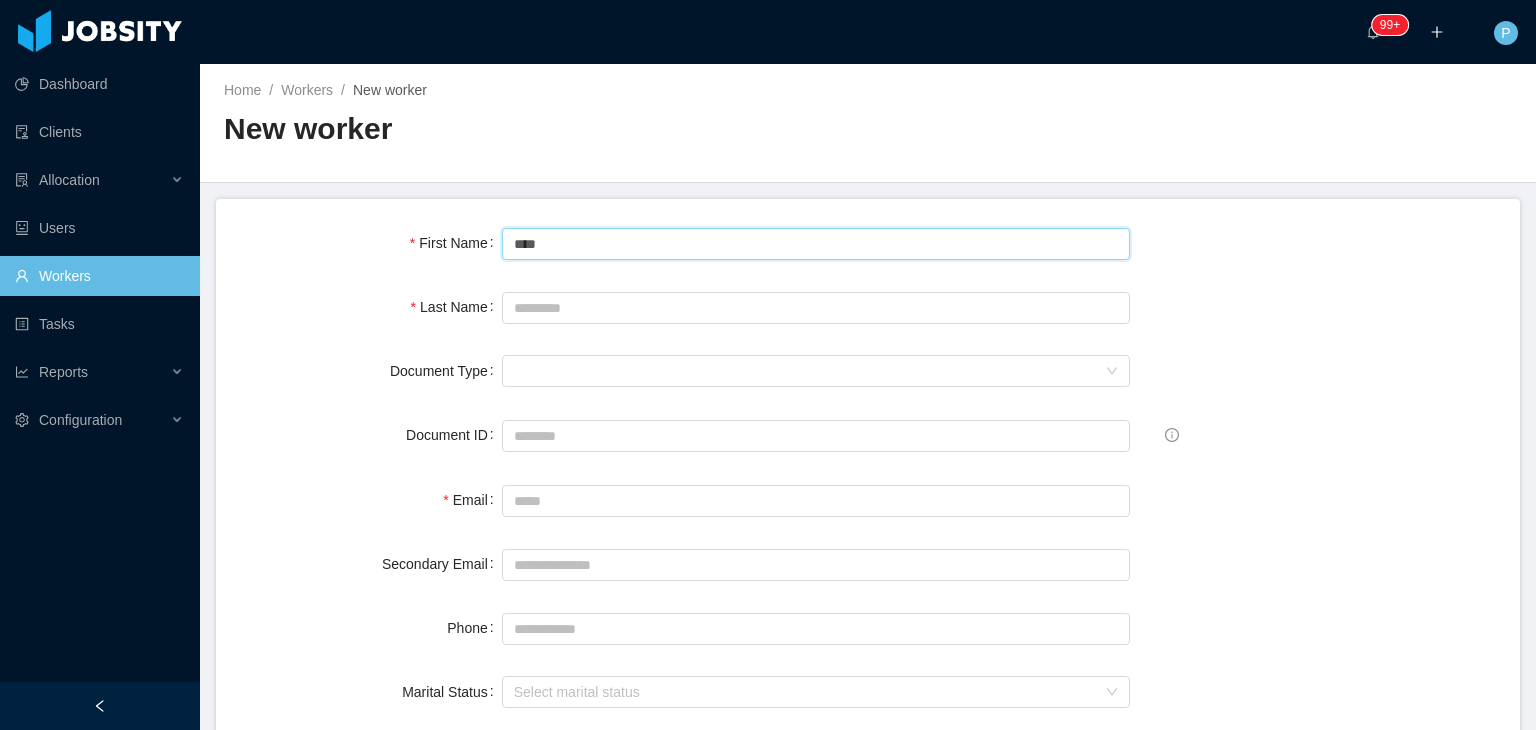 type on "****" 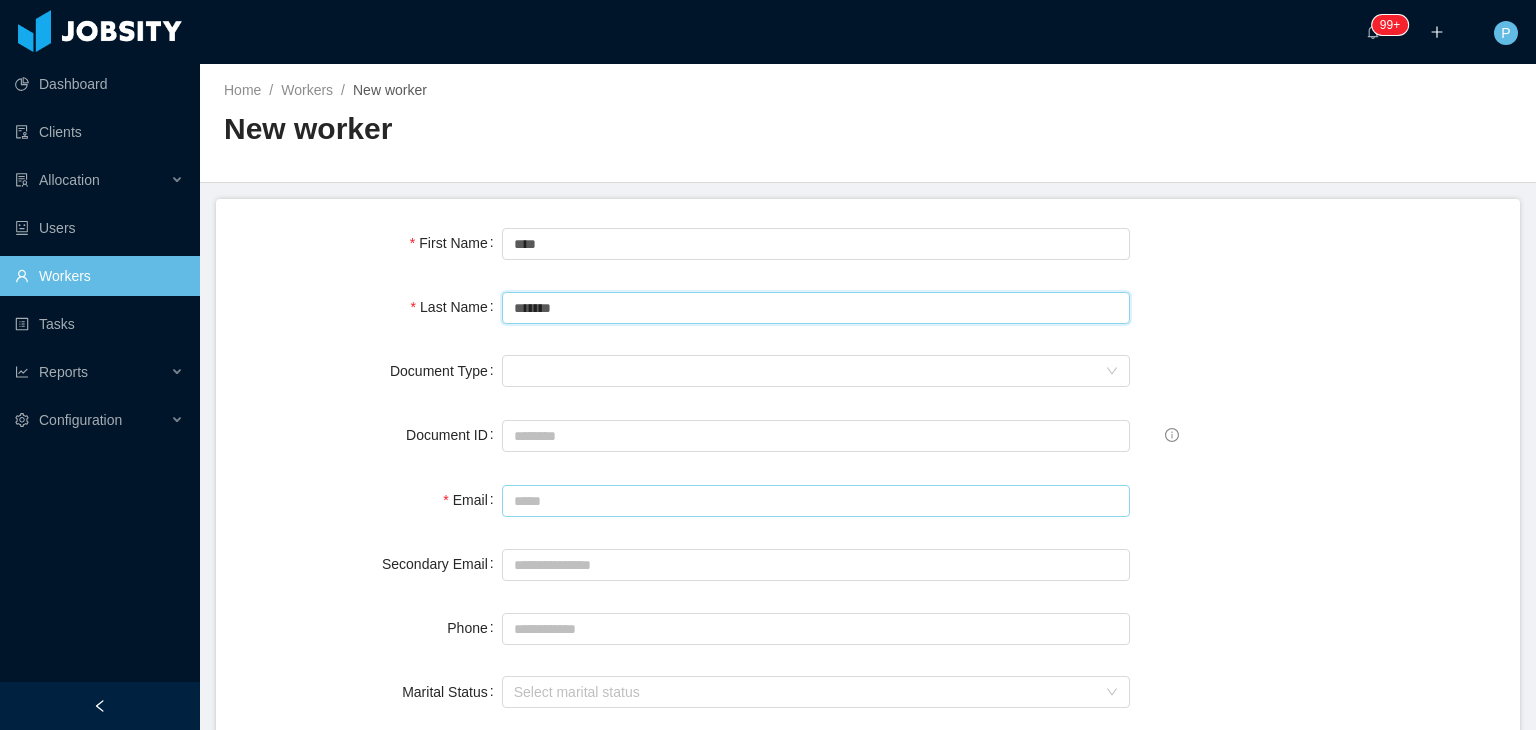type on "*******" 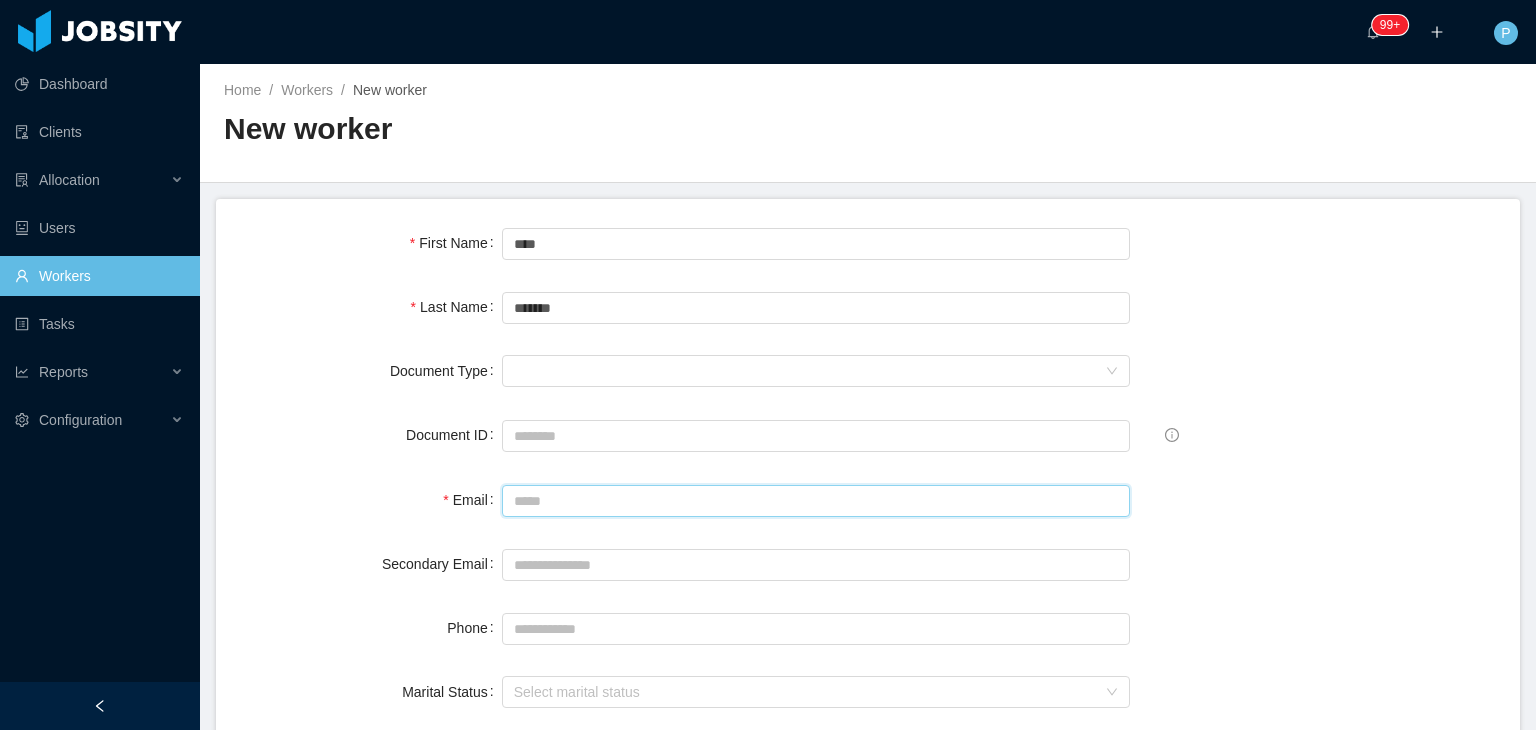 click on "Email" at bounding box center (816, 501) 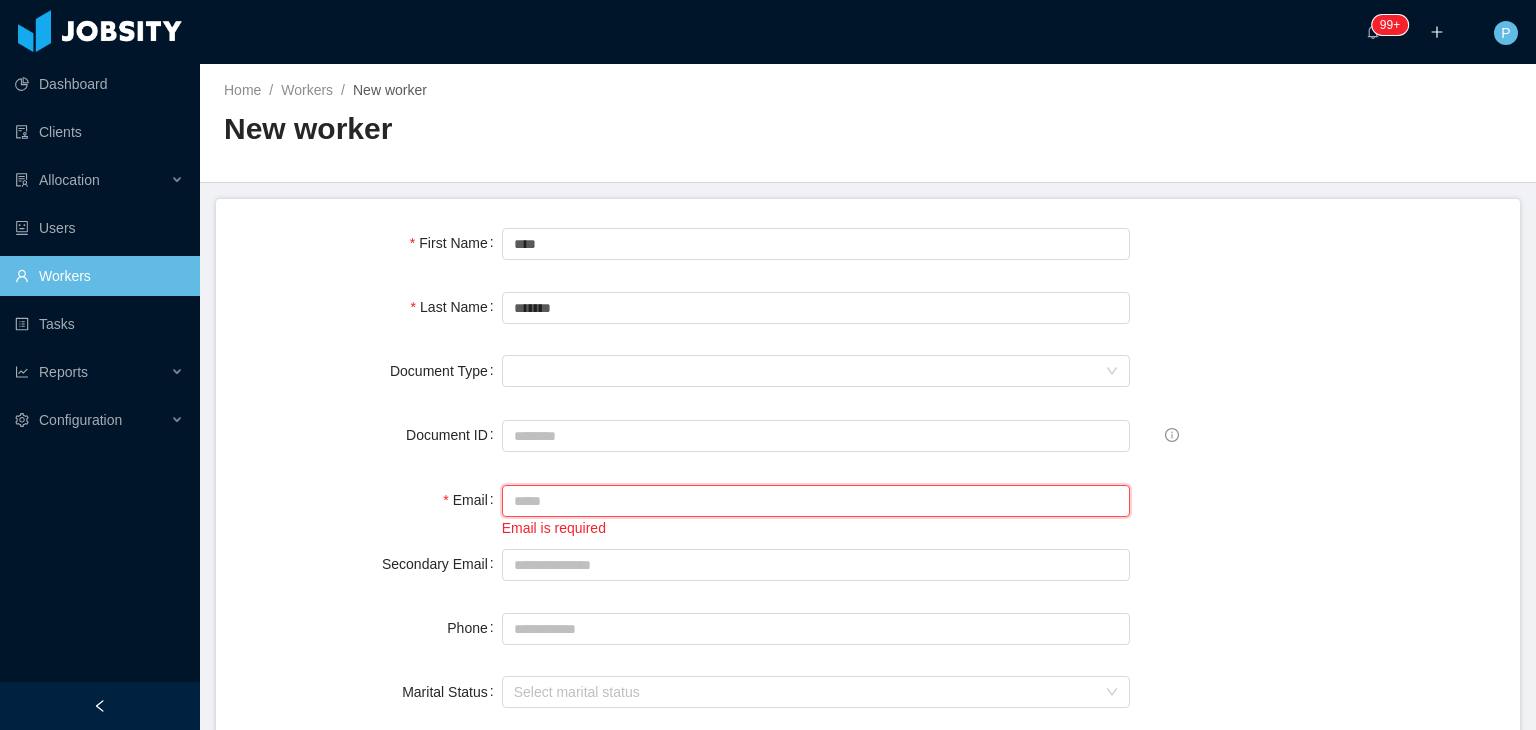 paste on "**********" 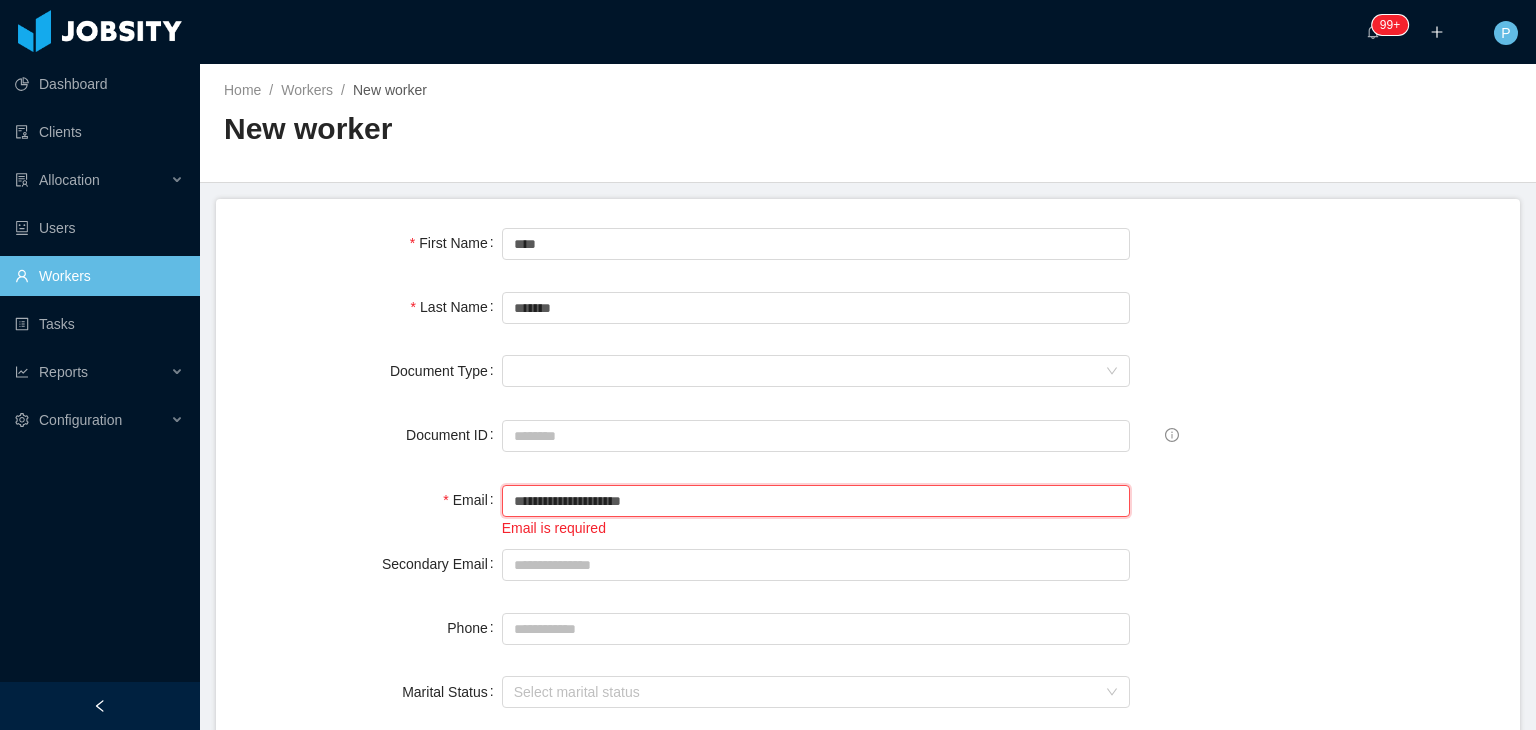 type on "**********" 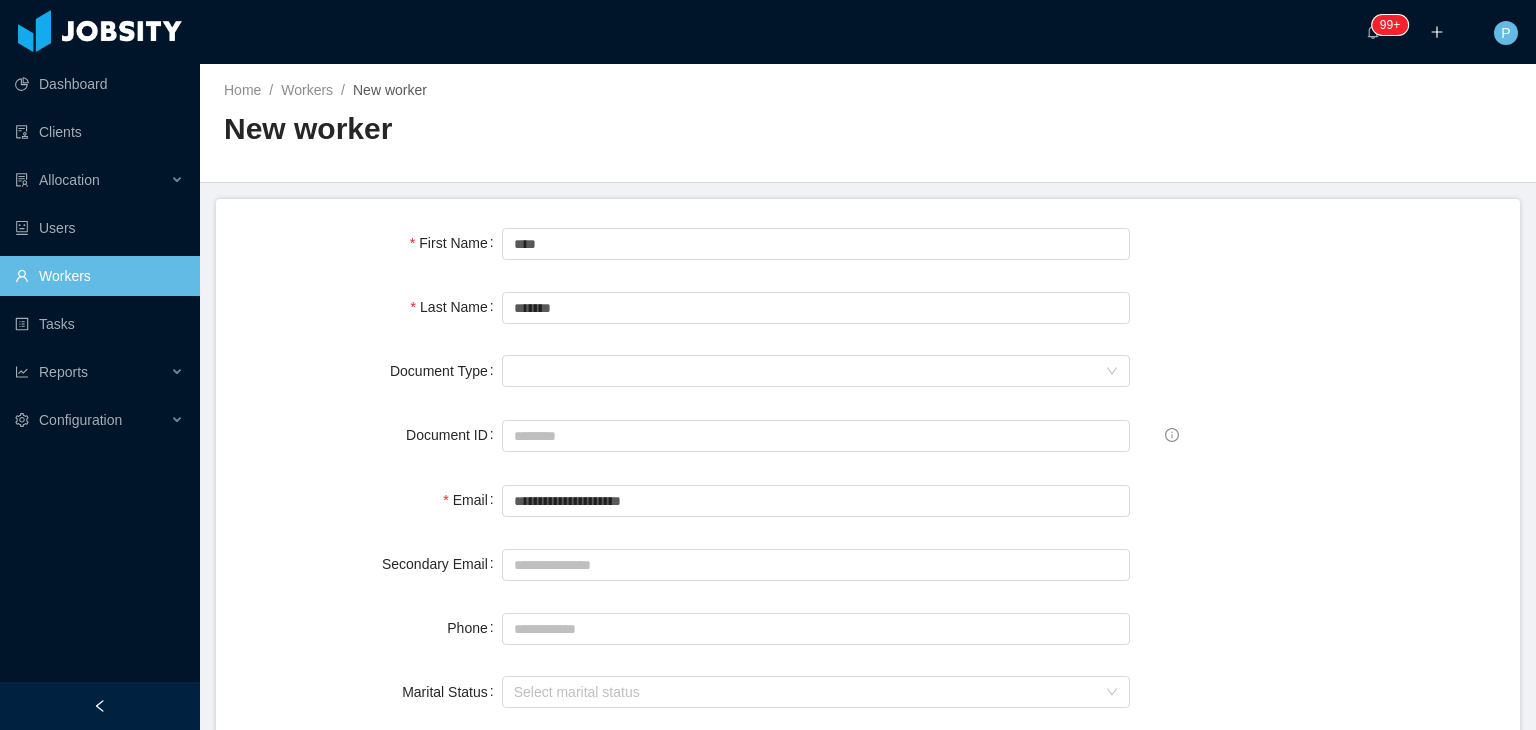 click at bounding box center [1269, 436] 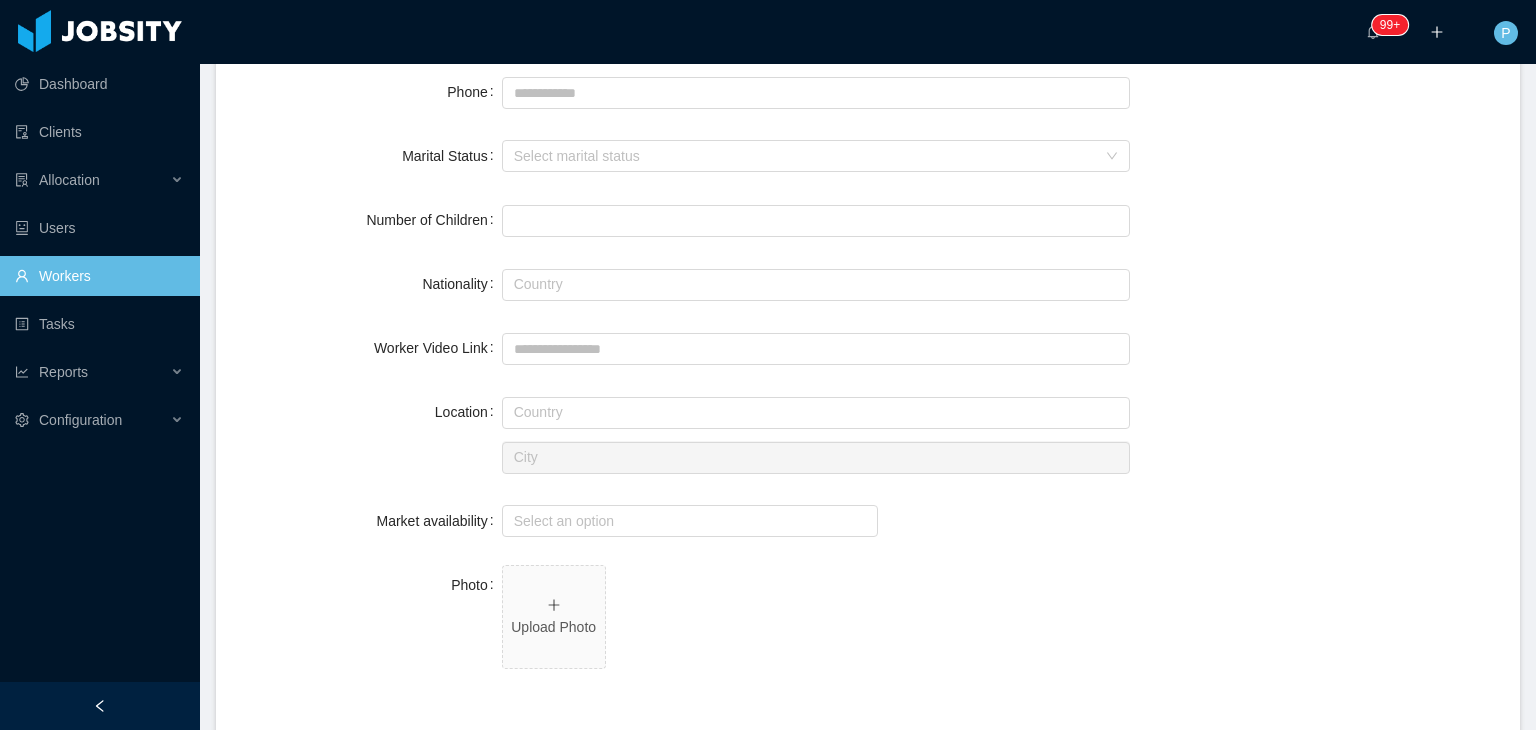 scroll, scrollTop: 560, scrollLeft: 0, axis: vertical 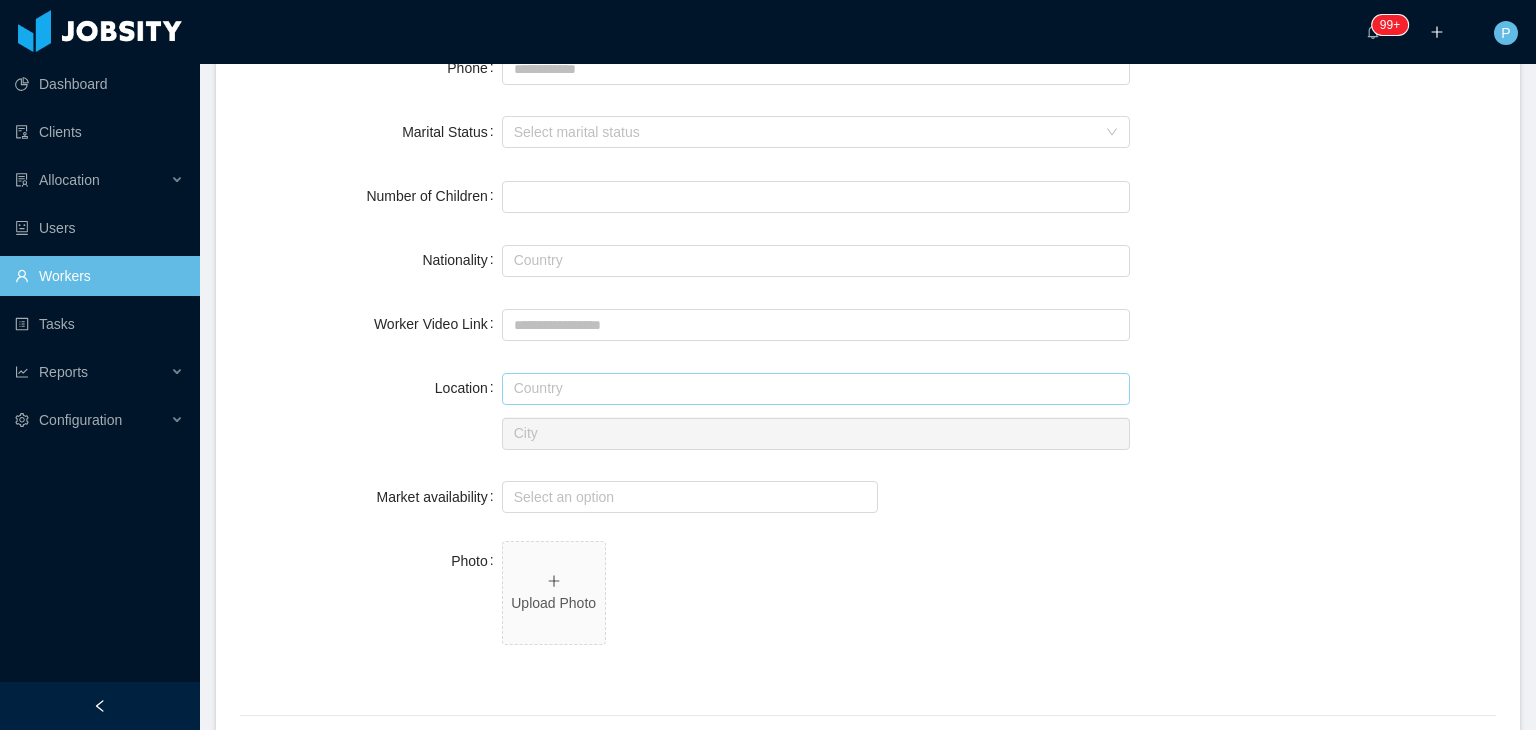 drag, startPoint x: 639, startPoint y: 408, endPoint x: 648, endPoint y: 381, distance: 28.460499 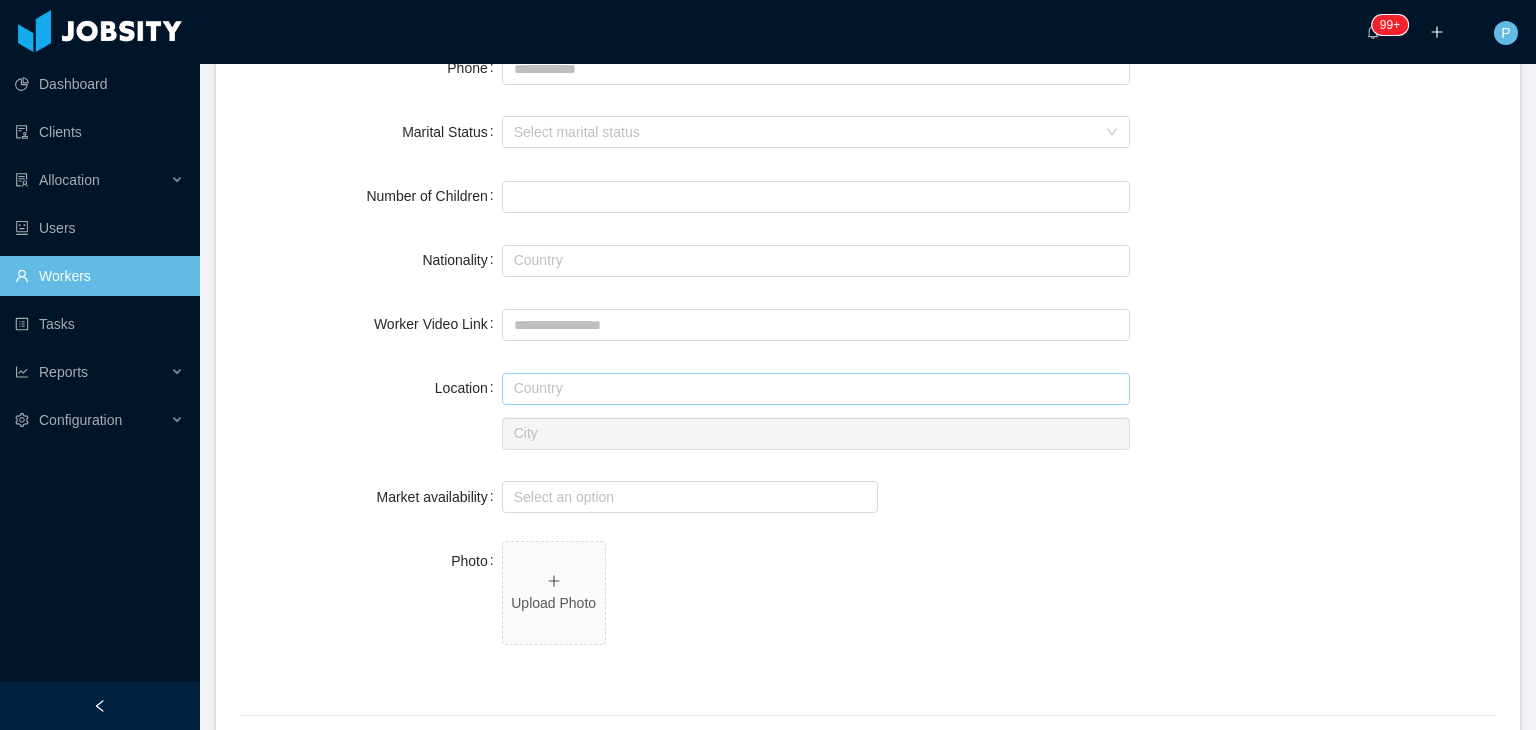 click at bounding box center [816, 389] 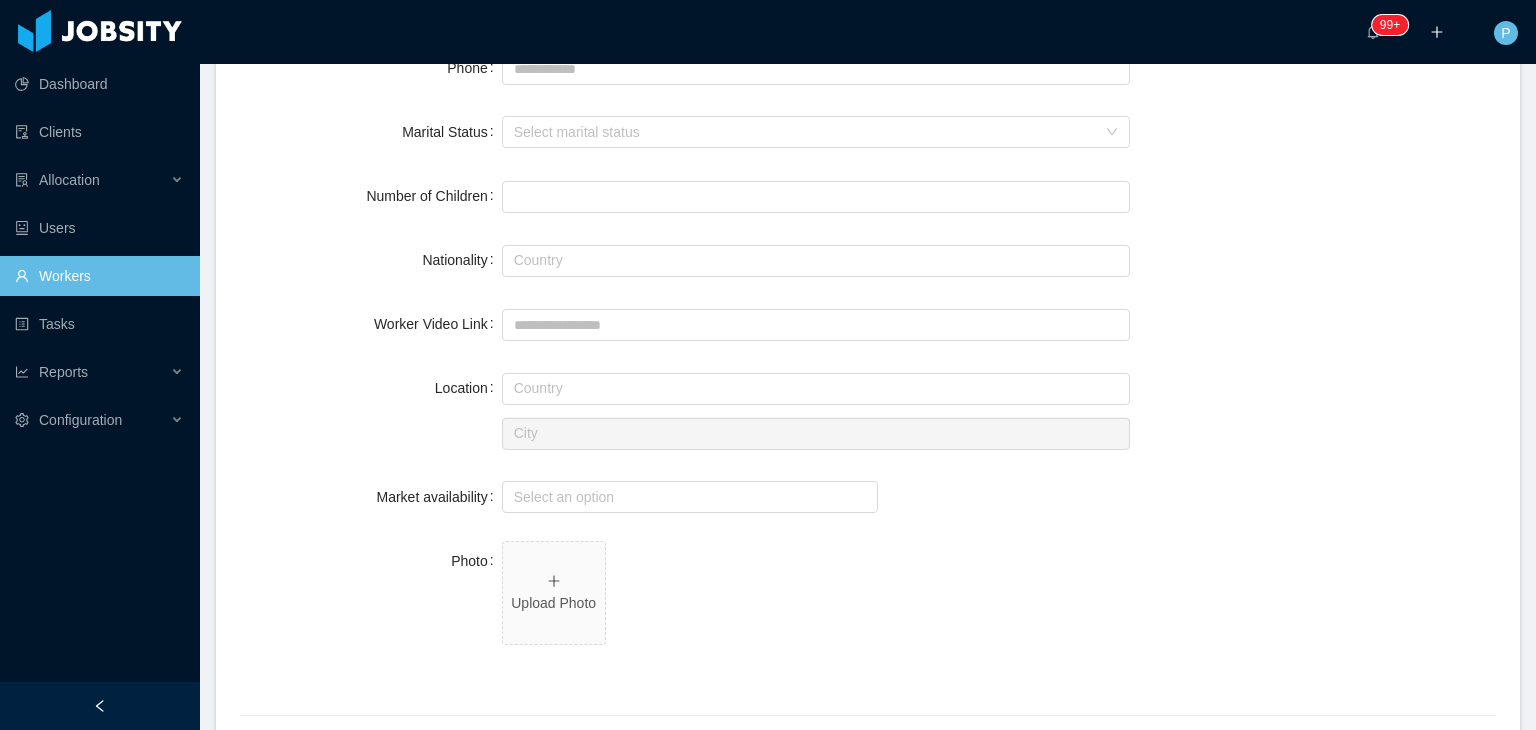 click on "First Name [FIRST] Last Name [LAST] Document Type Document type Document ID Email [EMAIL] Secondary Email Phone Marital Status Select marital status Number of Children * Nationality Country   Worker Video Link Location Country   City   Market availability Select an option   Photo Upload Photo Worker Types No Worker Types selected Add Type Source Seniority   Sourced By Search users... [EMAIL] Paola Cóndor Andrade   Recruiter Search recruiters... [EMAIL] Paola Cóndor Andrade   Staffing Support Specialist Search staffing support specialist... [EMAIL] Paola Cóndor Andrade   Linked In or Resume or Upload Resume Current Salary - Currency United States Dollar   Salary in USD: 0 Expecting Salary From - Currency United States Dollar   Salary in USD: 0 Expecting Salary To - Currency United States Dollar   Salary in USD: 0 Tags Select tags   Notes Opening Mapping Select openings to map   Save" at bounding box center (868, 845) 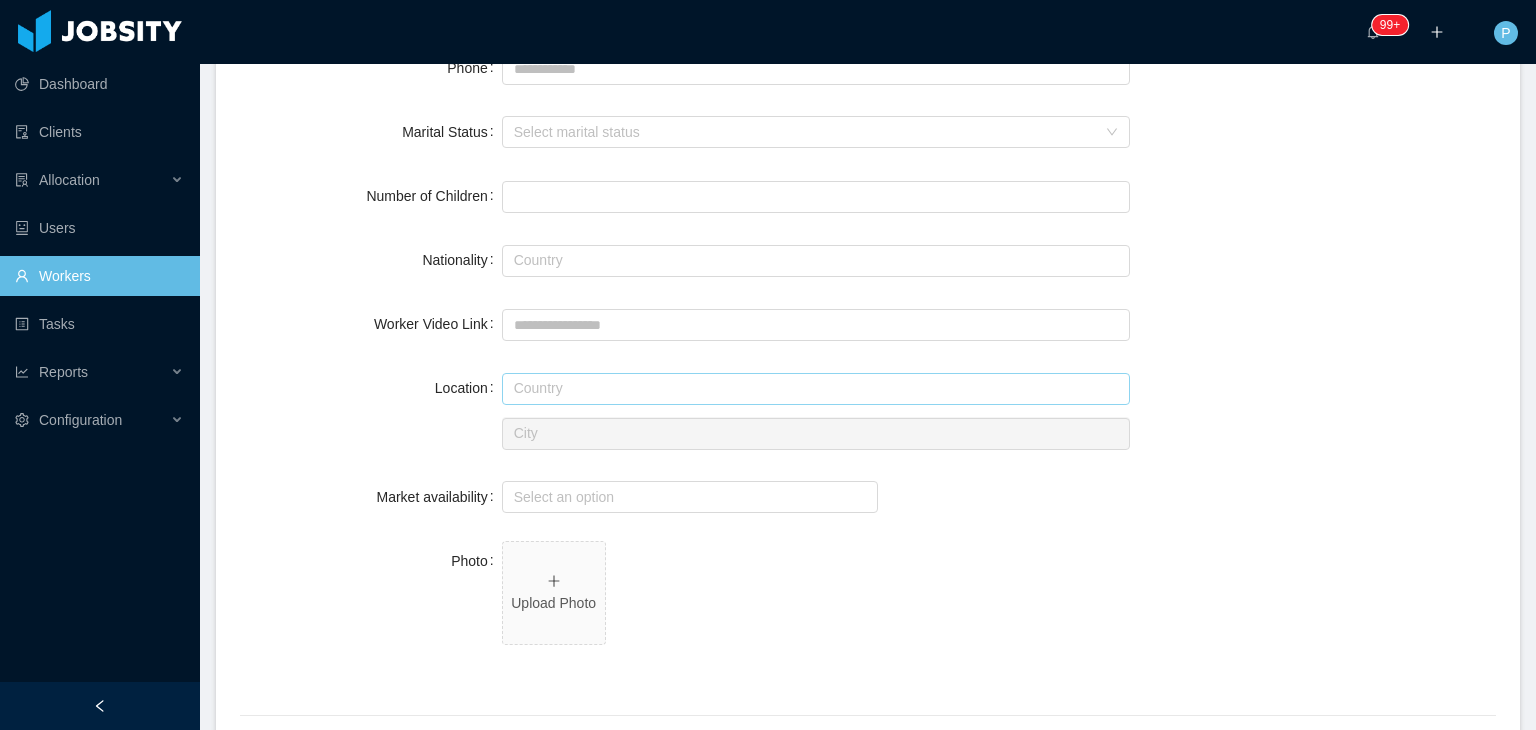 click at bounding box center (816, 389) 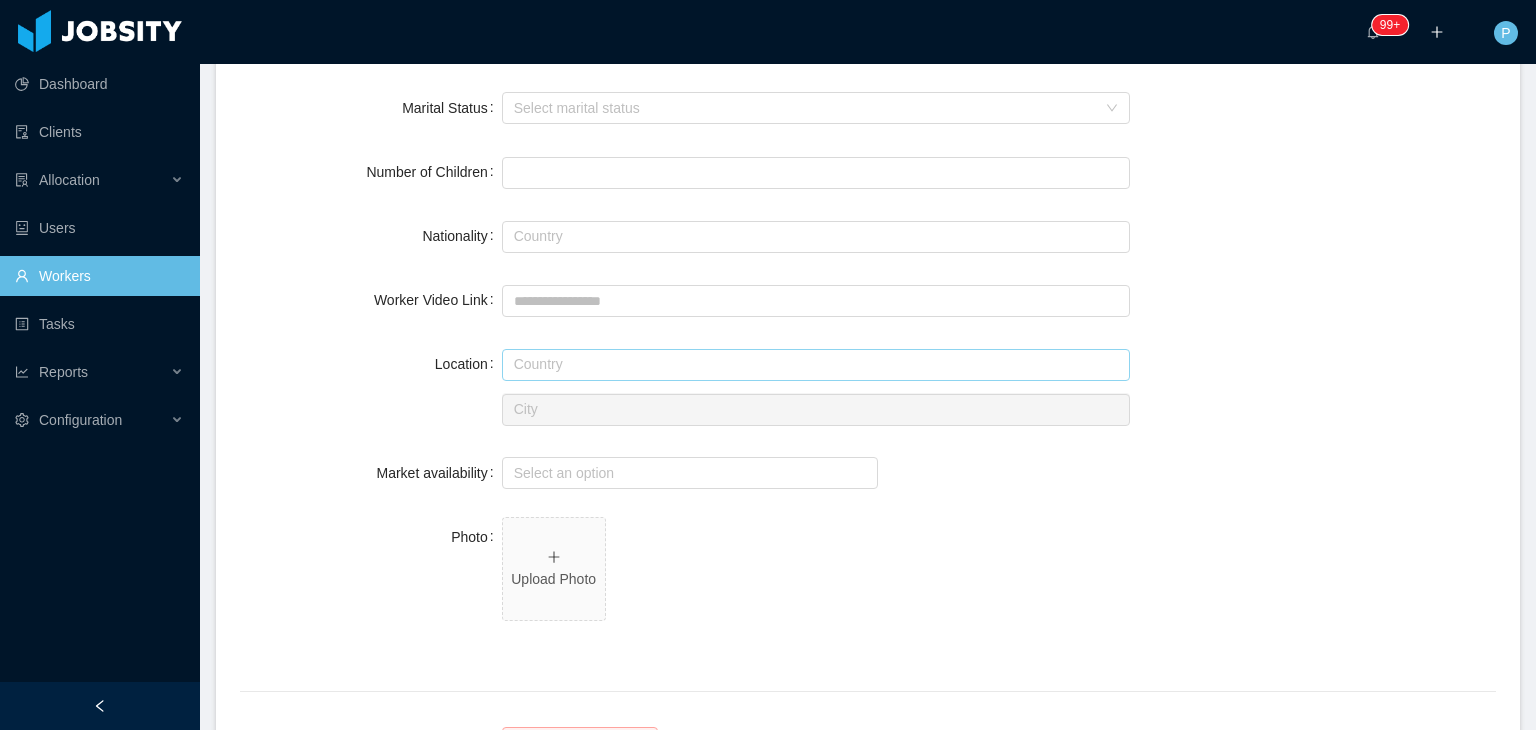 scroll, scrollTop: 694, scrollLeft: 0, axis: vertical 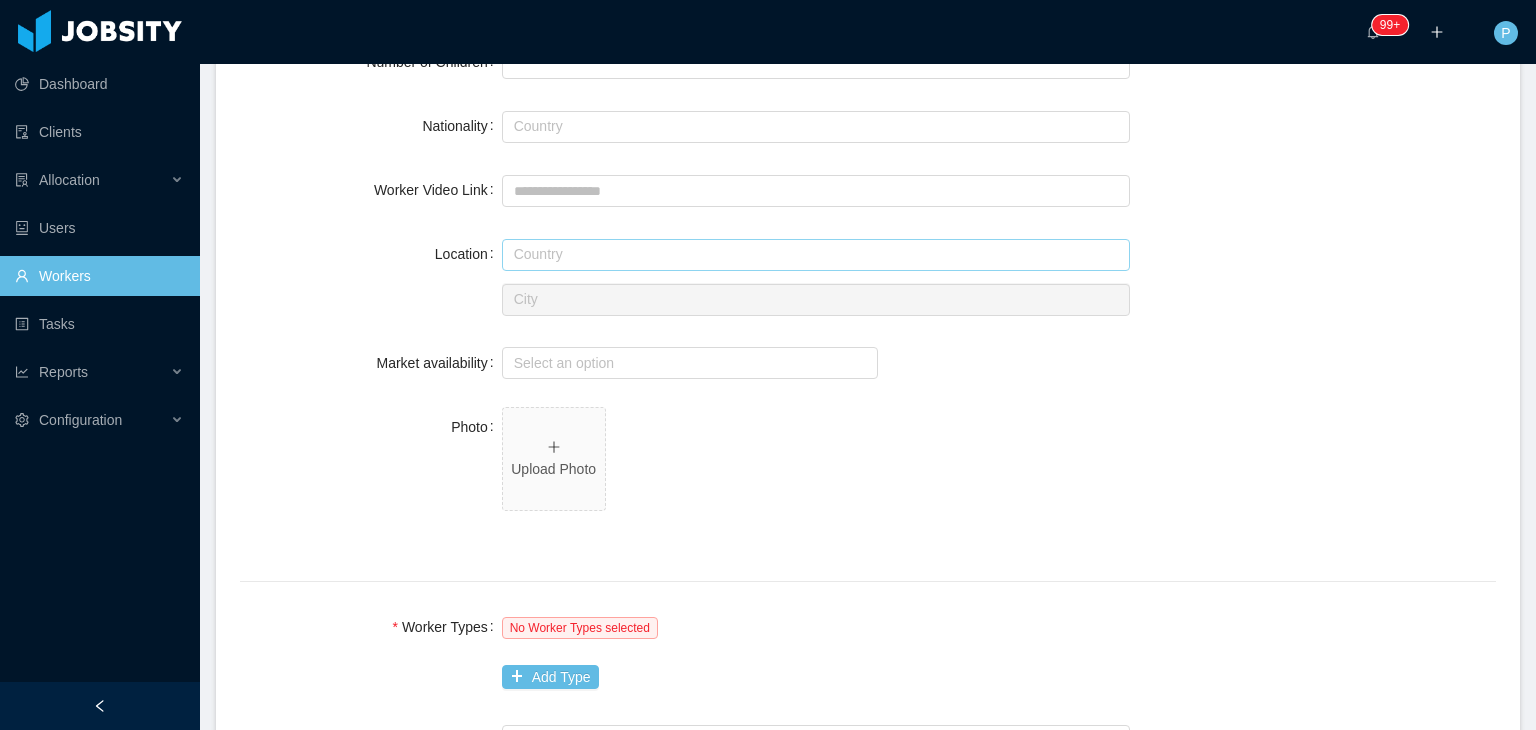 click at bounding box center (816, 255) 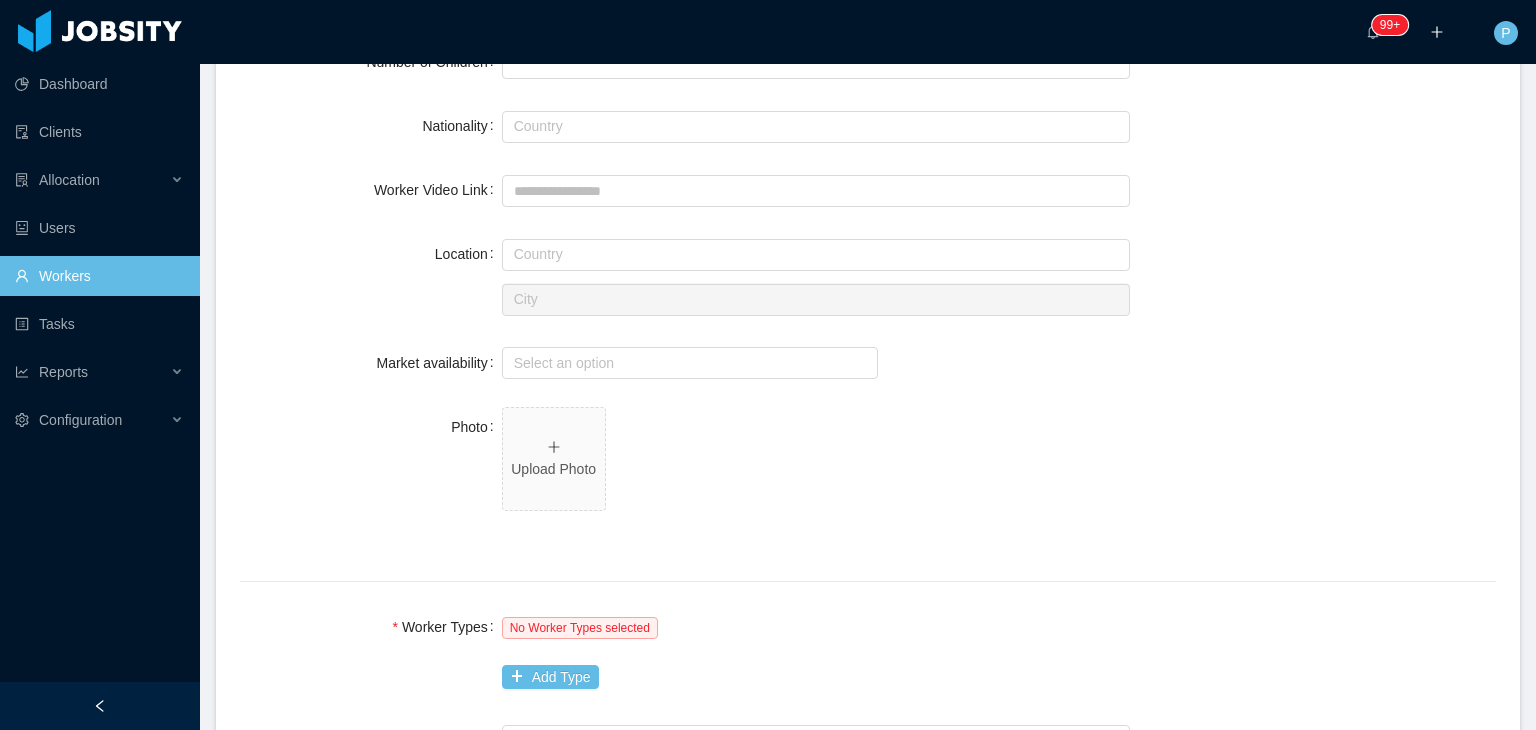 click on "Worker Types No Worker Types selected Add Type" at bounding box center [868, 652] 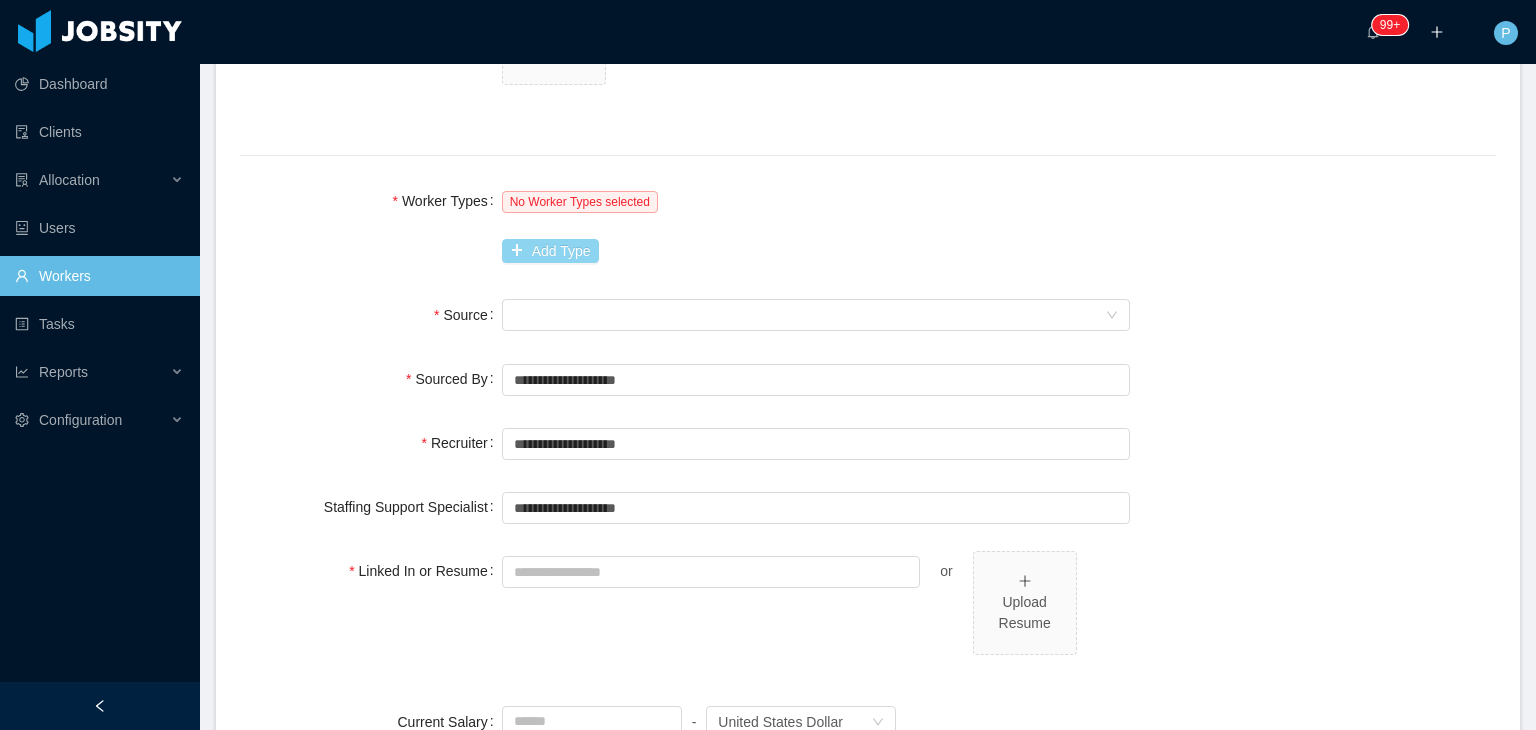 click on "Add Type" at bounding box center (550, 251) 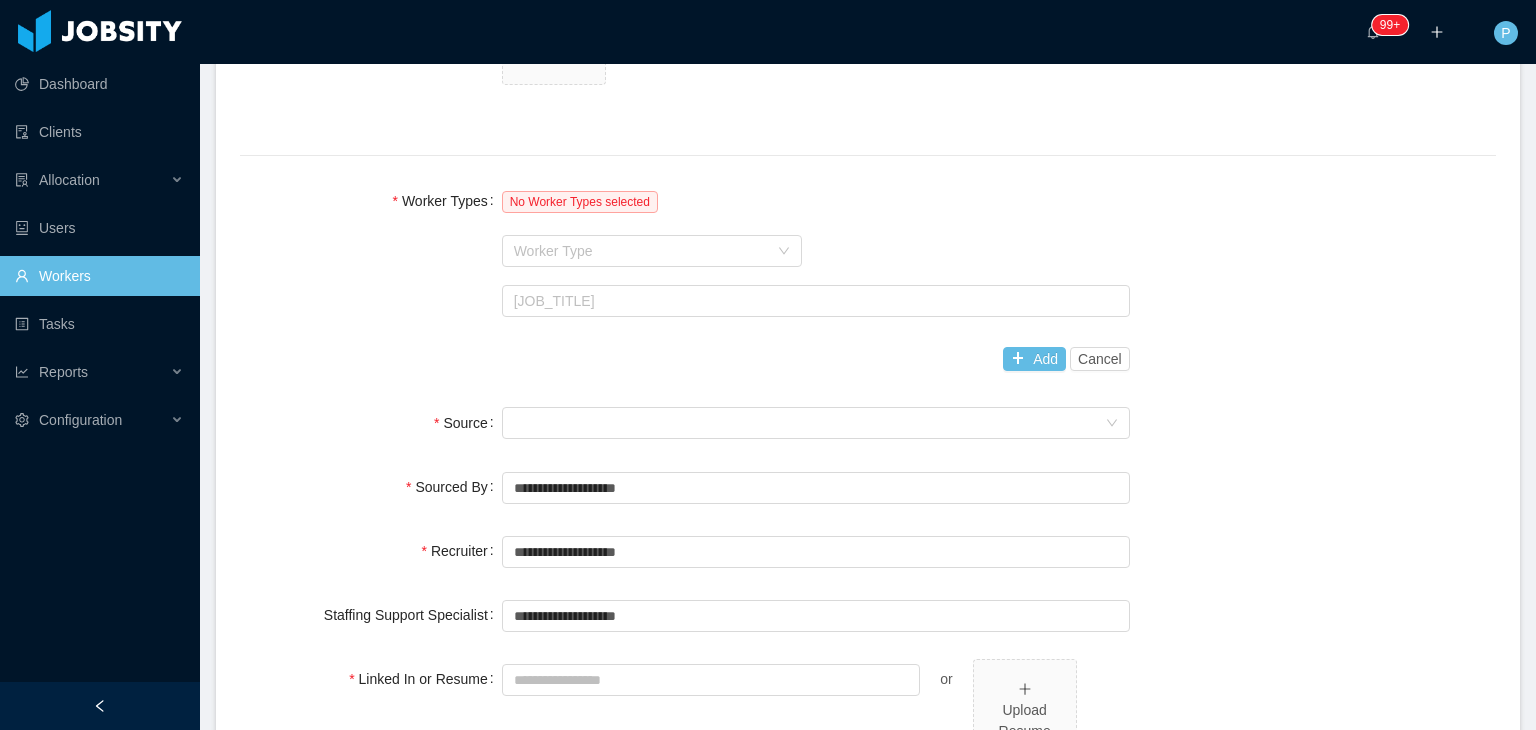 click on "Worker Type" at bounding box center (641, 251) 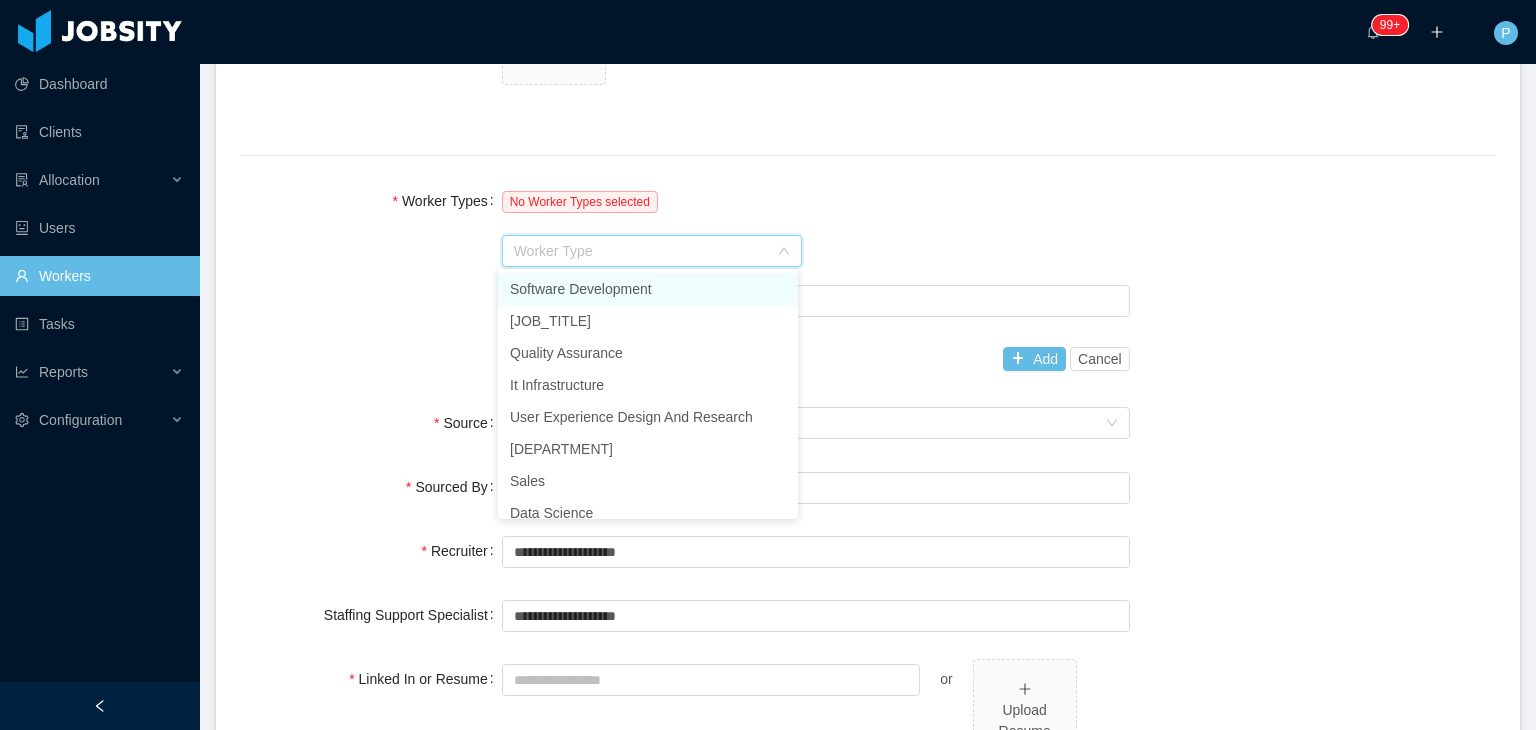 click on "Software Development" at bounding box center (648, 289) 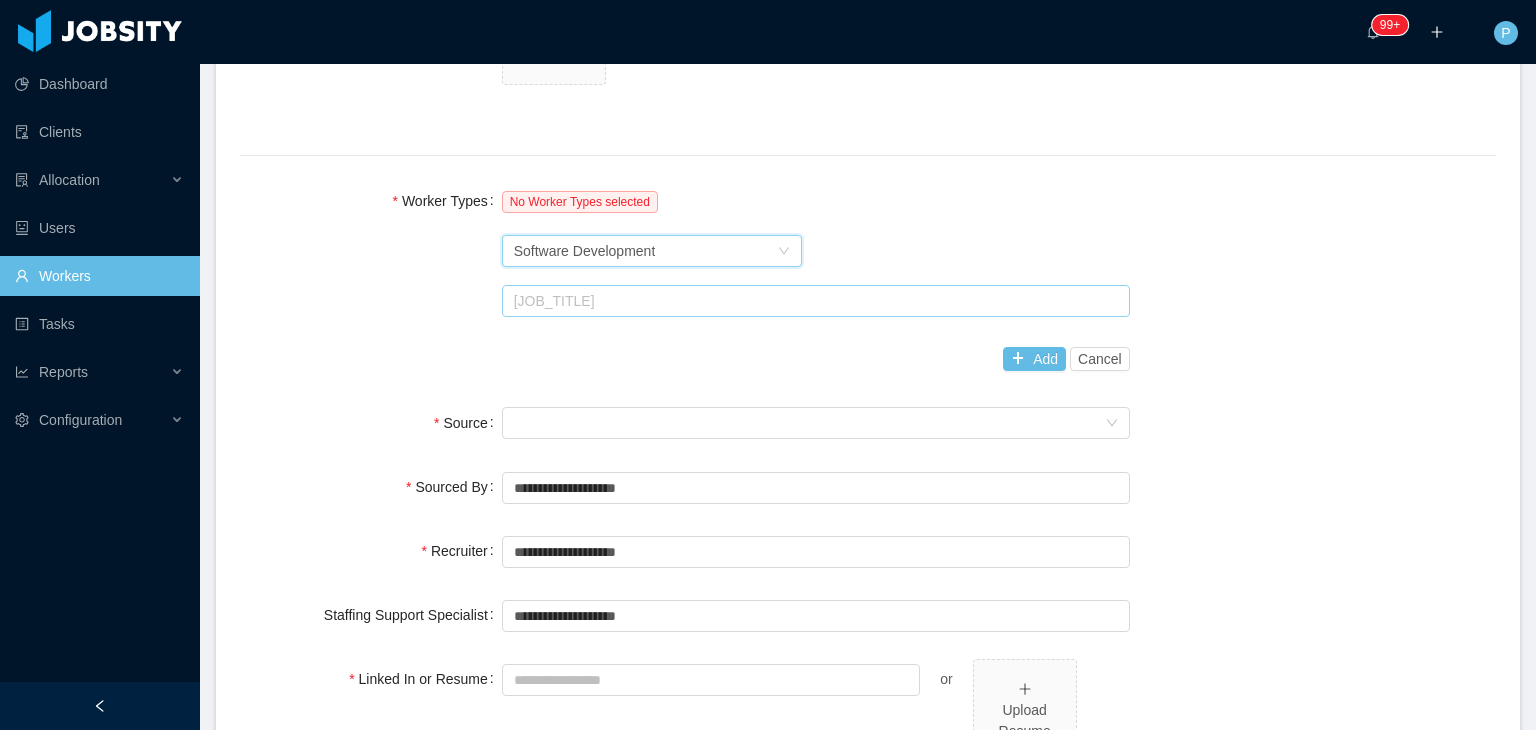 click on "[JOB_TITLE]" at bounding box center (811, 301) 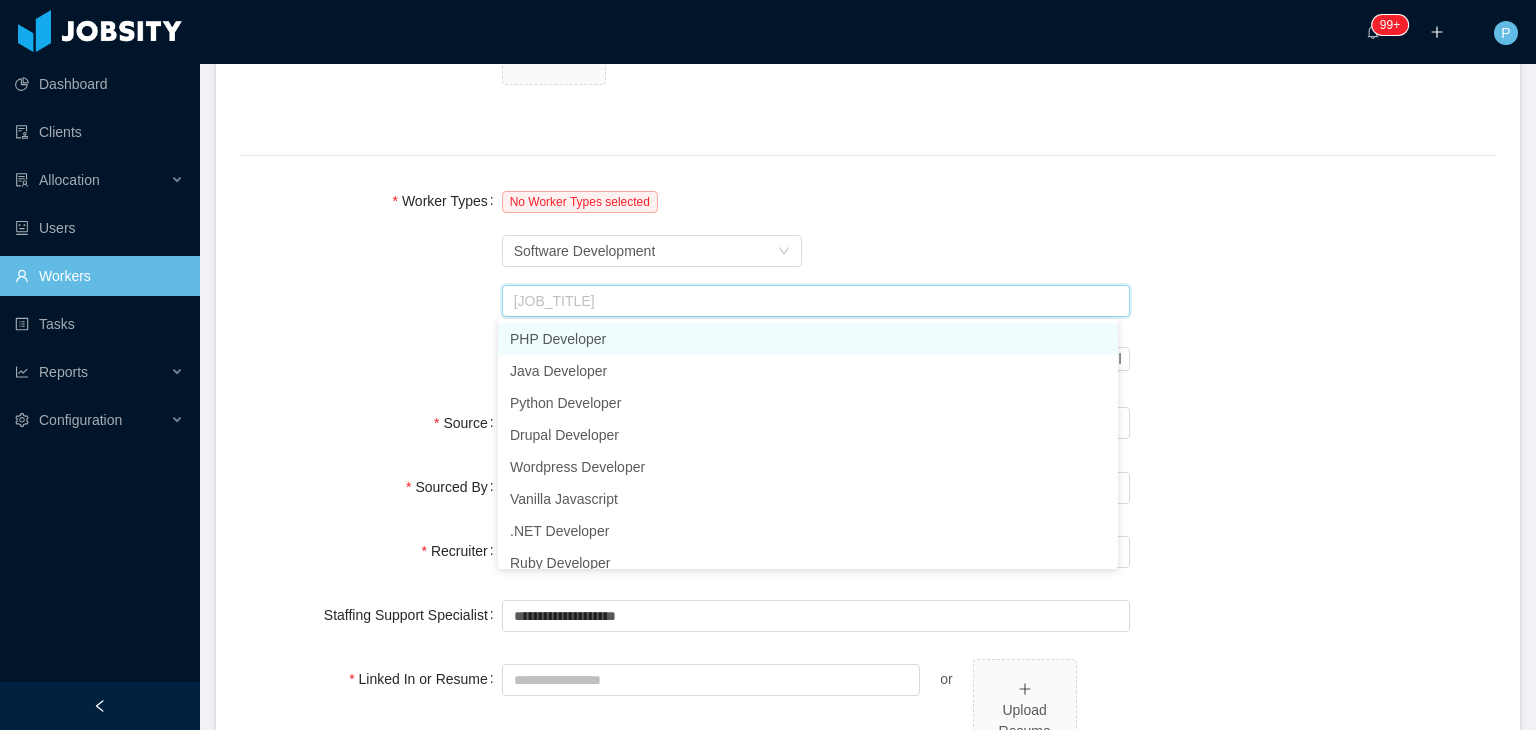 type on "*" 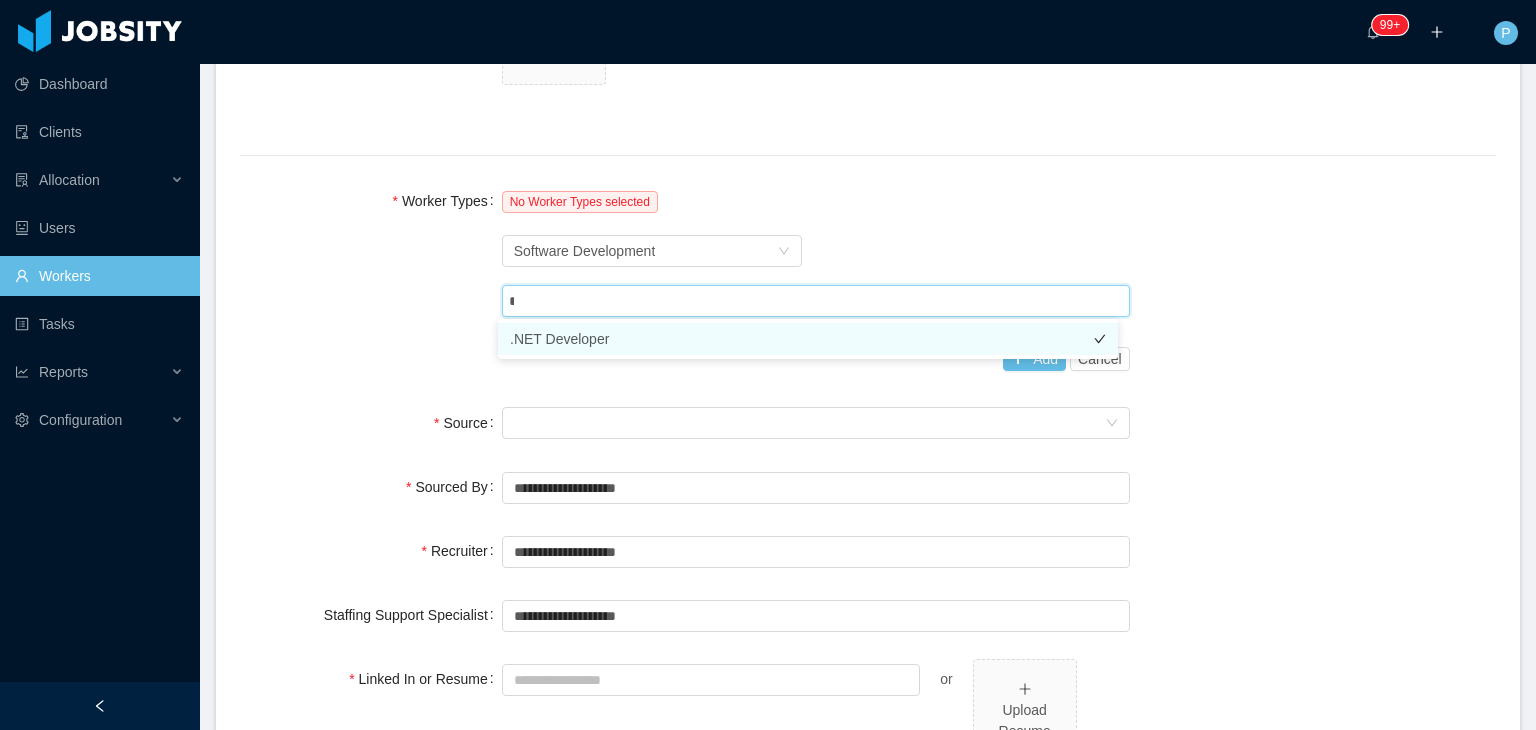click on ".NET Developer" at bounding box center [808, 339] 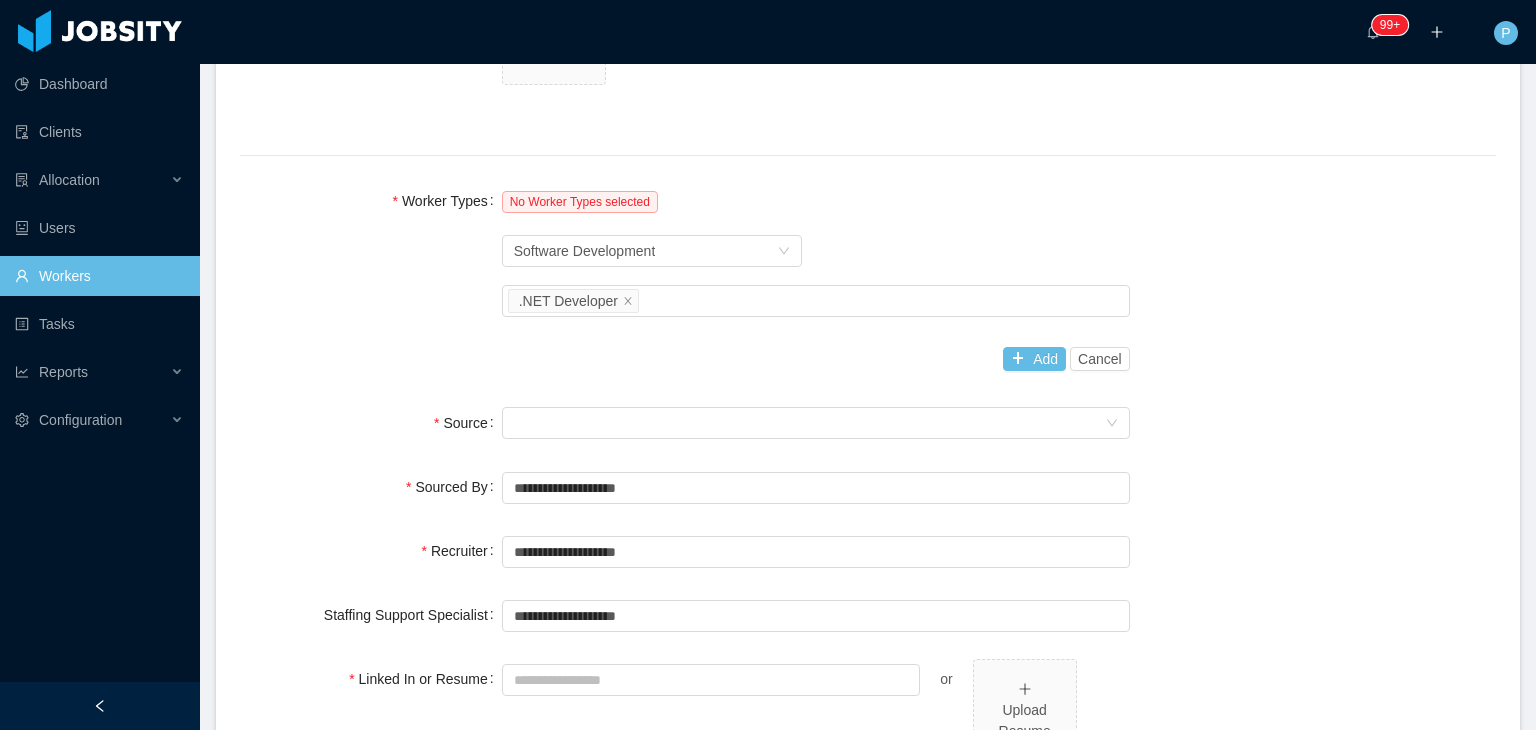 click on "Worker Types No Worker Types selected Worker Type Software Development   Job titles .NET Developer   Add   Cancel" at bounding box center (868, 280) 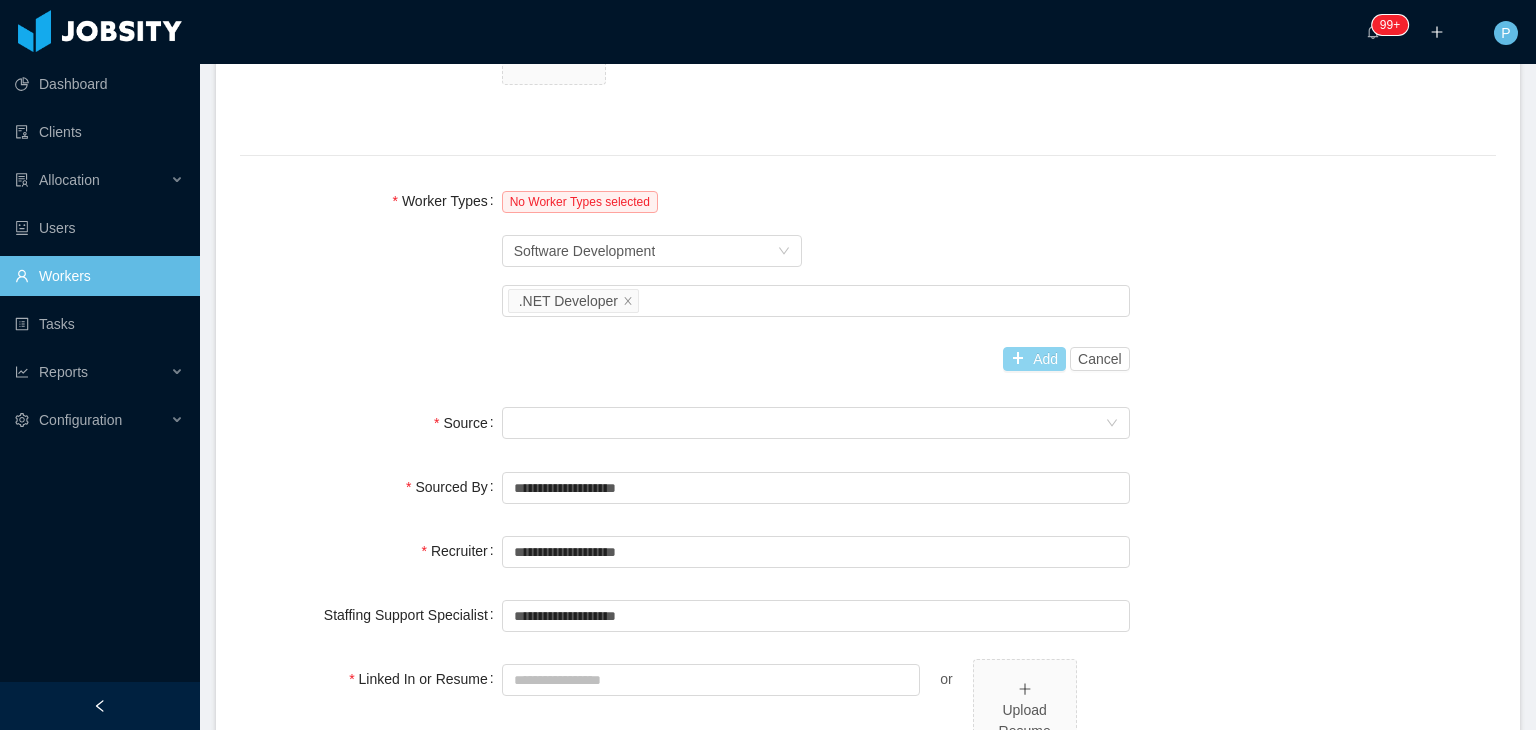 click on "Add" at bounding box center (1034, 359) 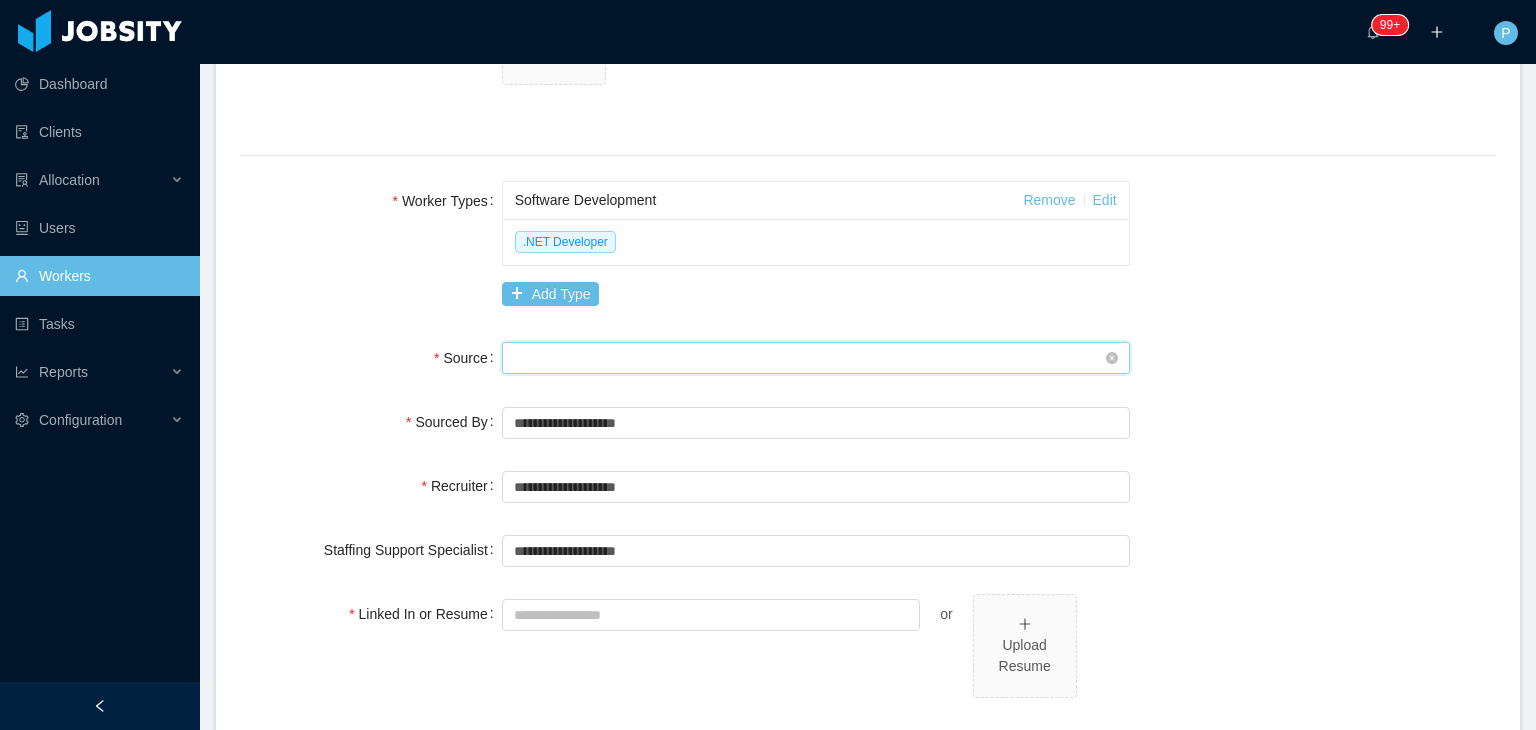 click on "Seniority" at bounding box center [809, 358] 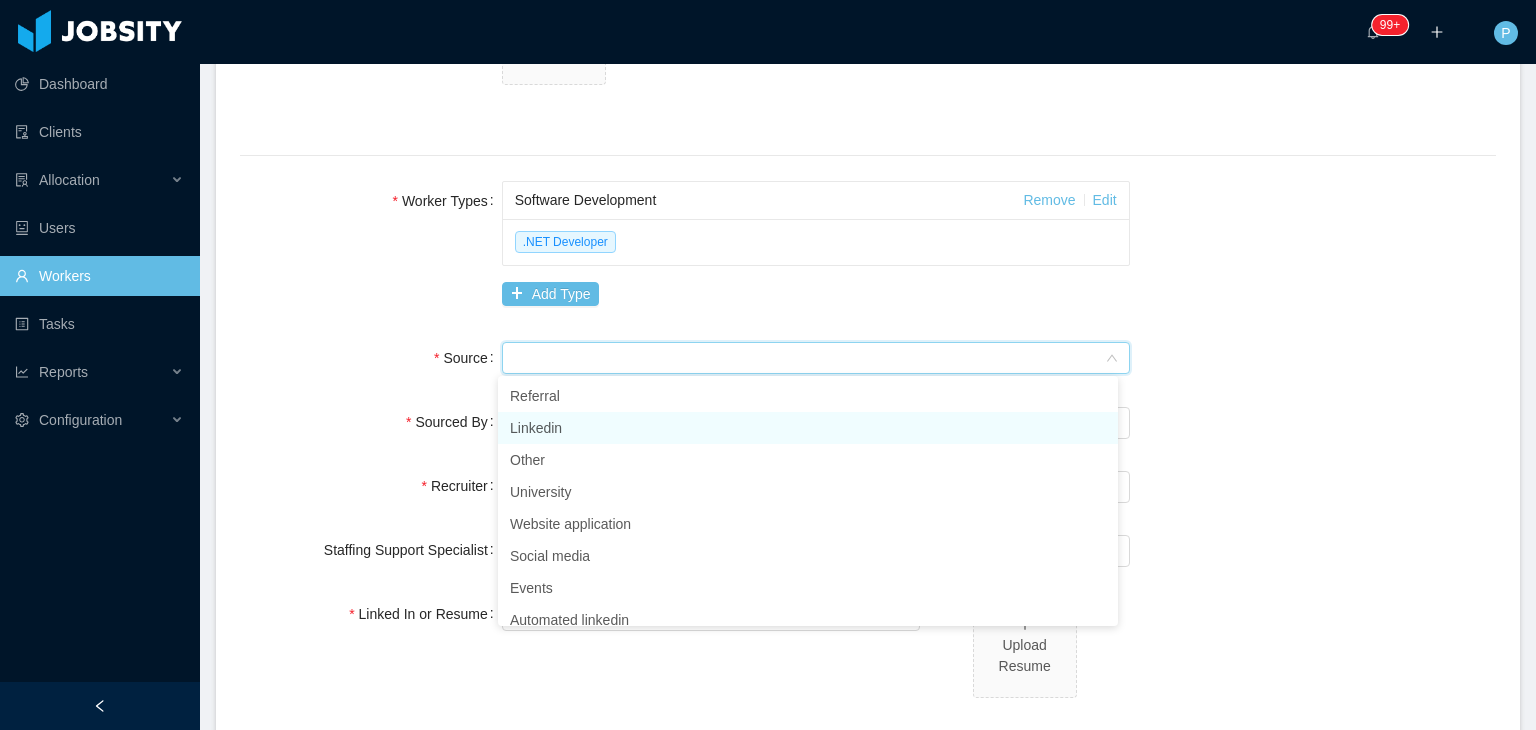 click on "Linkedin" at bounding box center (808, 428) 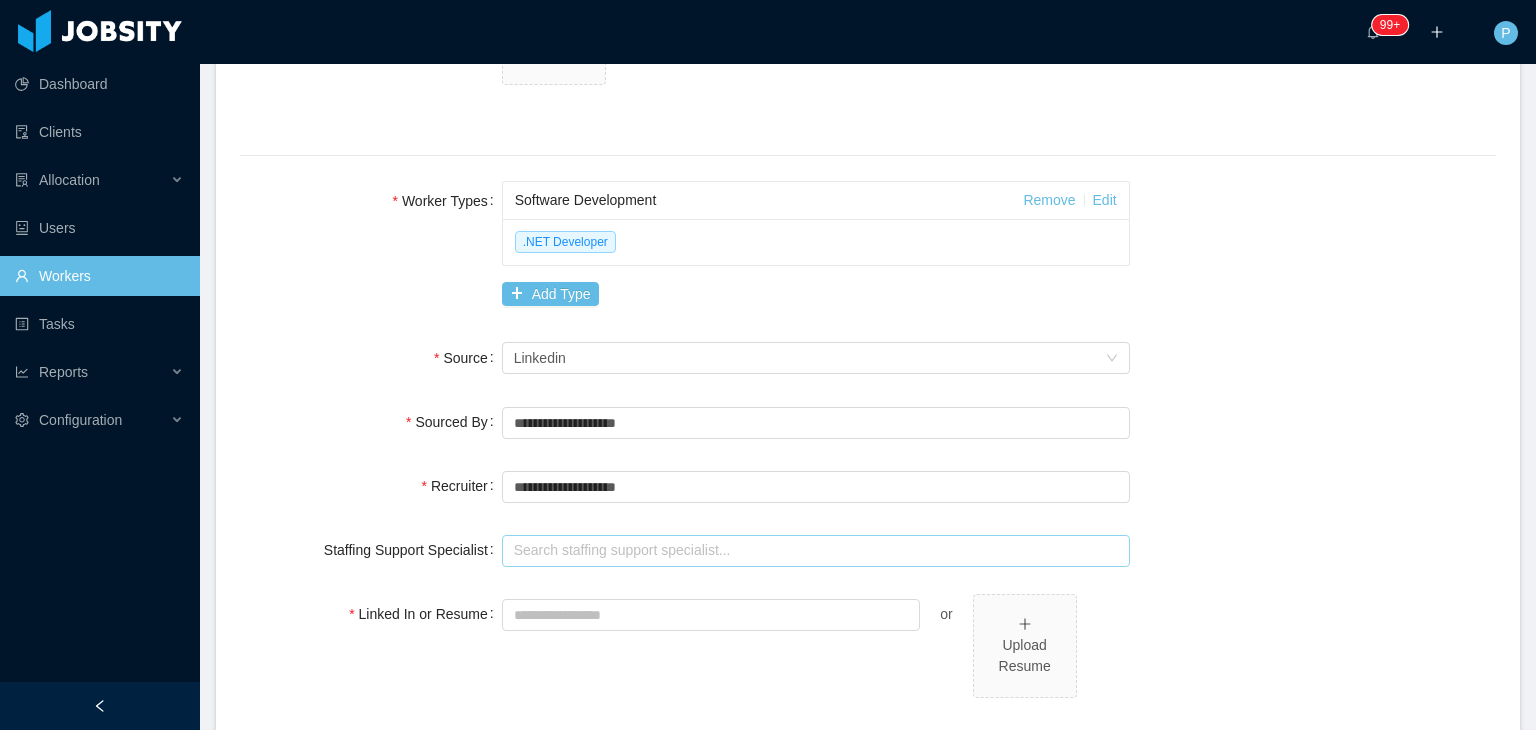 click at bounding box center (816, 551) 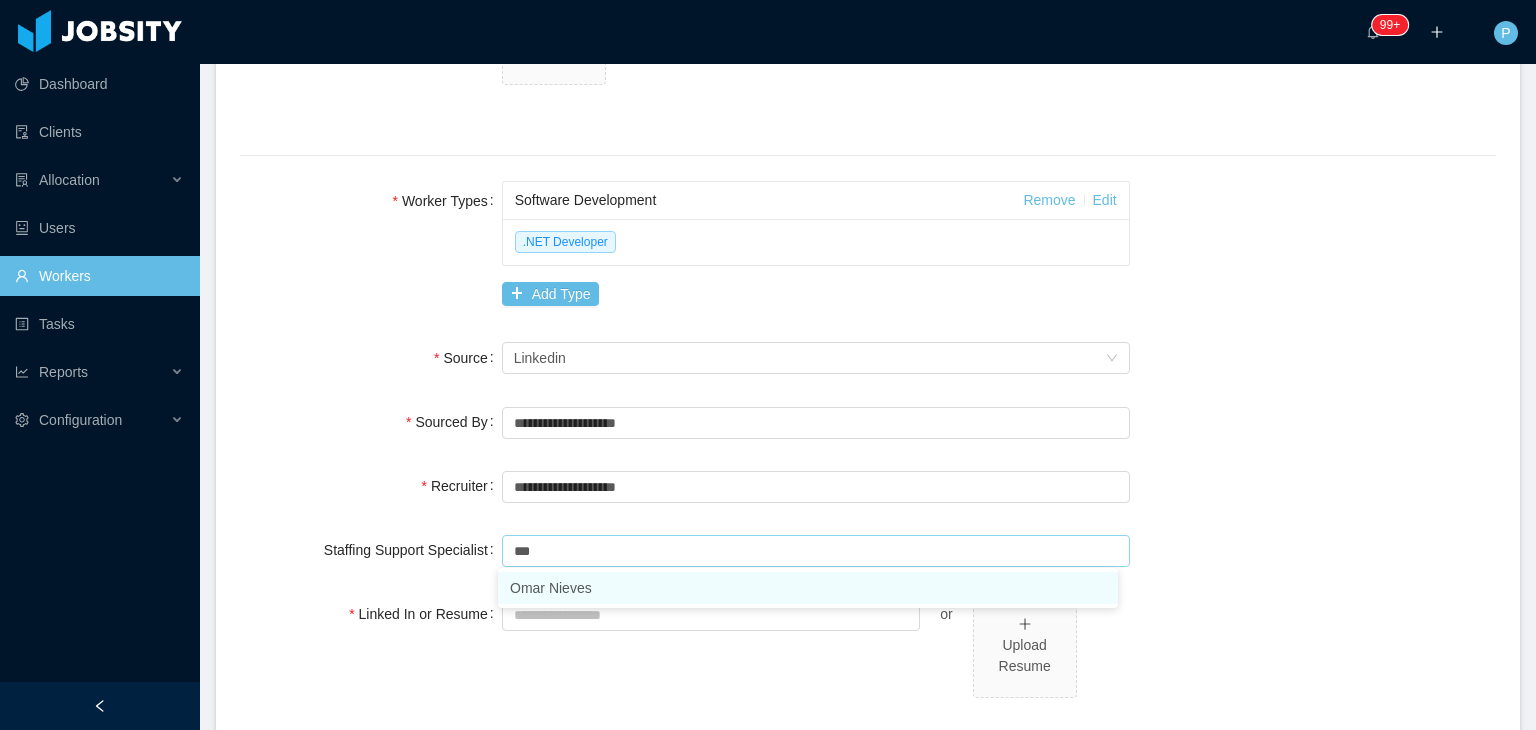 click on "Omar Nieves" at bounding box center [808, 588] 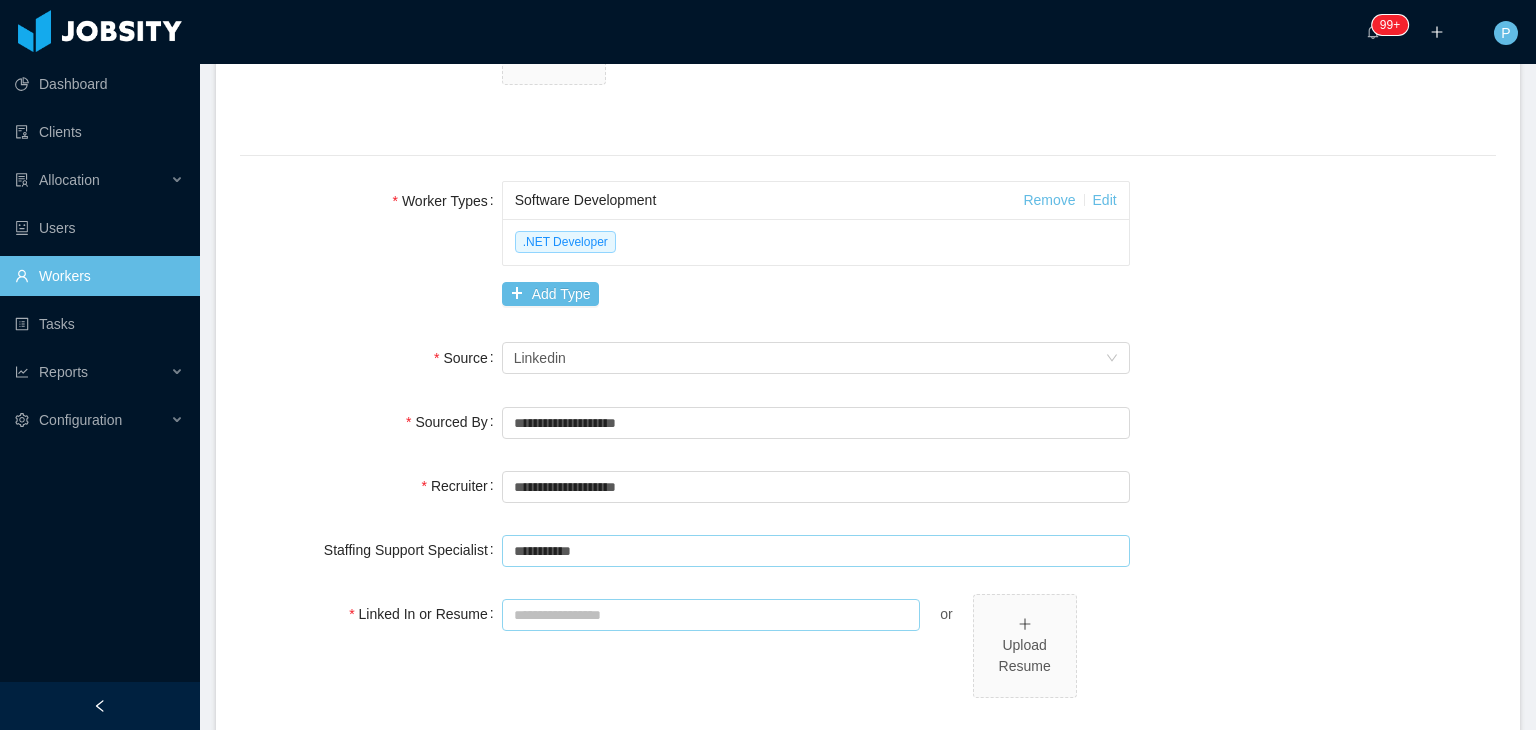 type on "**********" 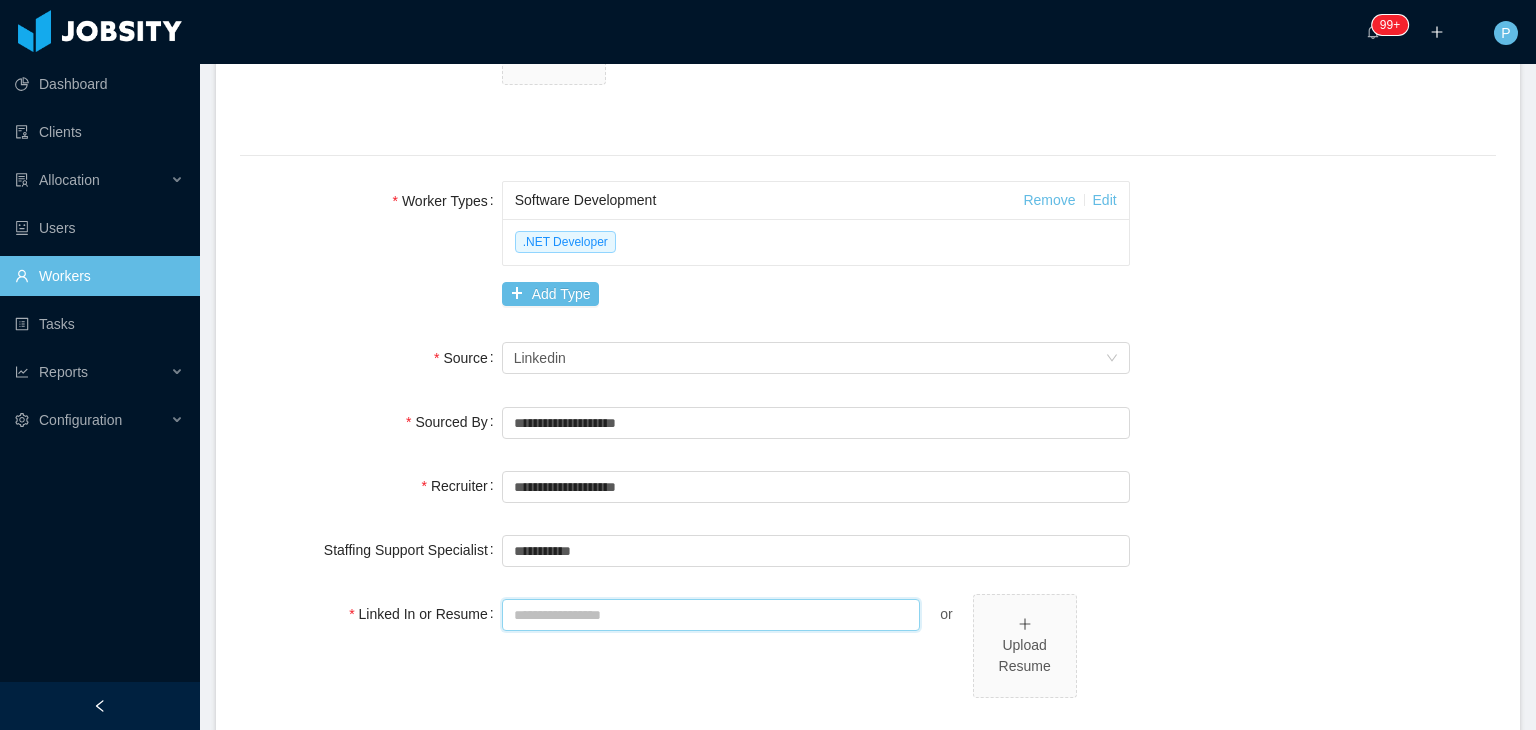 click on "Linked In or Resume" at bounding box center (711, 615) 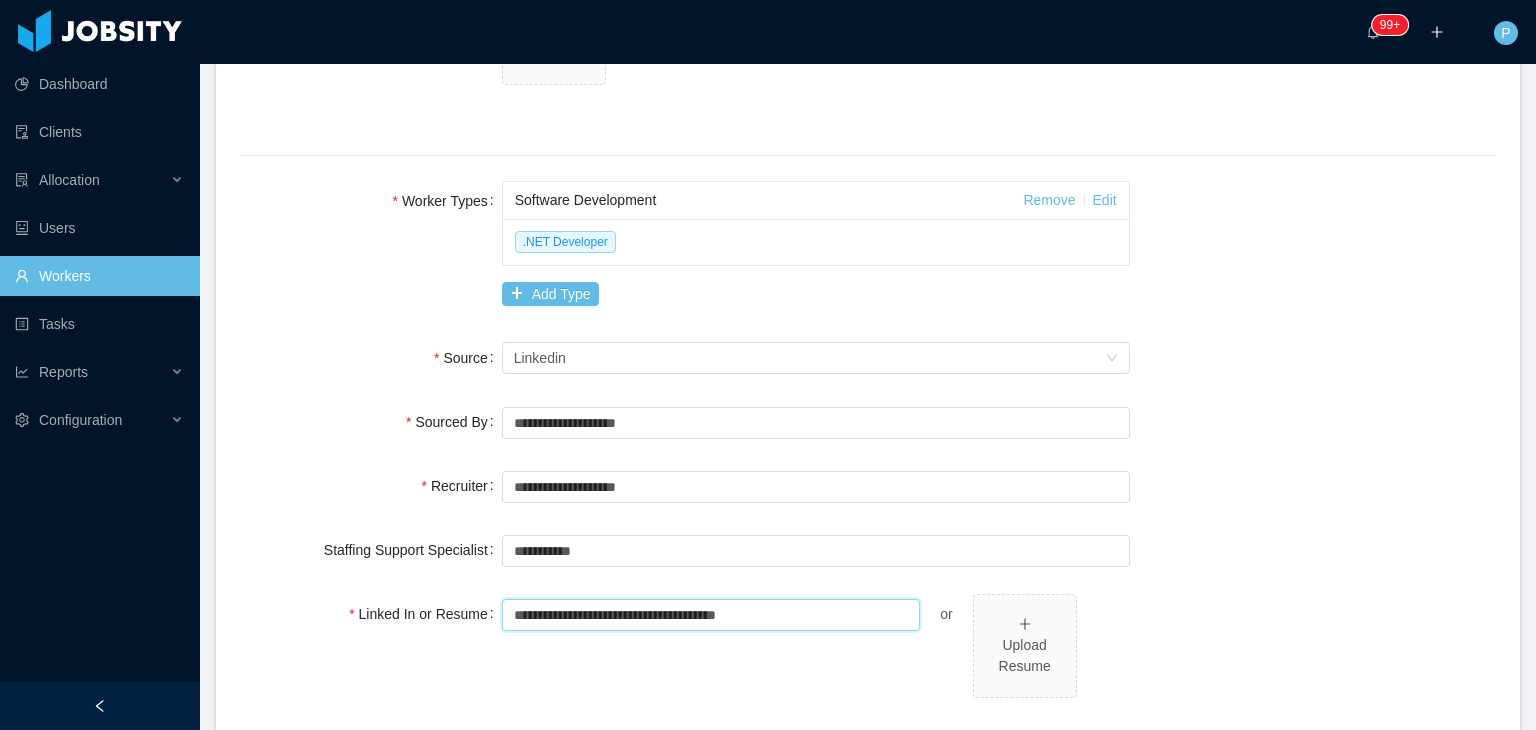 type on "**********" 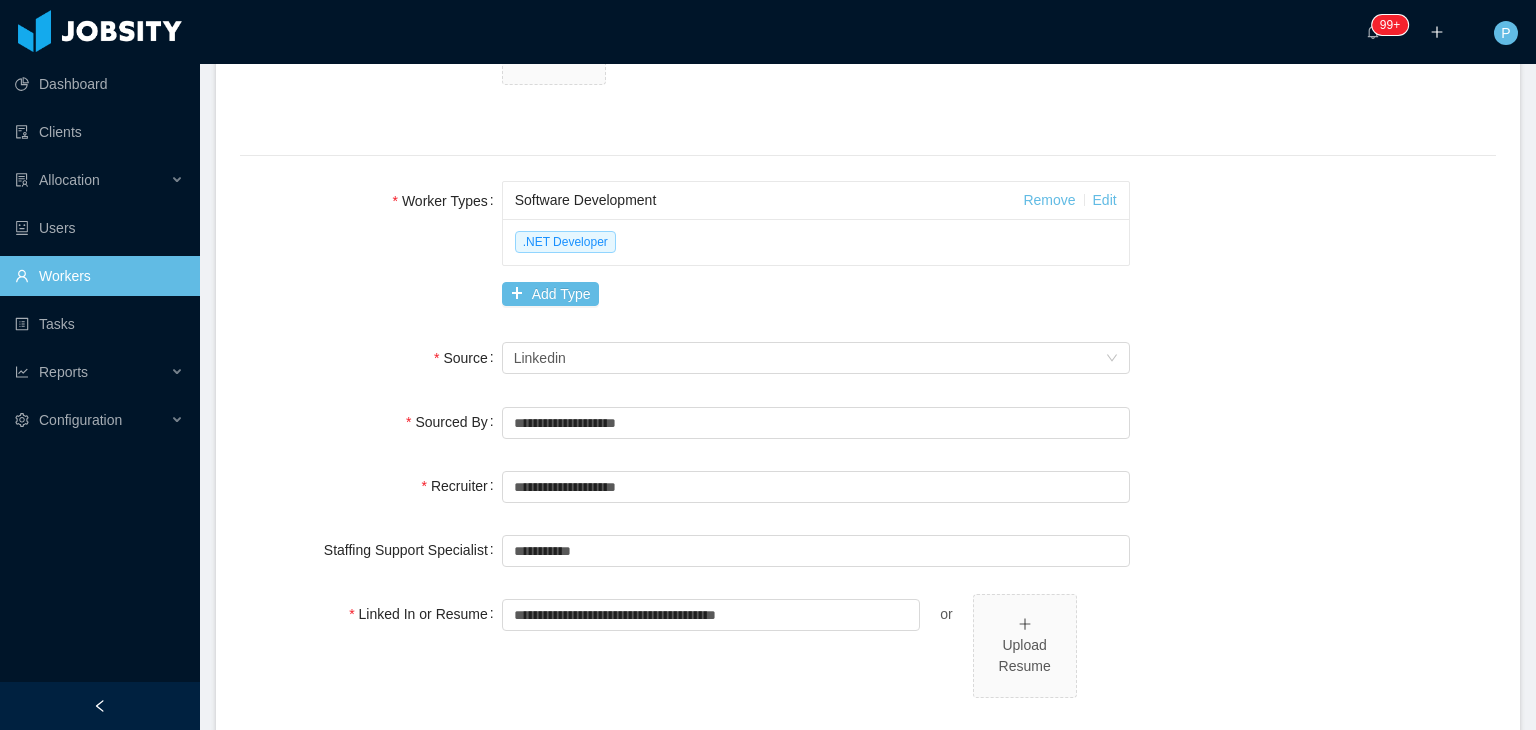 click on "**********" at bounding box center (868, 486) 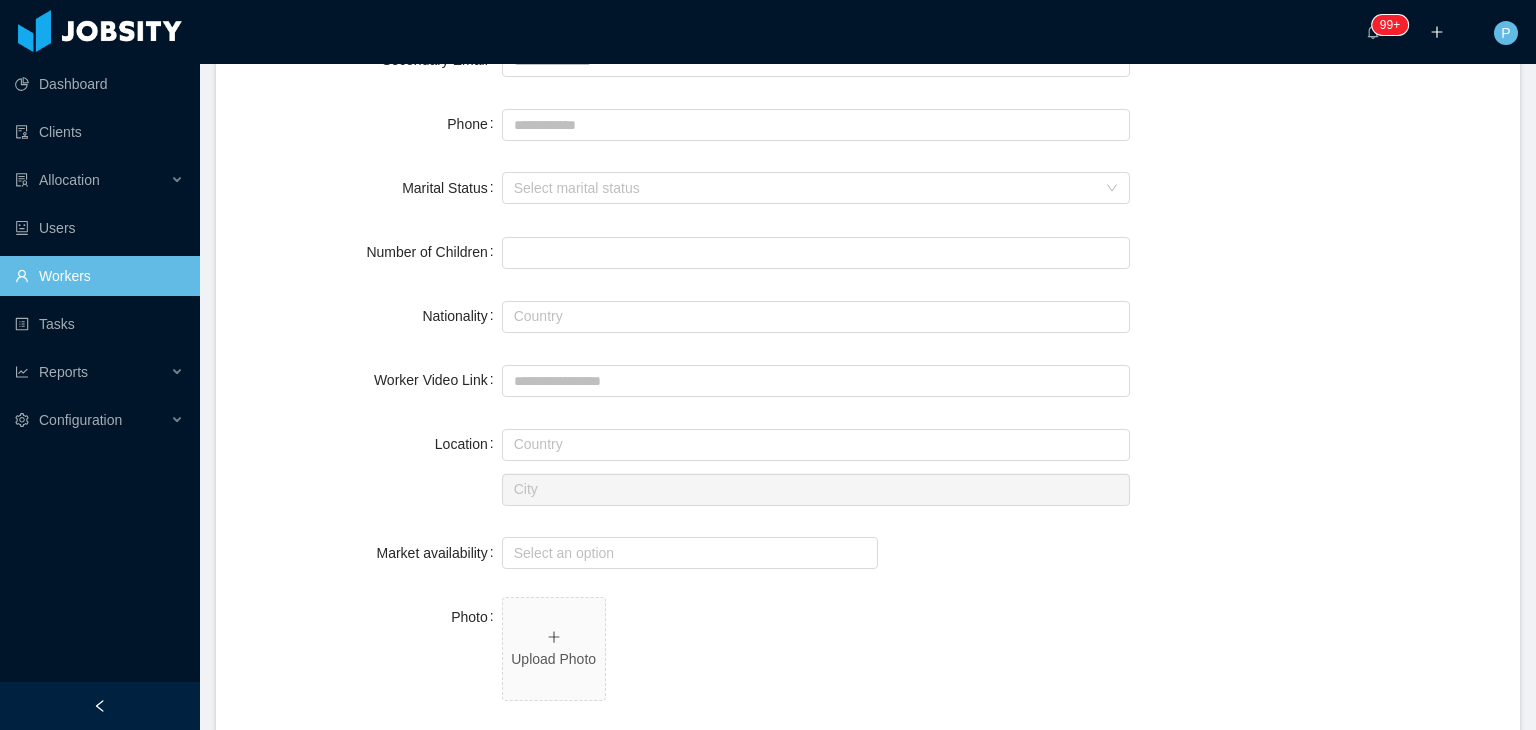 scroll, scrollTop: 488, scrollLeft: 0, axis: vertical 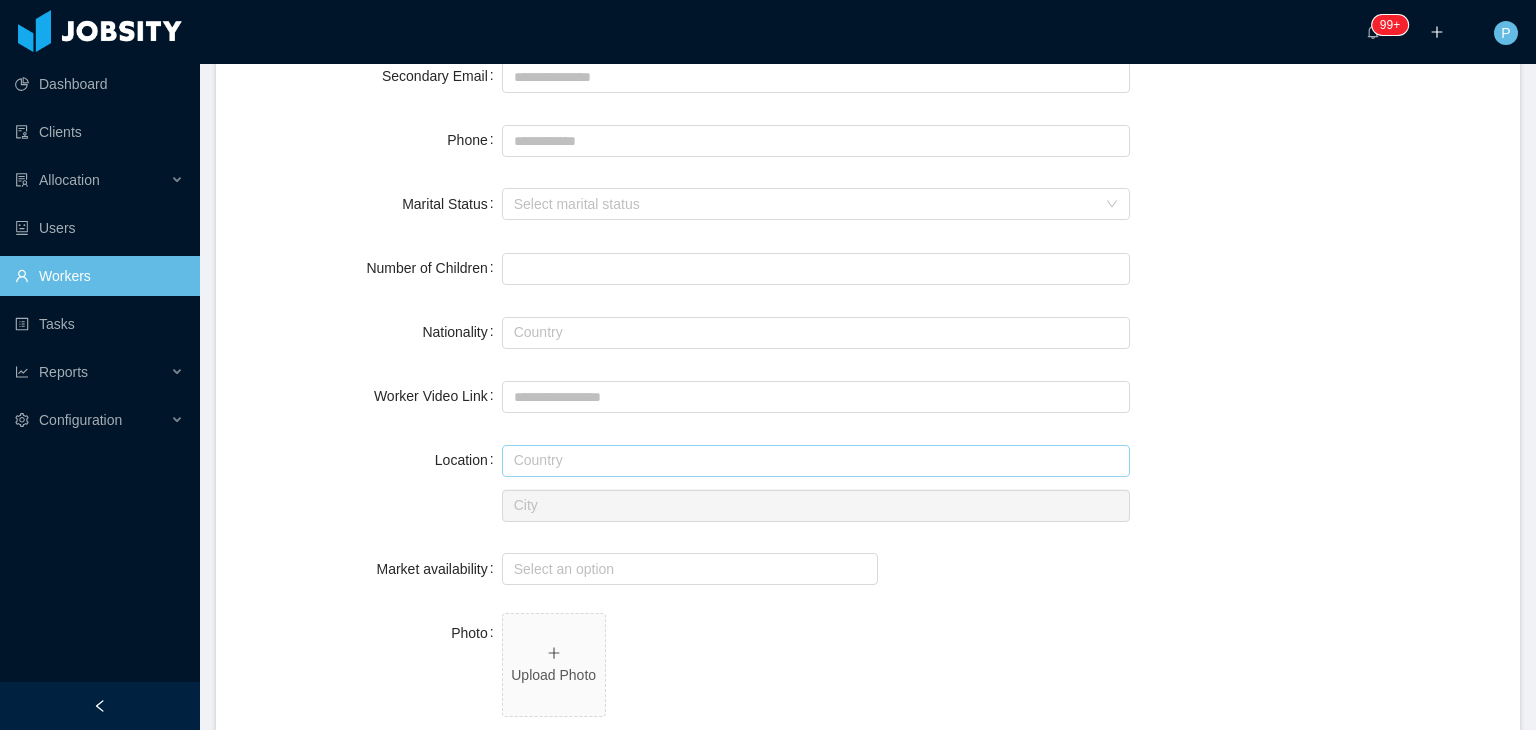 click at bounding box center (816, 461) 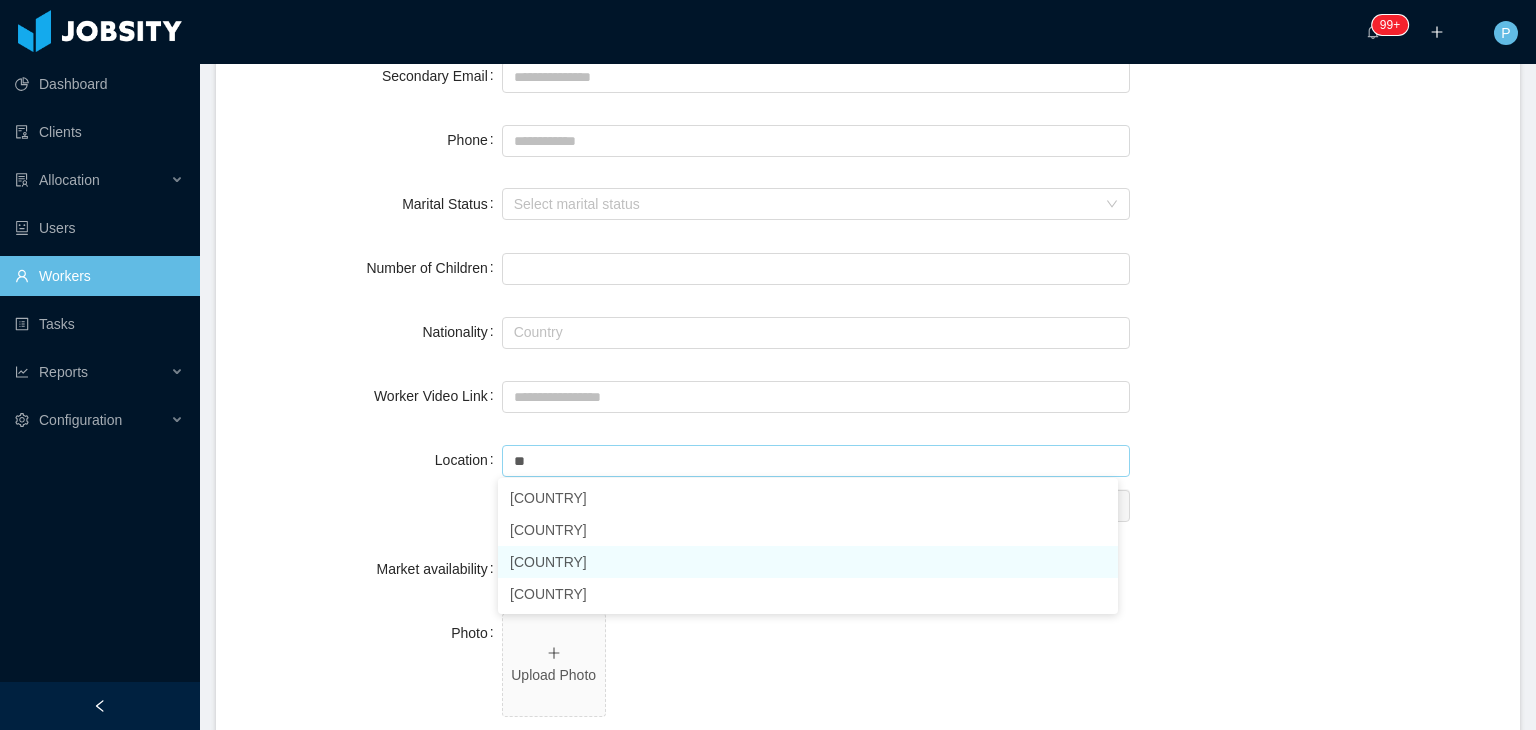 click on "[COUNTRY]" at bounding box center (808, 562) 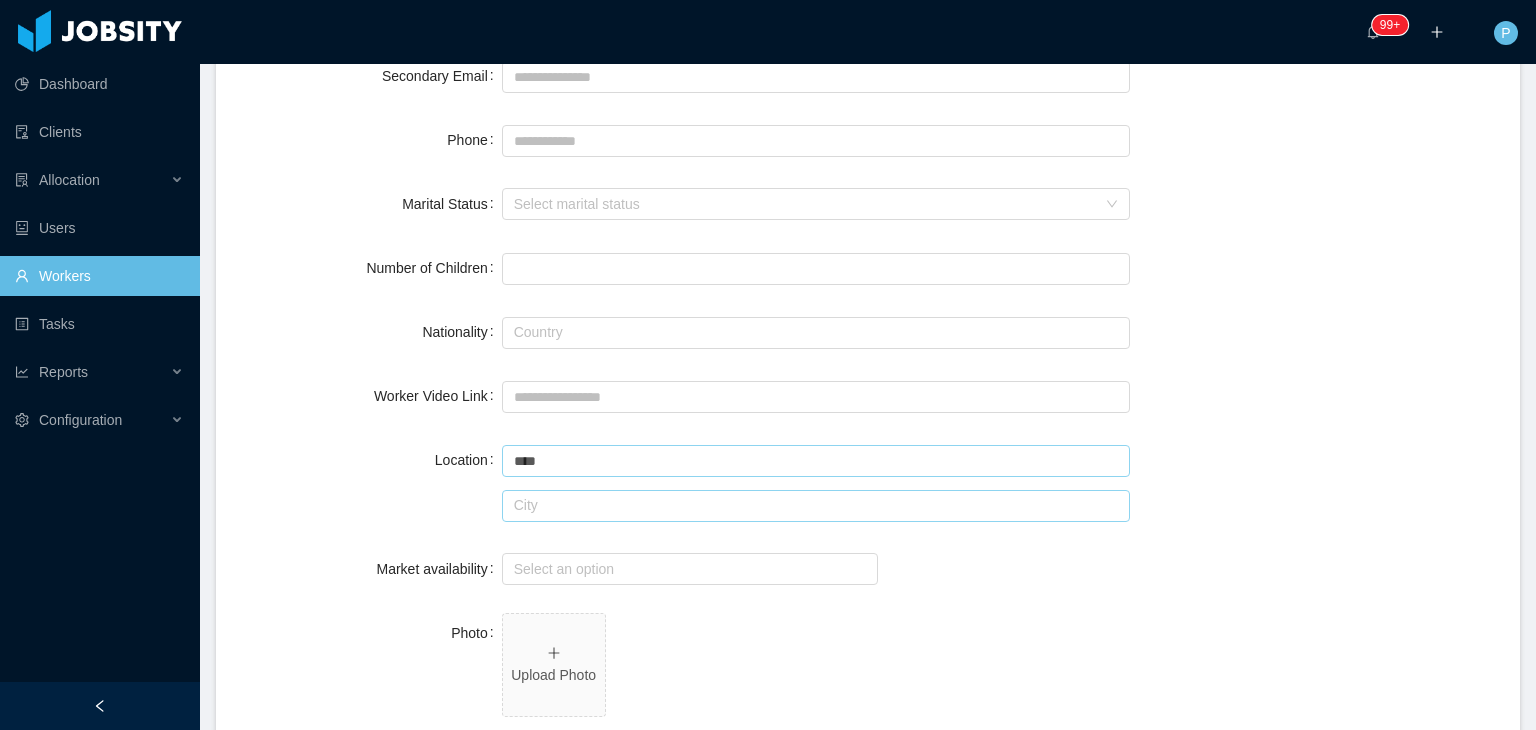 type on "****" 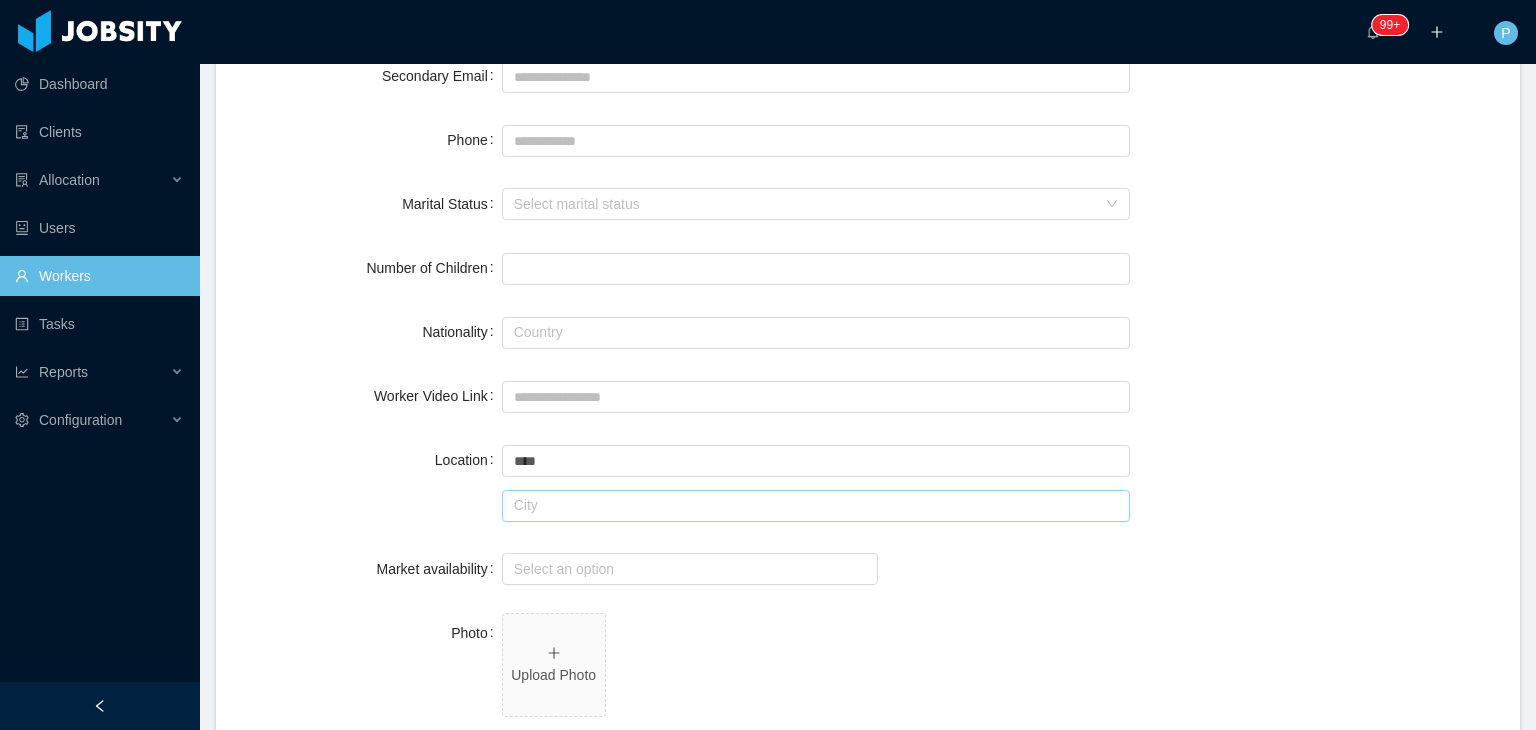 click at bounding box center (816, 506) 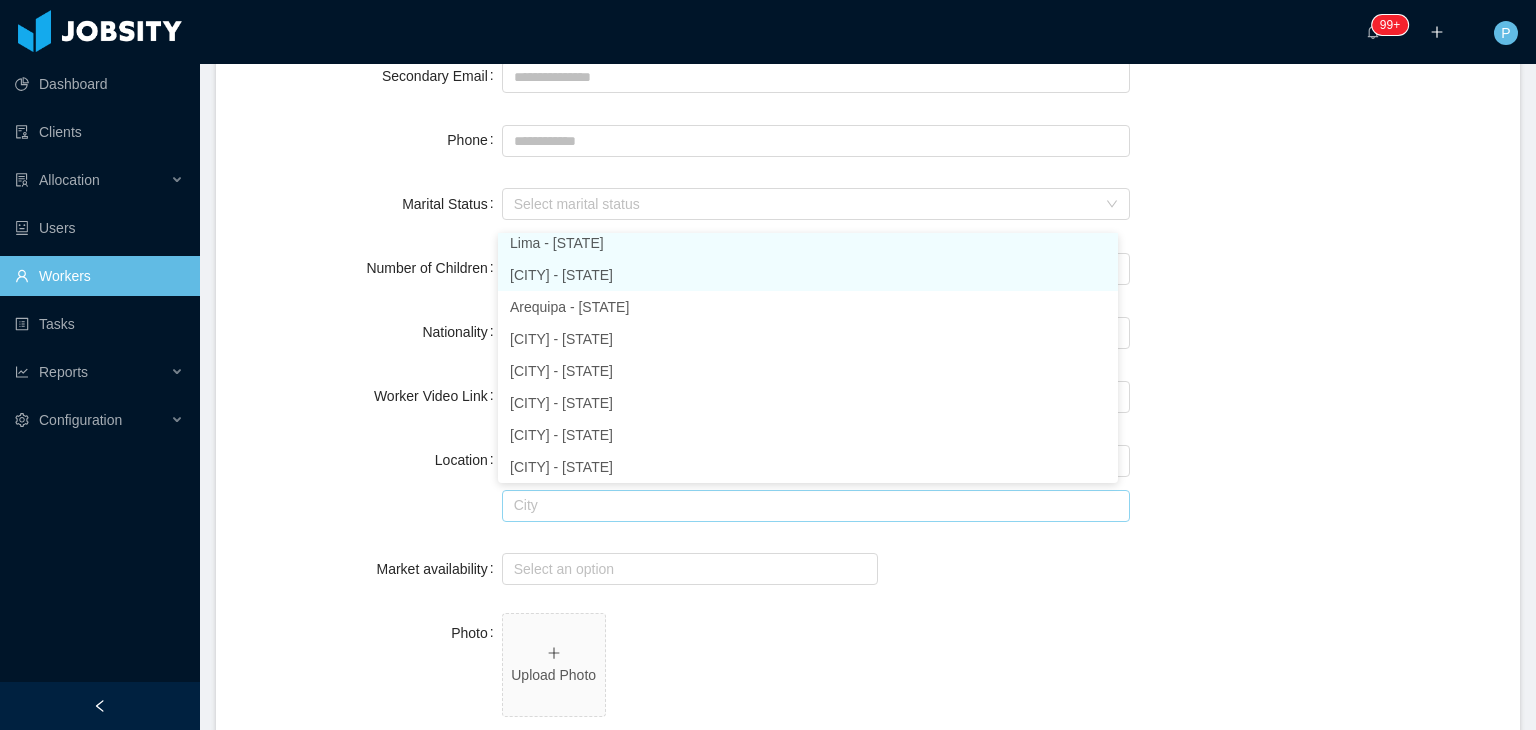 scroll, scrollTop: 4, scrollLeft: 0, axis: vertical 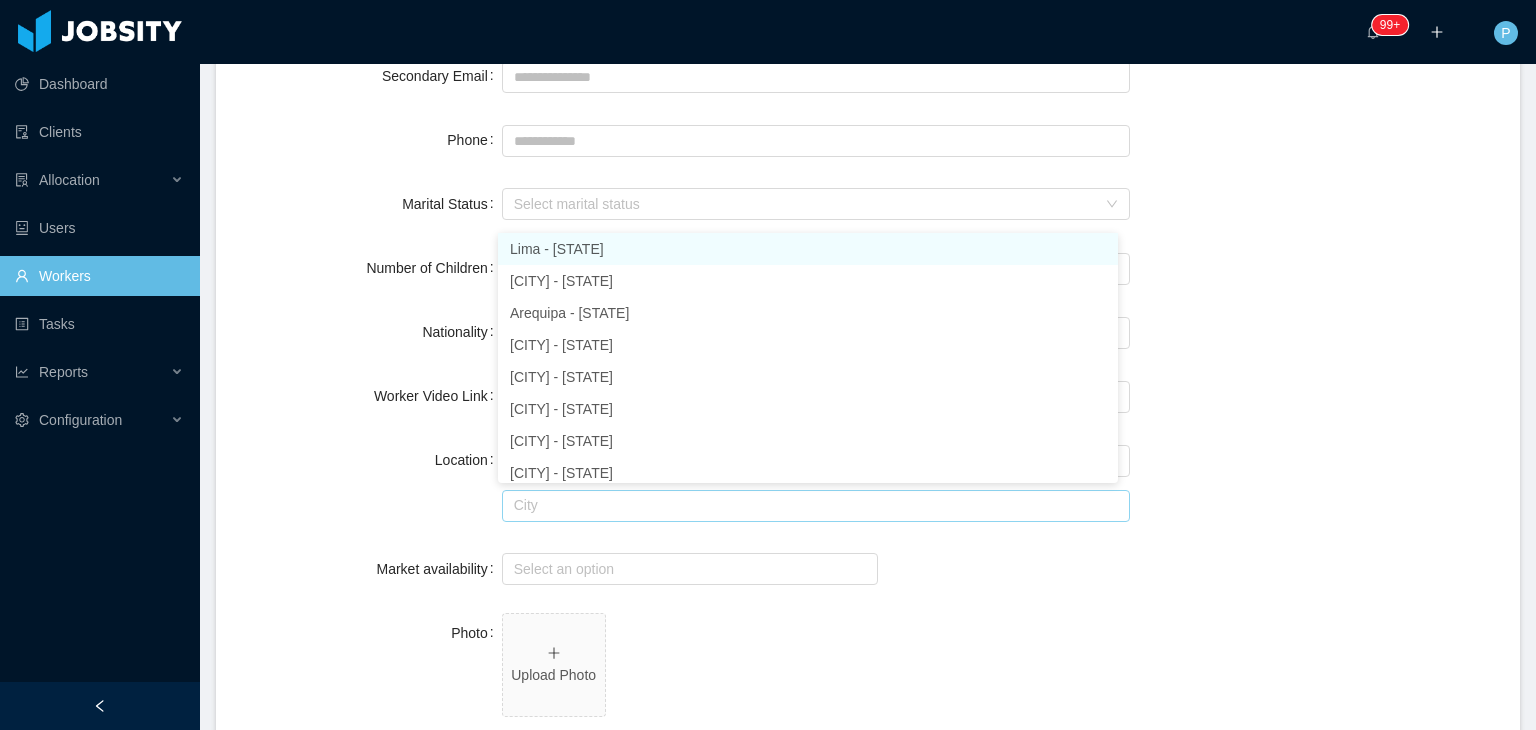 click on "Lima - [STATE]" at bounding box center [808, 249] 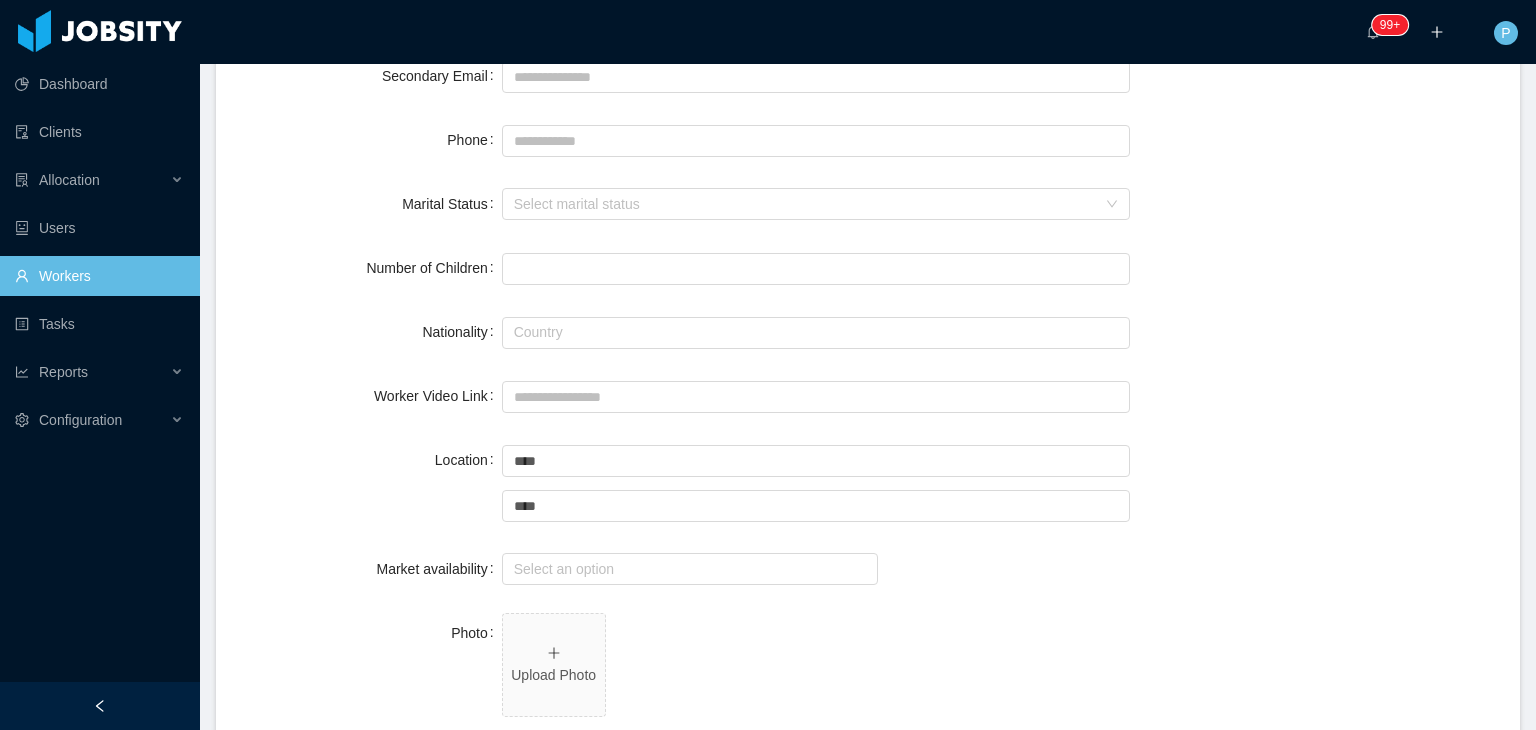 click on "First Name [FIRST] Last Name [LAST] Document Type Document type Document ID Email [EMAIL] Secondary Email Phone Marital Status Select marital status Number of Children * Nationality Country   Worker Video Link Location Country **** Peru   City **** Lima   Market availability Select an option   Photo Upload Photo Worker Types Software Development Remove Edit .NET Developer Add Type Source Seniority Linkedin   Sourced By Search users... [EMAIL] Paola Cóndor Andrade   Recruiter Search recruiters... [EMAIL] Paola Cóndor Andrade   Staffing Support Specialist Search staffing support specialist... [EMAIL] Omar Nieves   Linked In or Resume [EMAIL] or Upload Resume Current Salary - Currency United States Dollar   Salary in USD: 0 Expecting Salary From - Currency United States Dollar   Salary in USD: 0 Expecting Salary To - Currency United States Dollar   Salary in USD: 0 Tags Select tags   Notes Opening Mapping   Save" at bounding box center (868, 938) 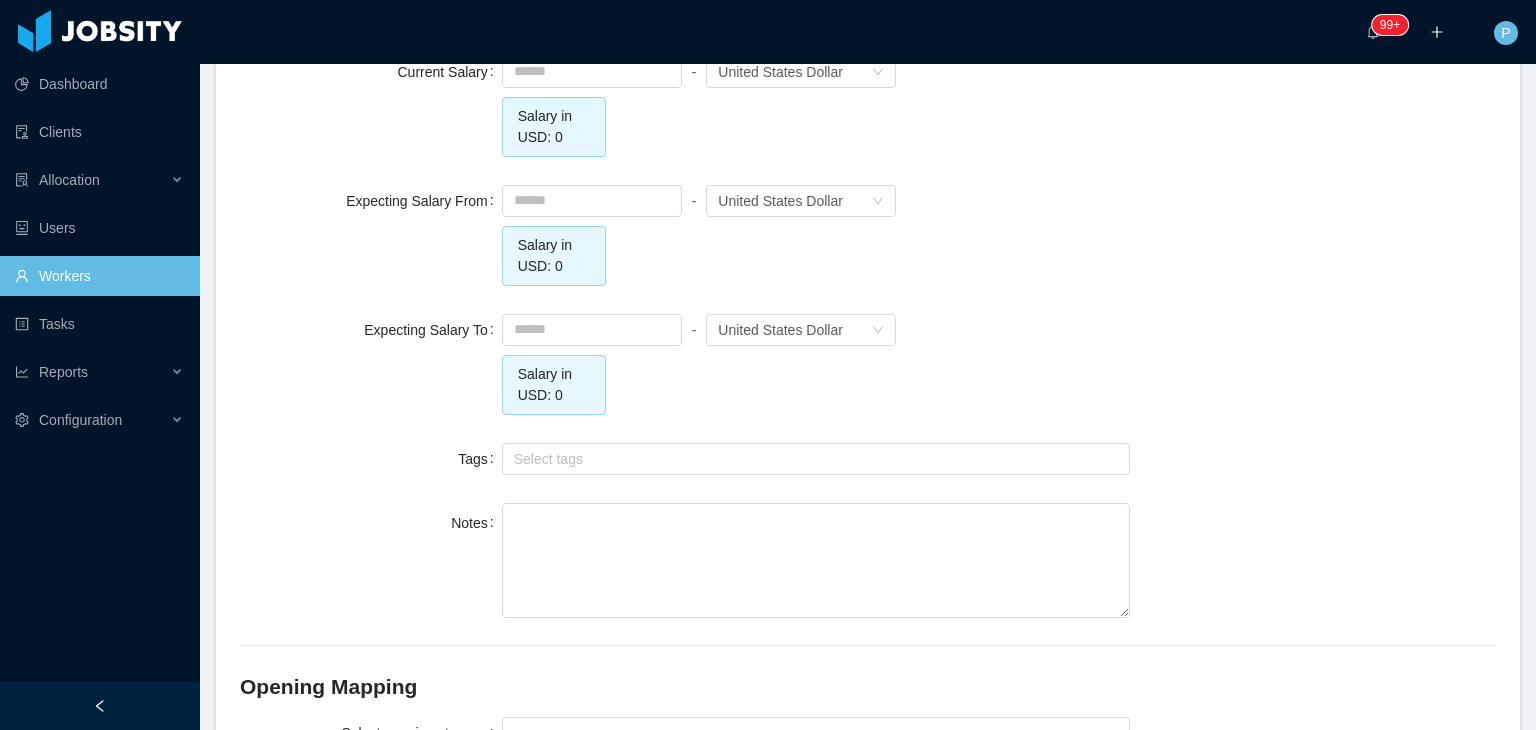 scroll, scrollTop: 1978, scrollLeft: 0, axis: vertical 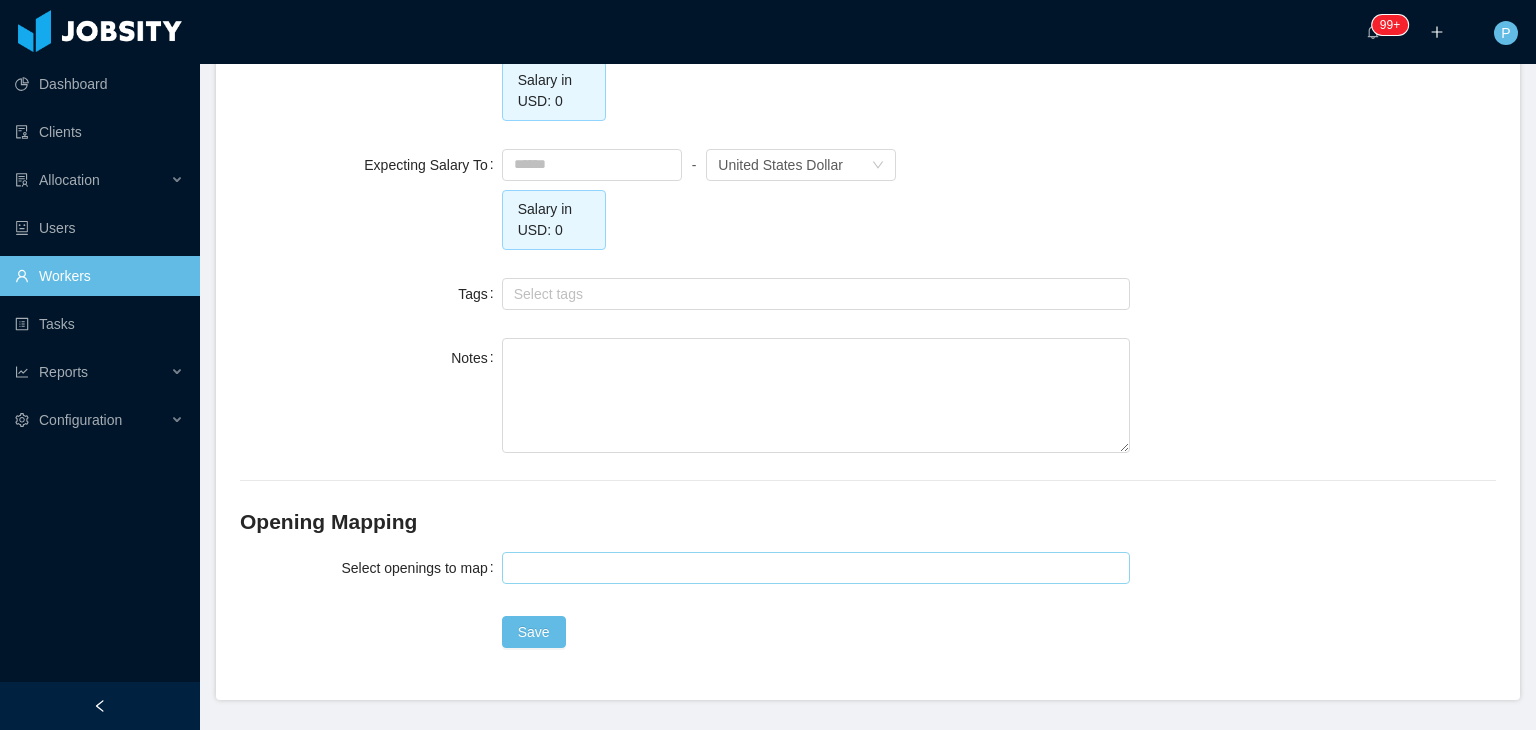 click at bounding box center [813, 568] 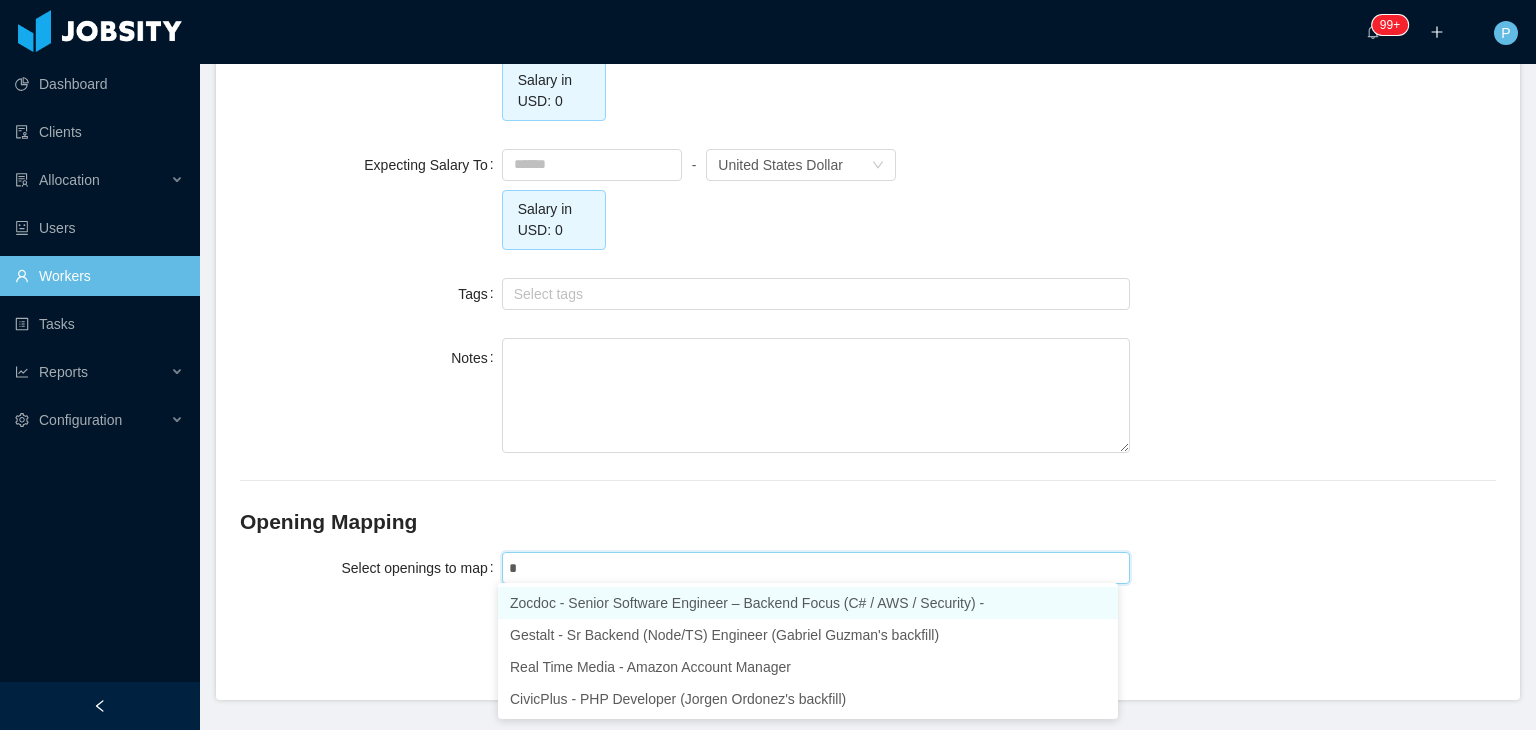 type on "**" 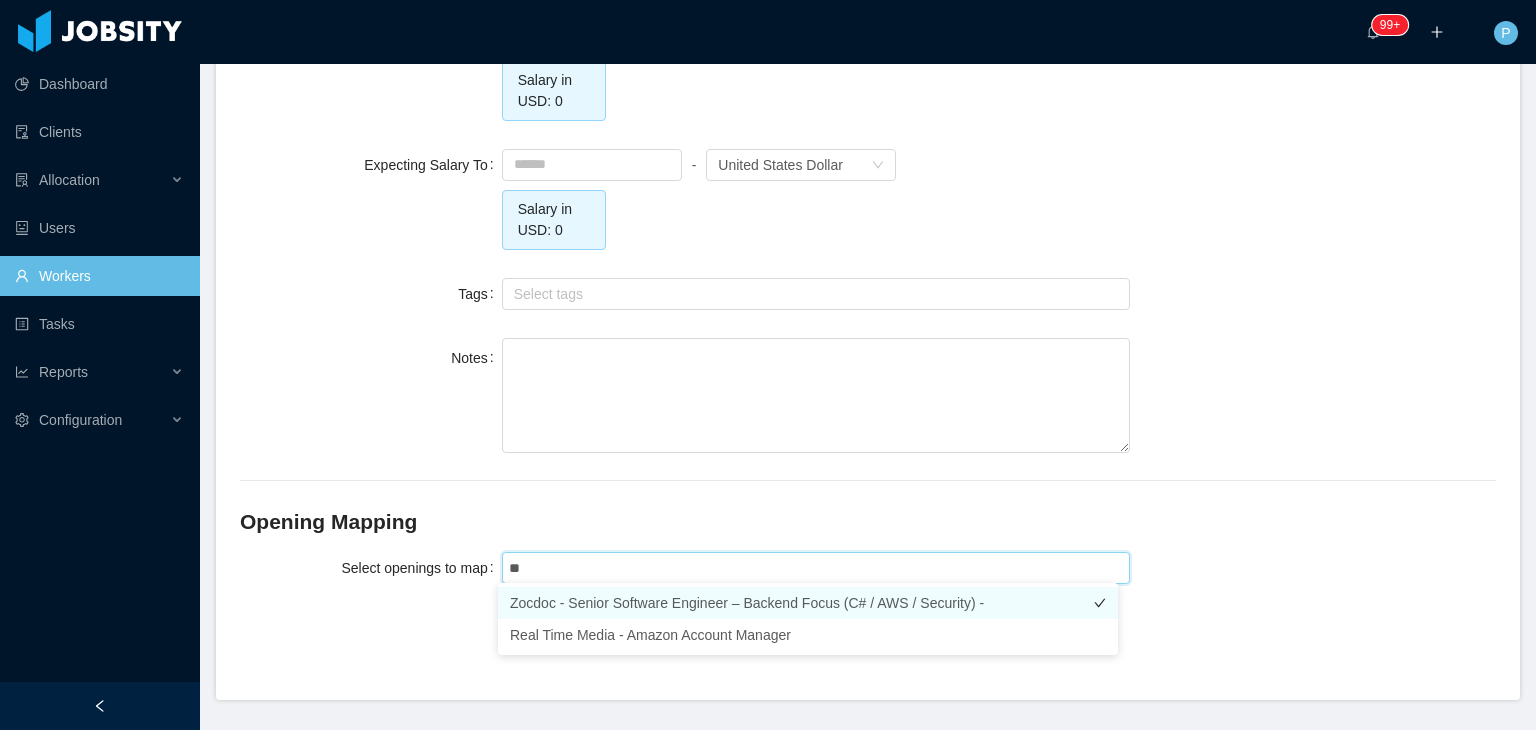 click on "Zocdoc - Senior Software Engineer – Backend Focus (C# / AWS / Security) -" at bounding box center [808, 603] 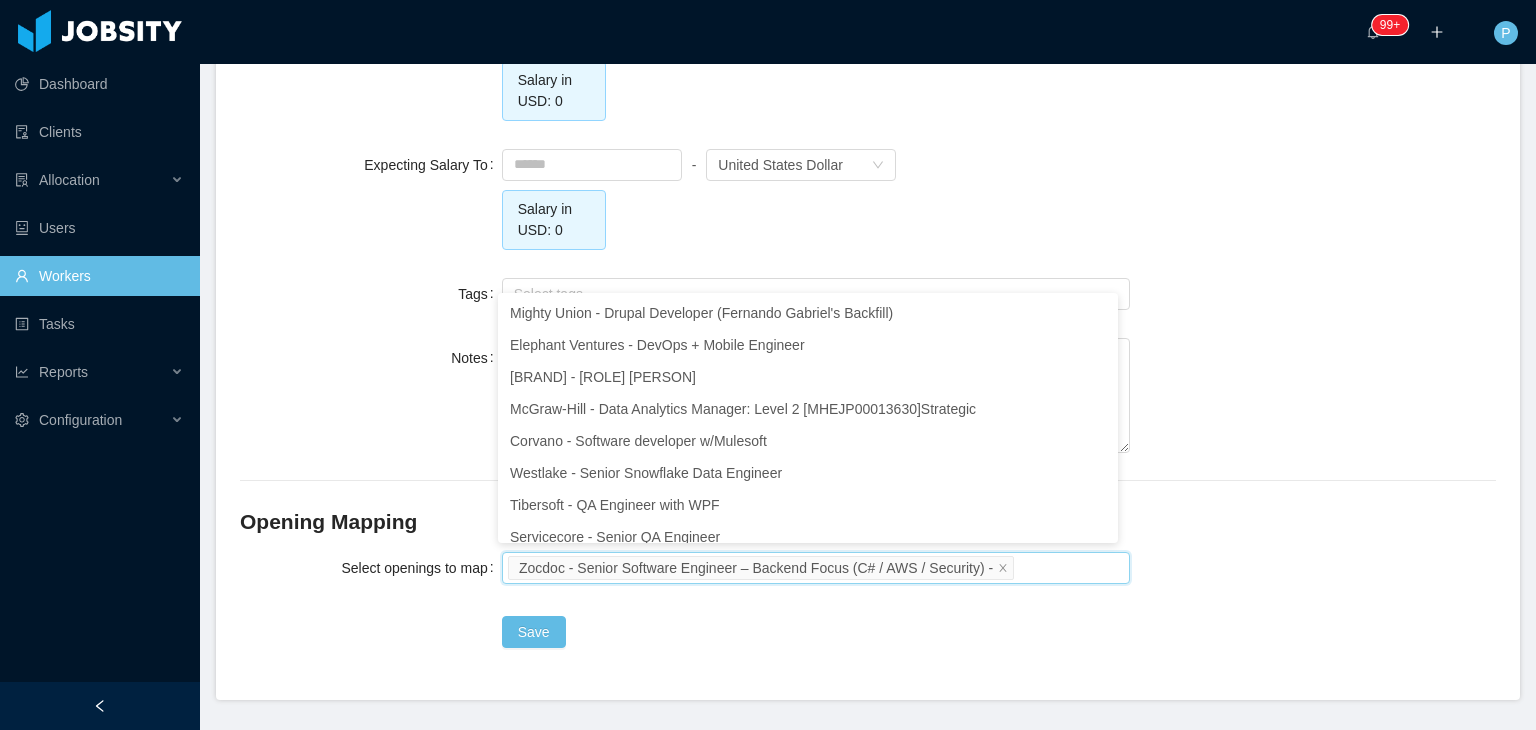 scroll, scrollTop: 10, scrollLeft: 0, axis: vertical 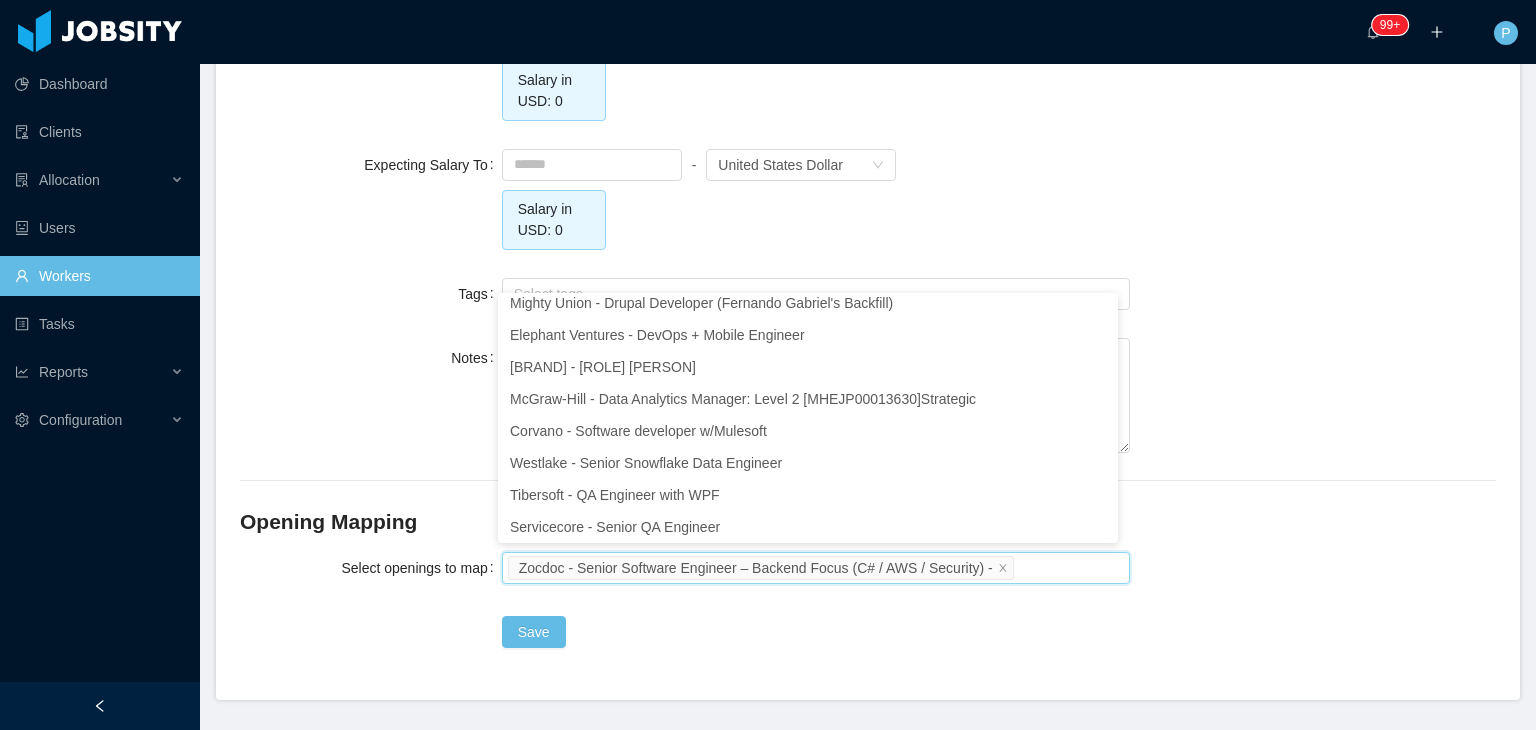click on "Notes" at bounding box center [868, 397] 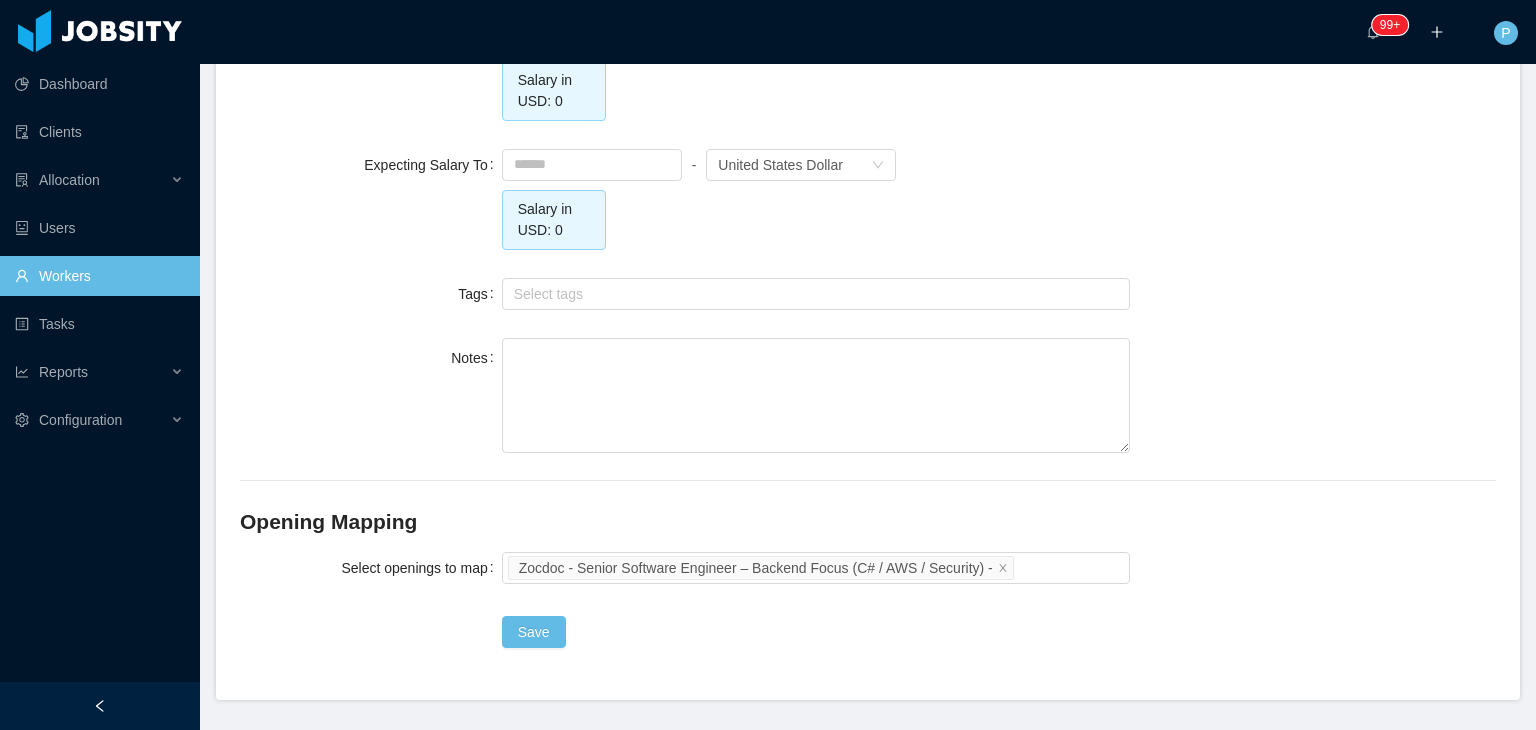 click on "Save" at bounding box center [816, 632] 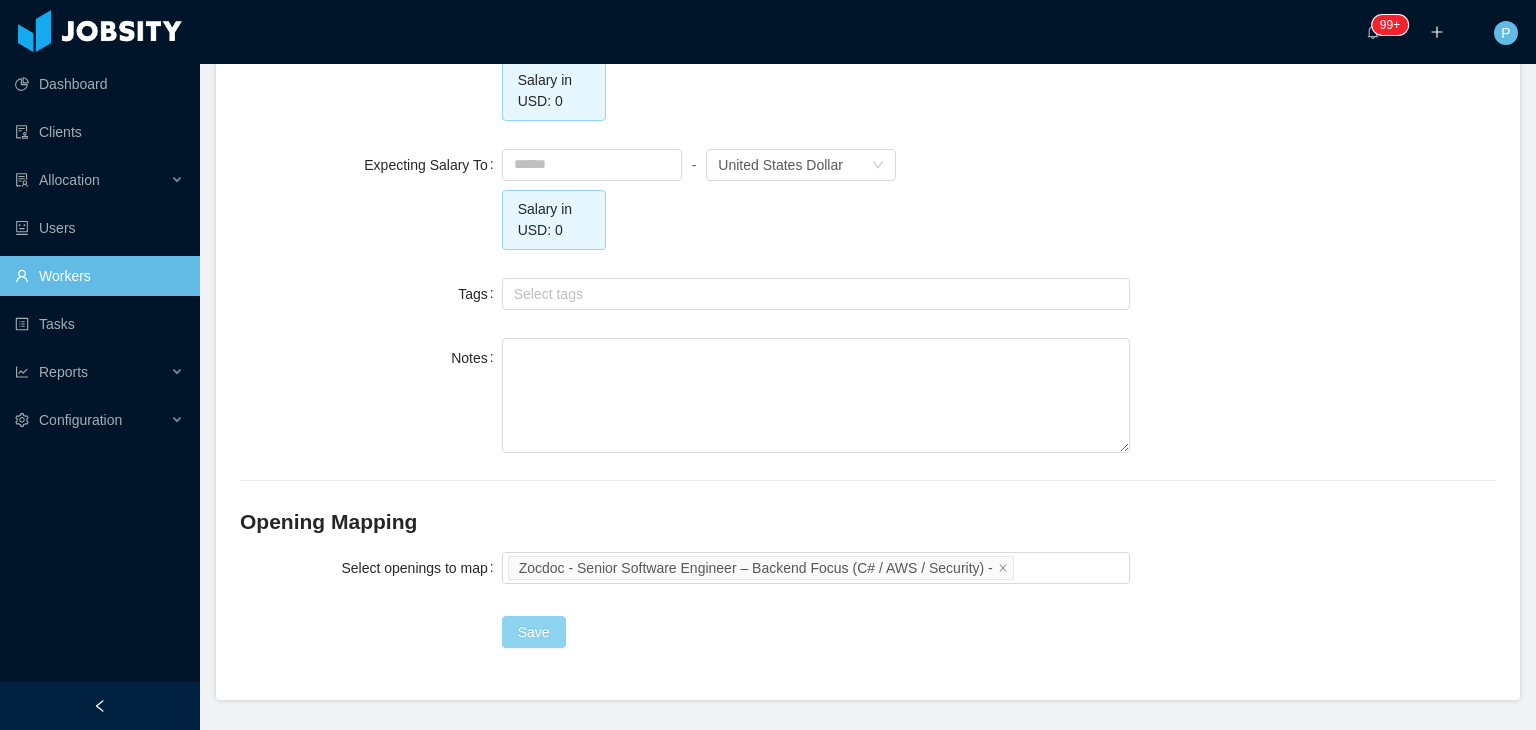 click on "Save" at bounding box center [534, 632] 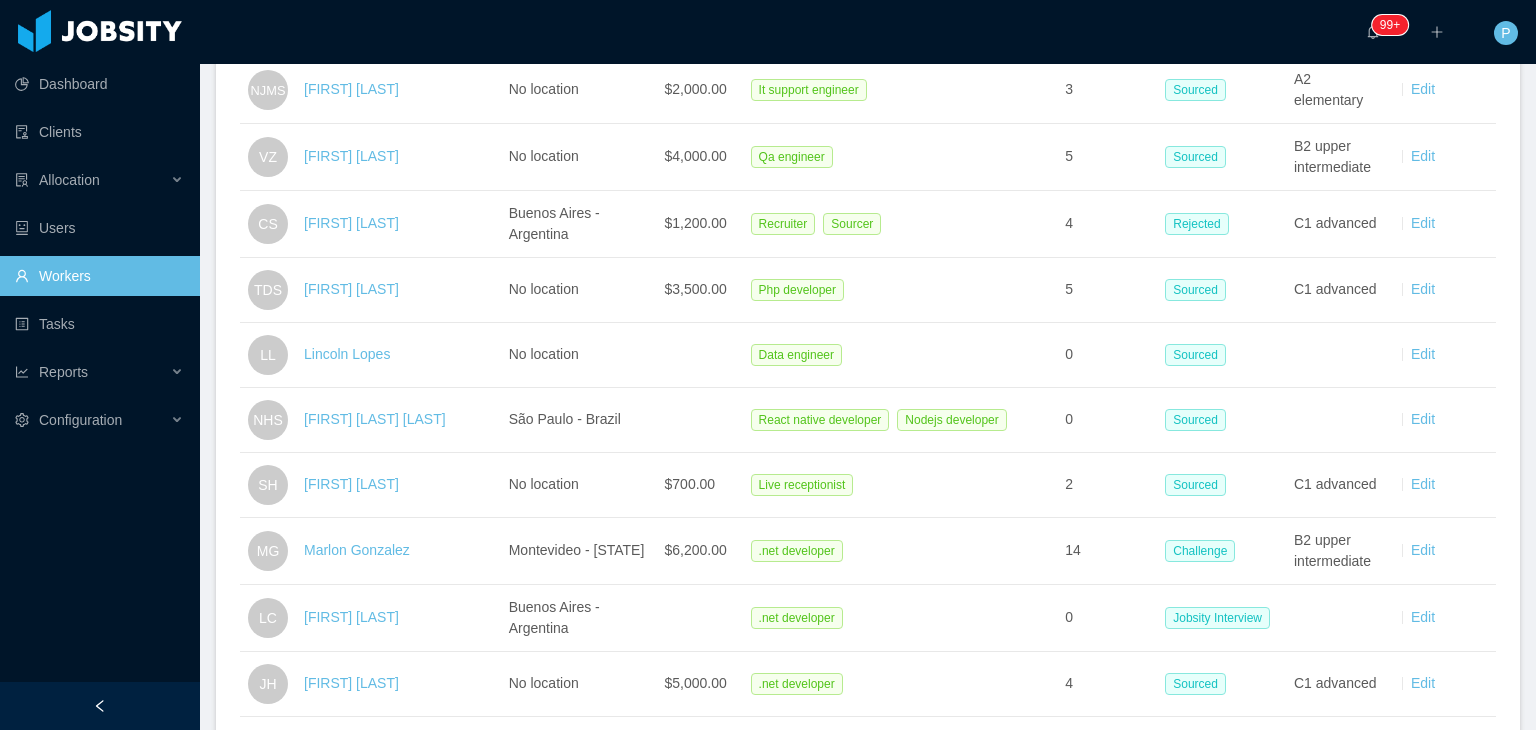 scroll, scrollTop: 0, scrollLeft: 0, axis: both 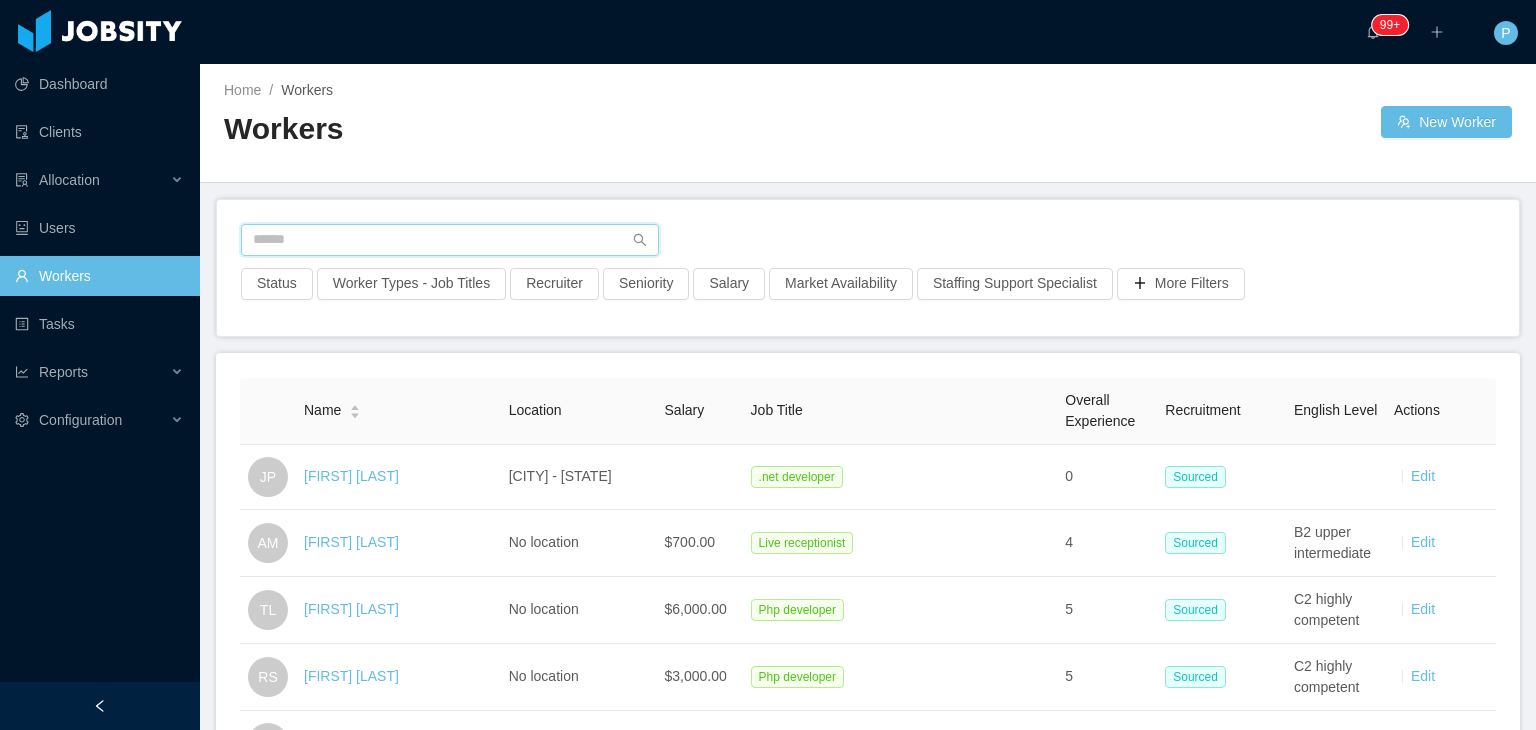 click at bounding box center (450, 240) 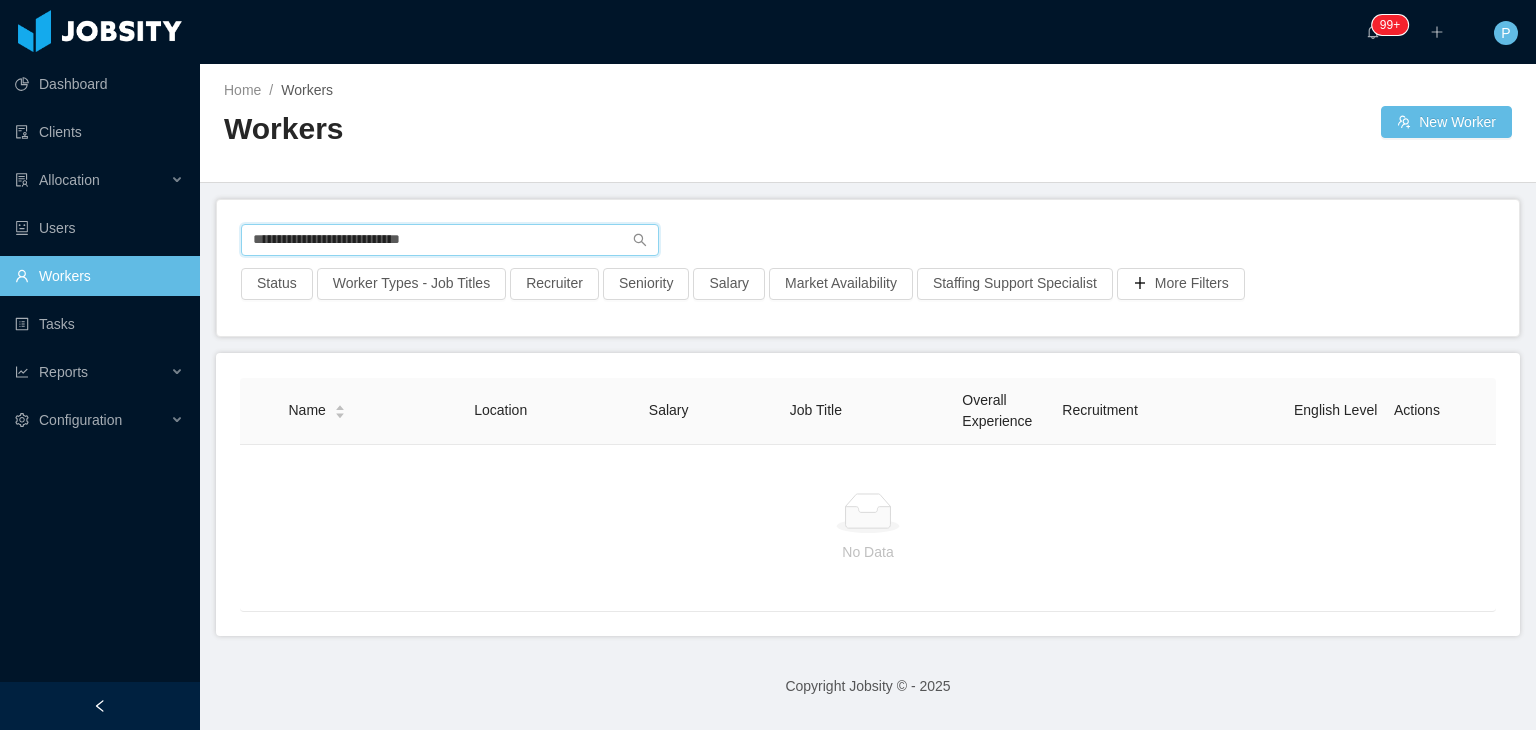 drag, startPoint x: 453, startPoint y: 229, endPoint x: 106, endPoint y: 249, distance: 347.5759 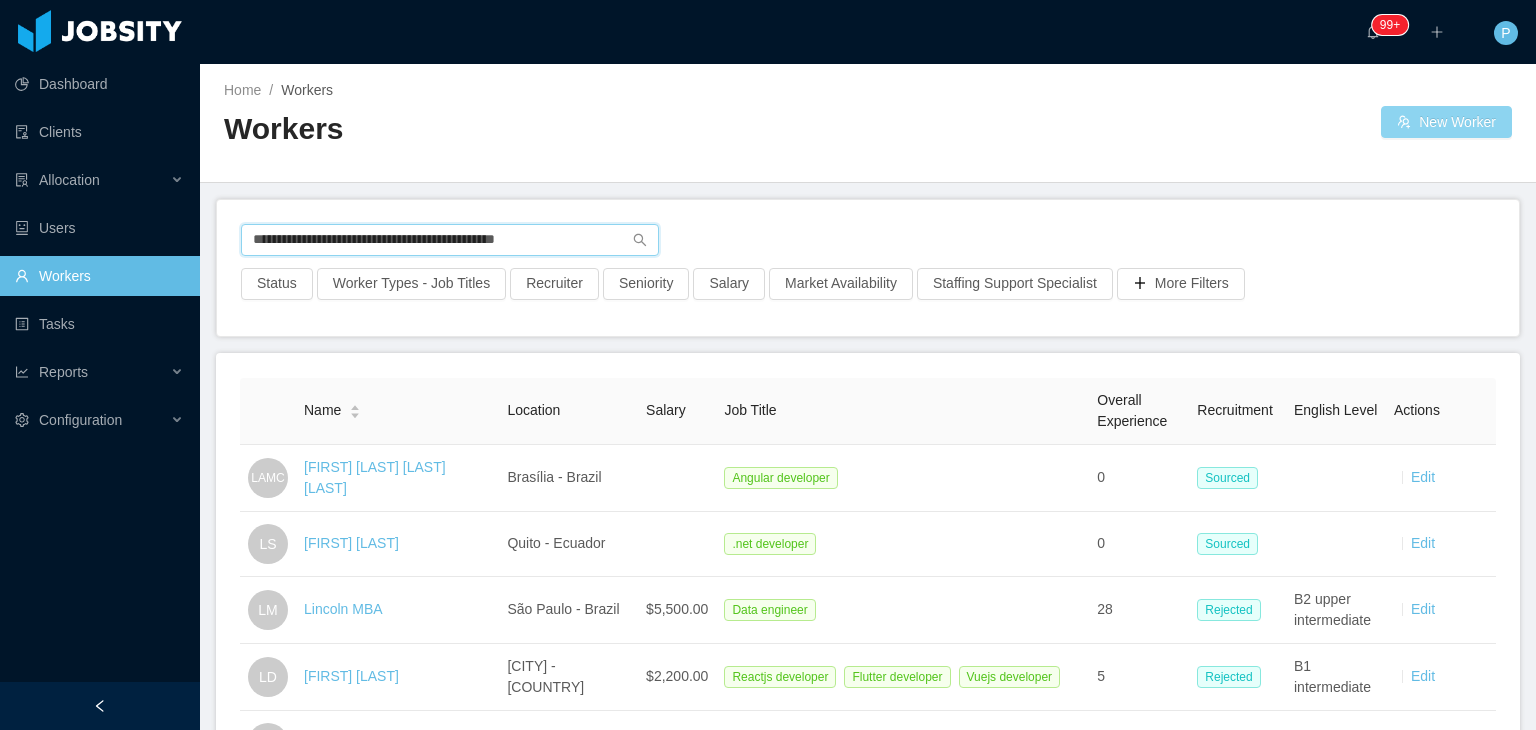 type on "**********" 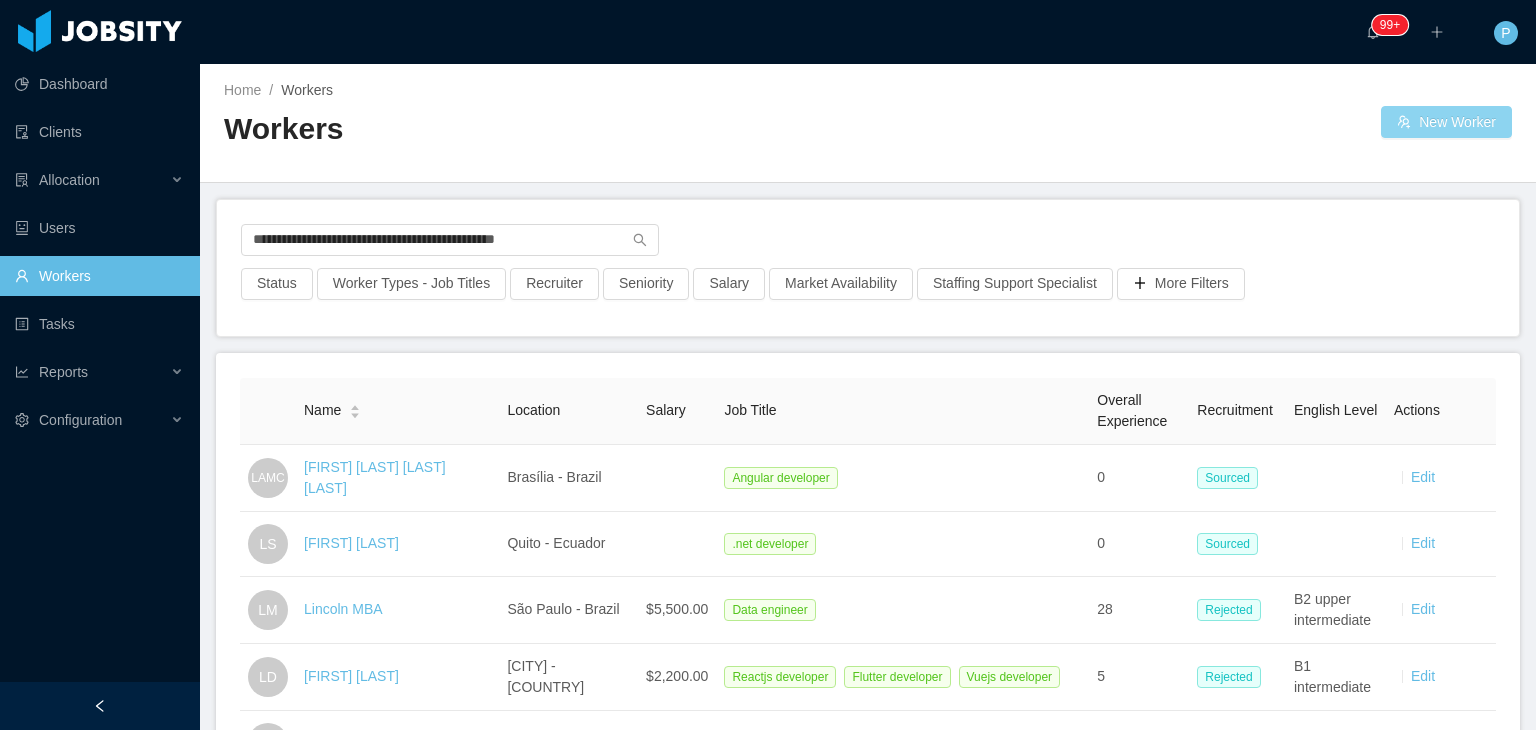 click on "New Worker" at bounding box center (1446, 122) 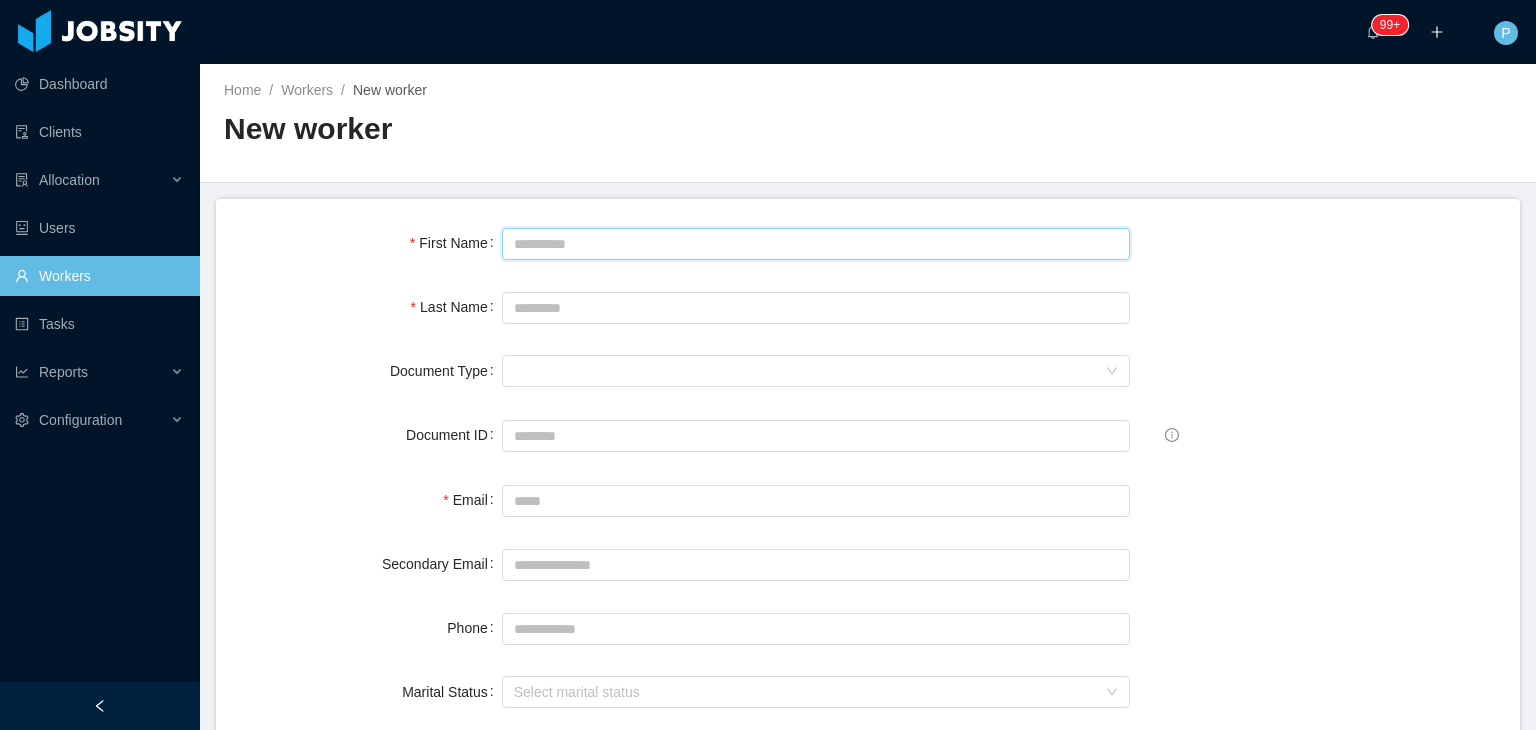 click on "First Name" at bounding box center (816, 244) 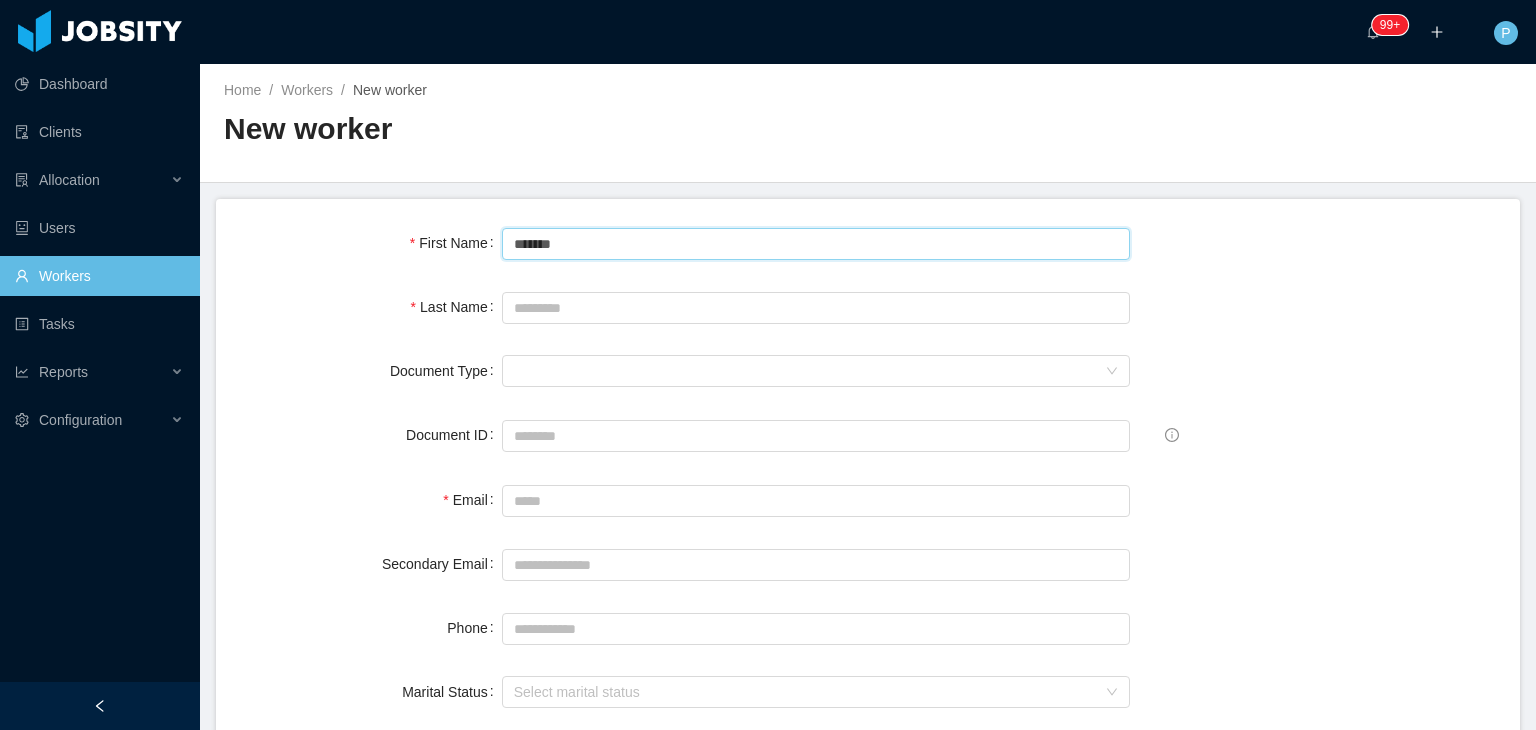 type on "*******" 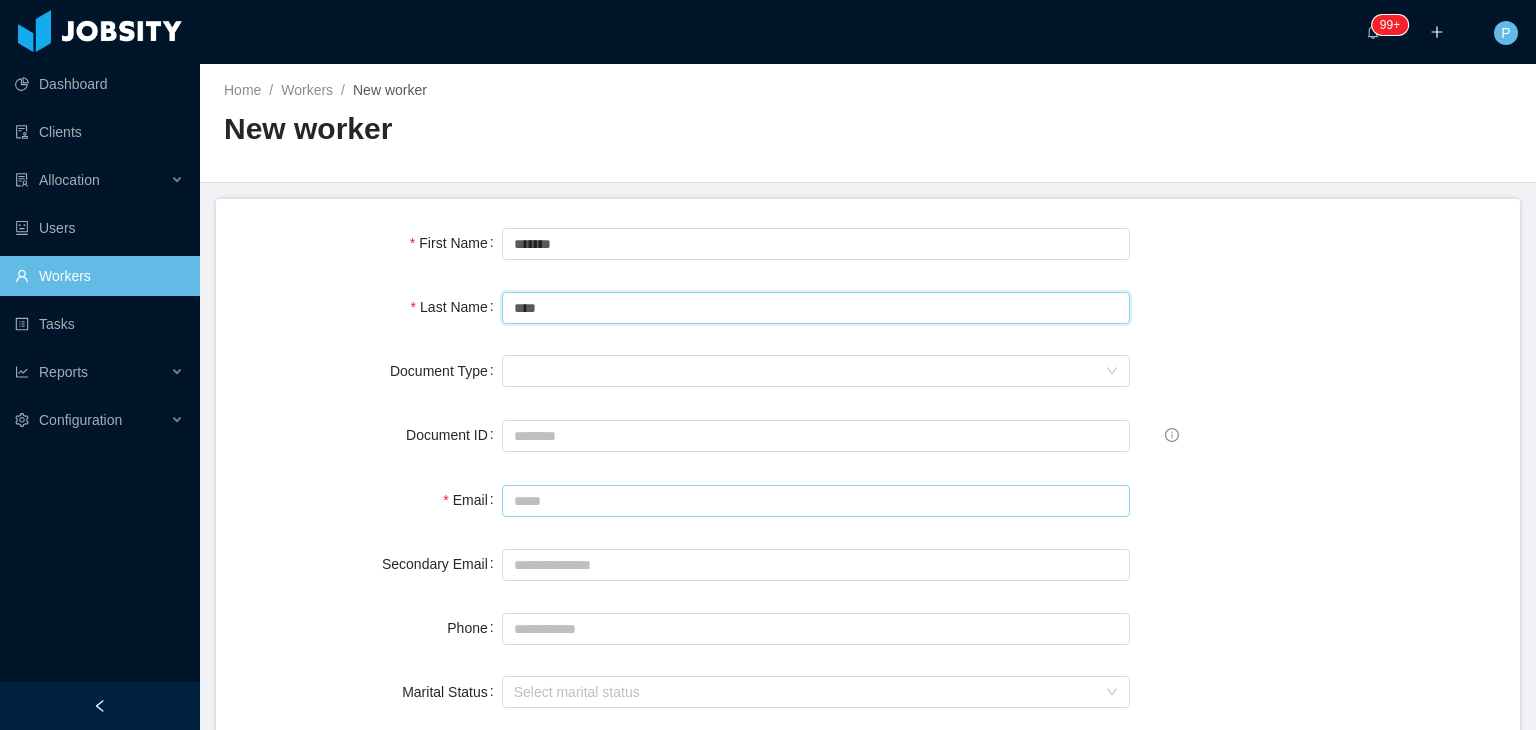 type on "****" 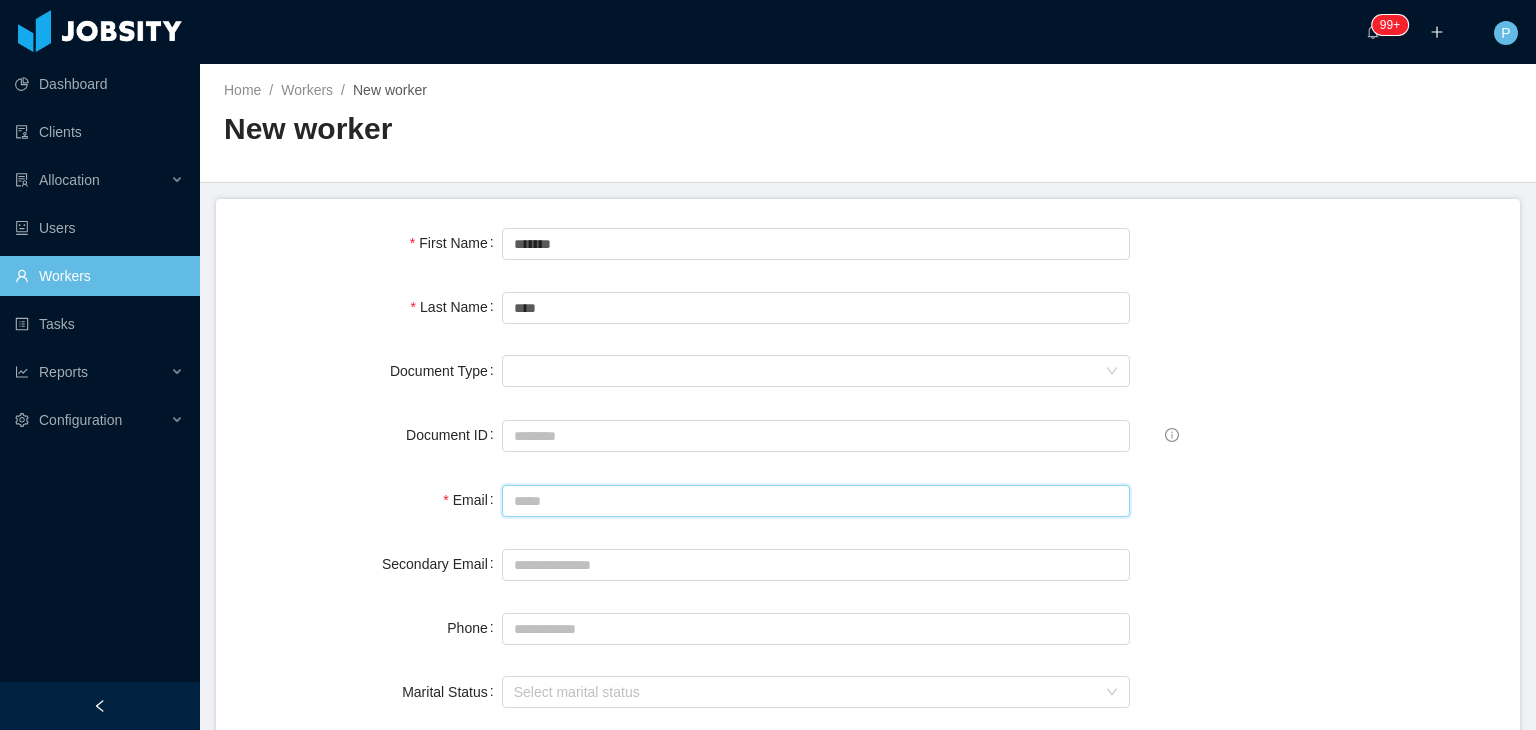click on "Email" at bounding box center [816, 501] 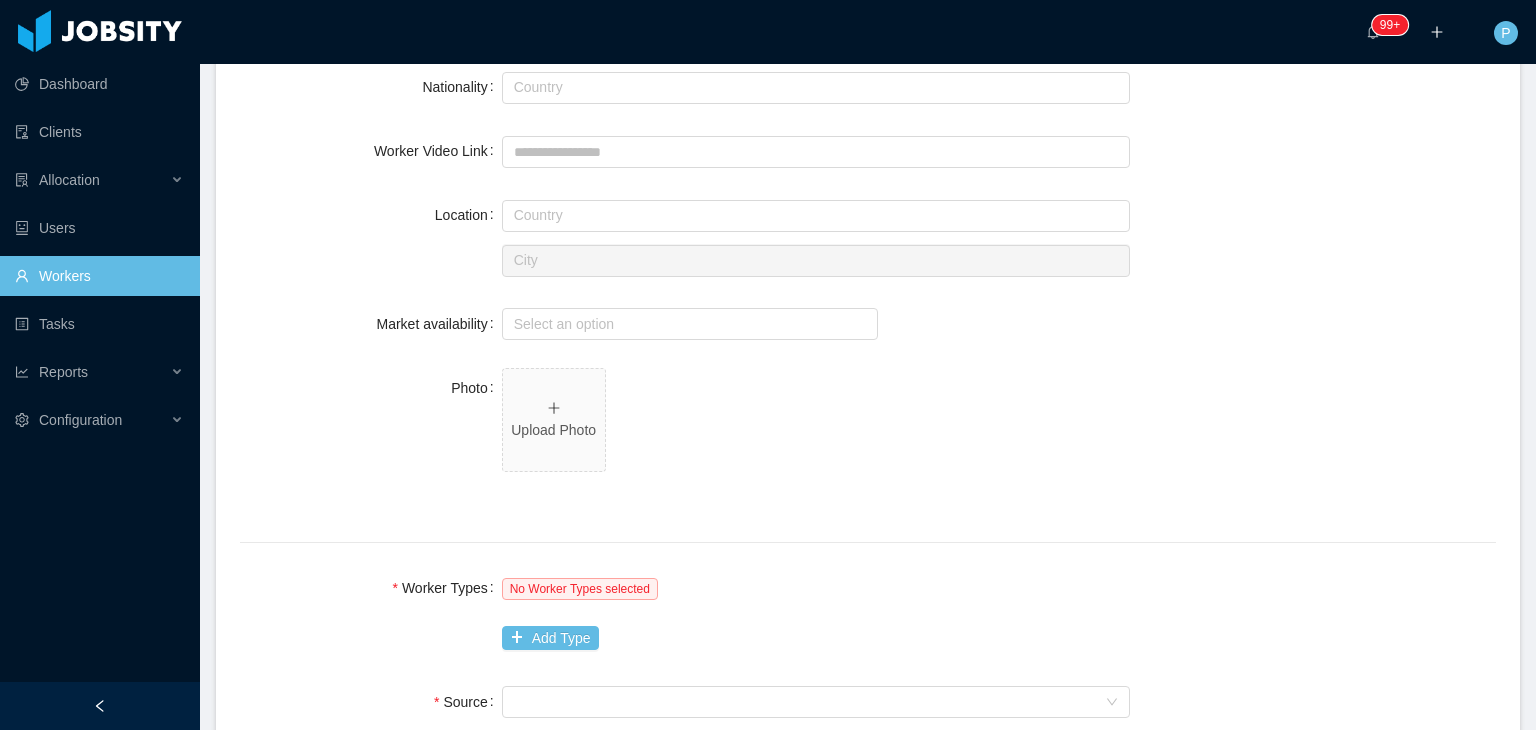 scroll, scrollTop: 761, scrollLeft: 0, axis: vertical 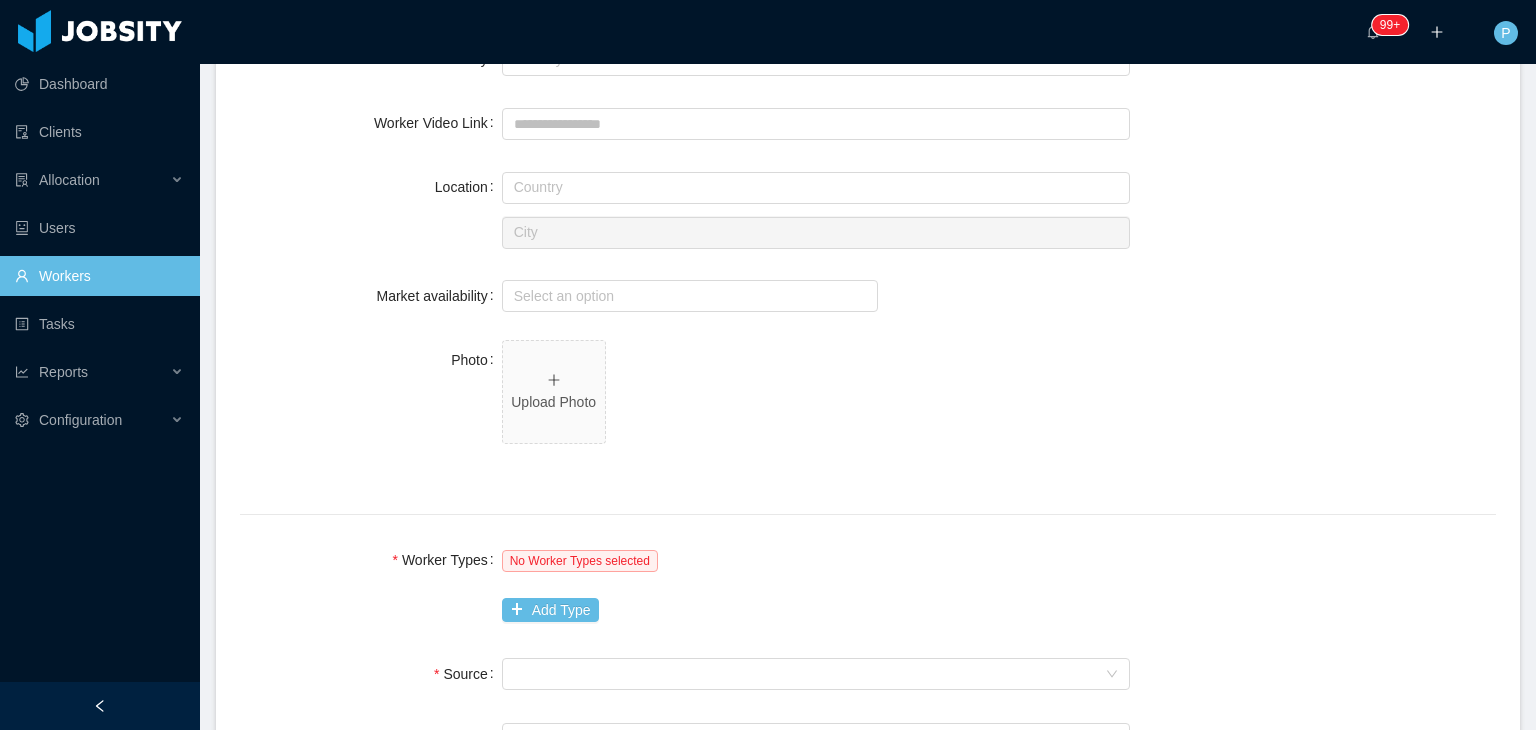 type on "**********" 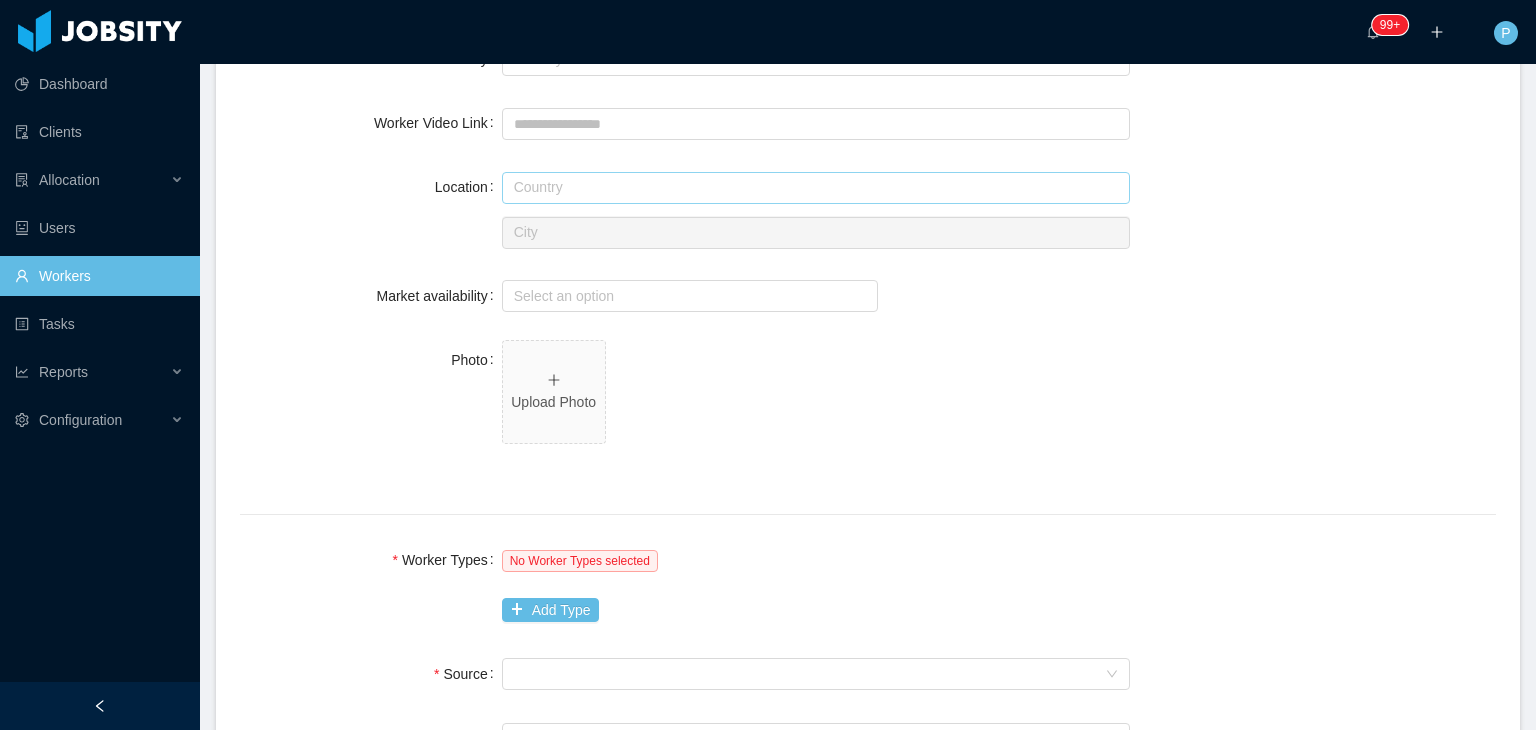 click at bounding box center (816, 188) 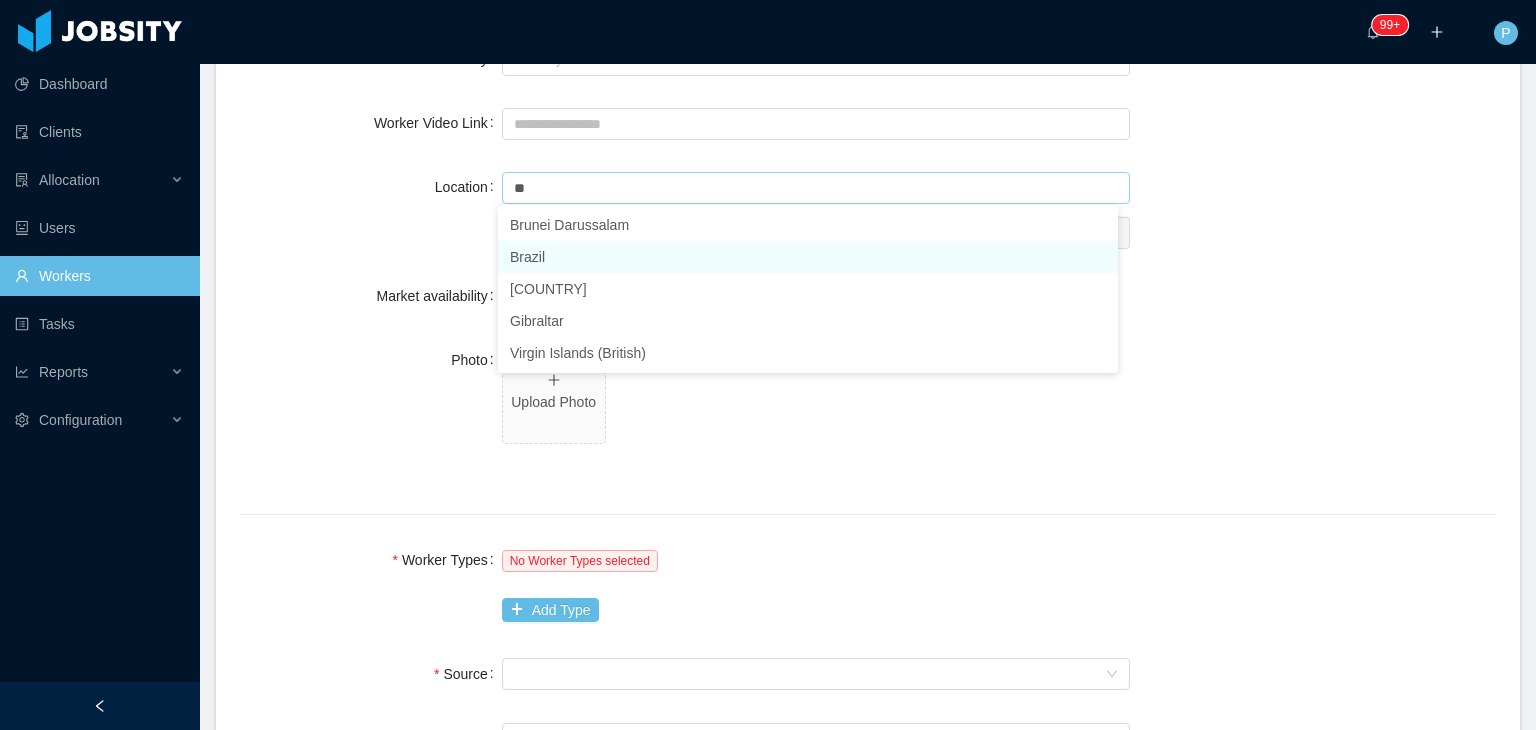 click on "Brazil" at bounding box center (808, 257) 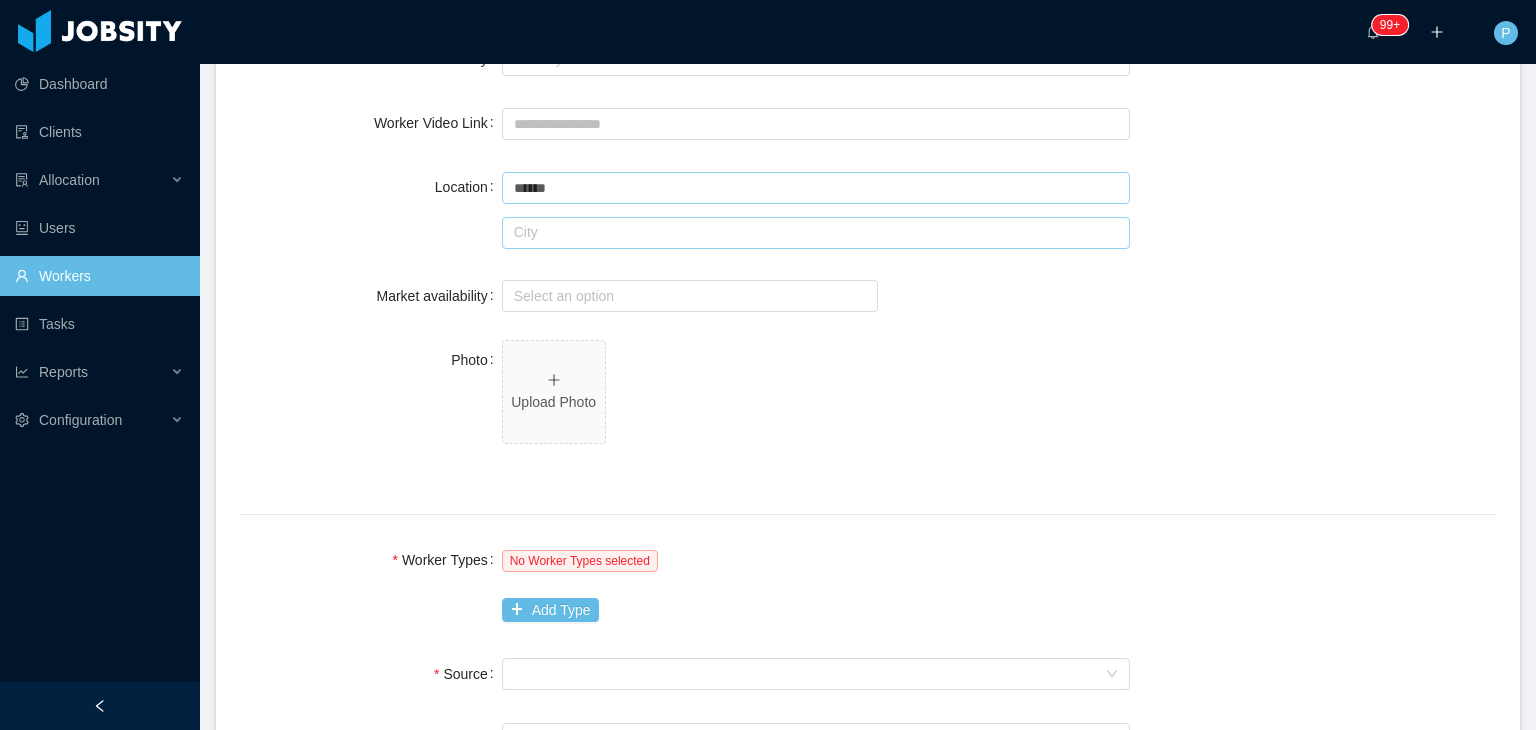 type on "******" 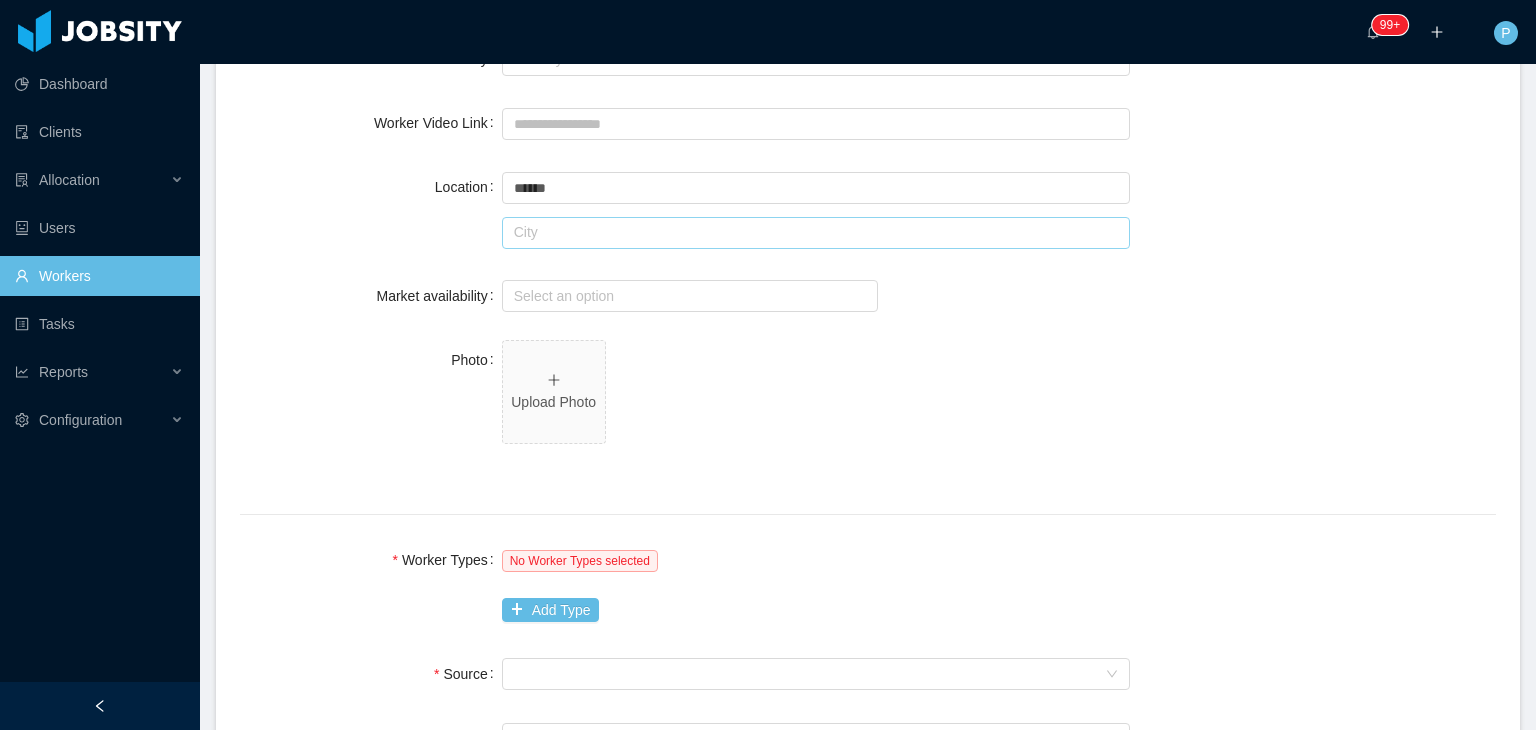 click at bounding box center [816, 233] 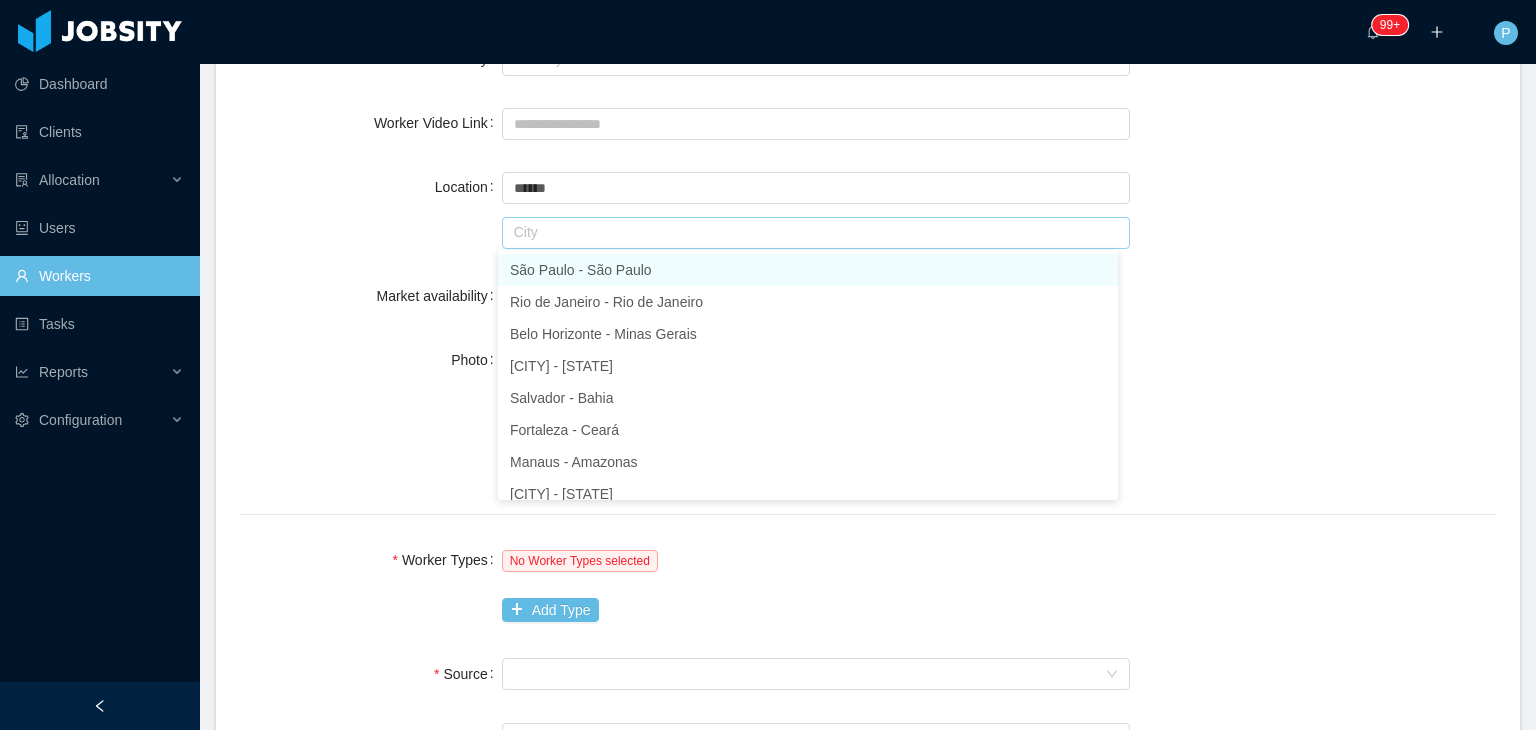click on "São Paulo - São Paulo" at bounding box center [808, 270] 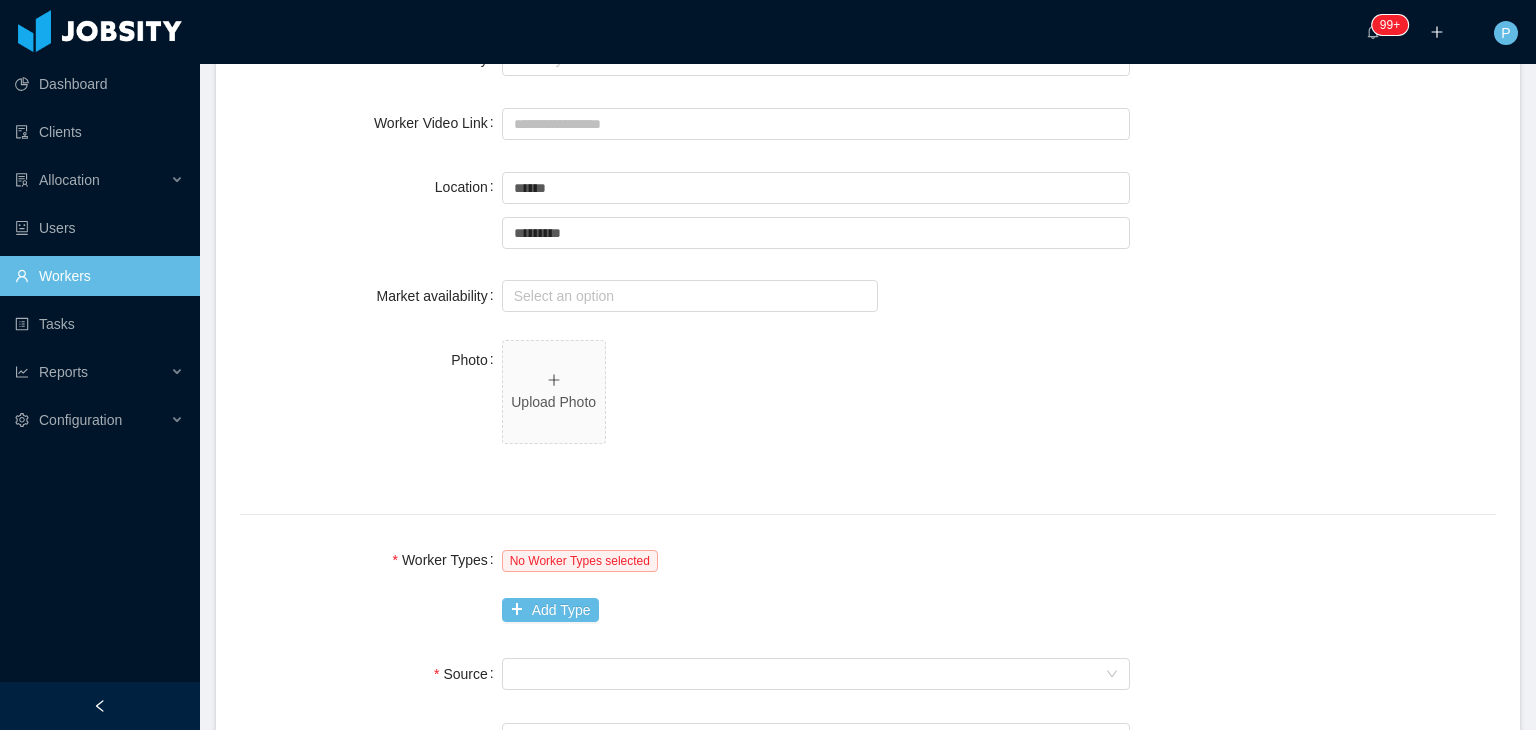click on "Photo Upload Photo" at bounding box center [868, 403] 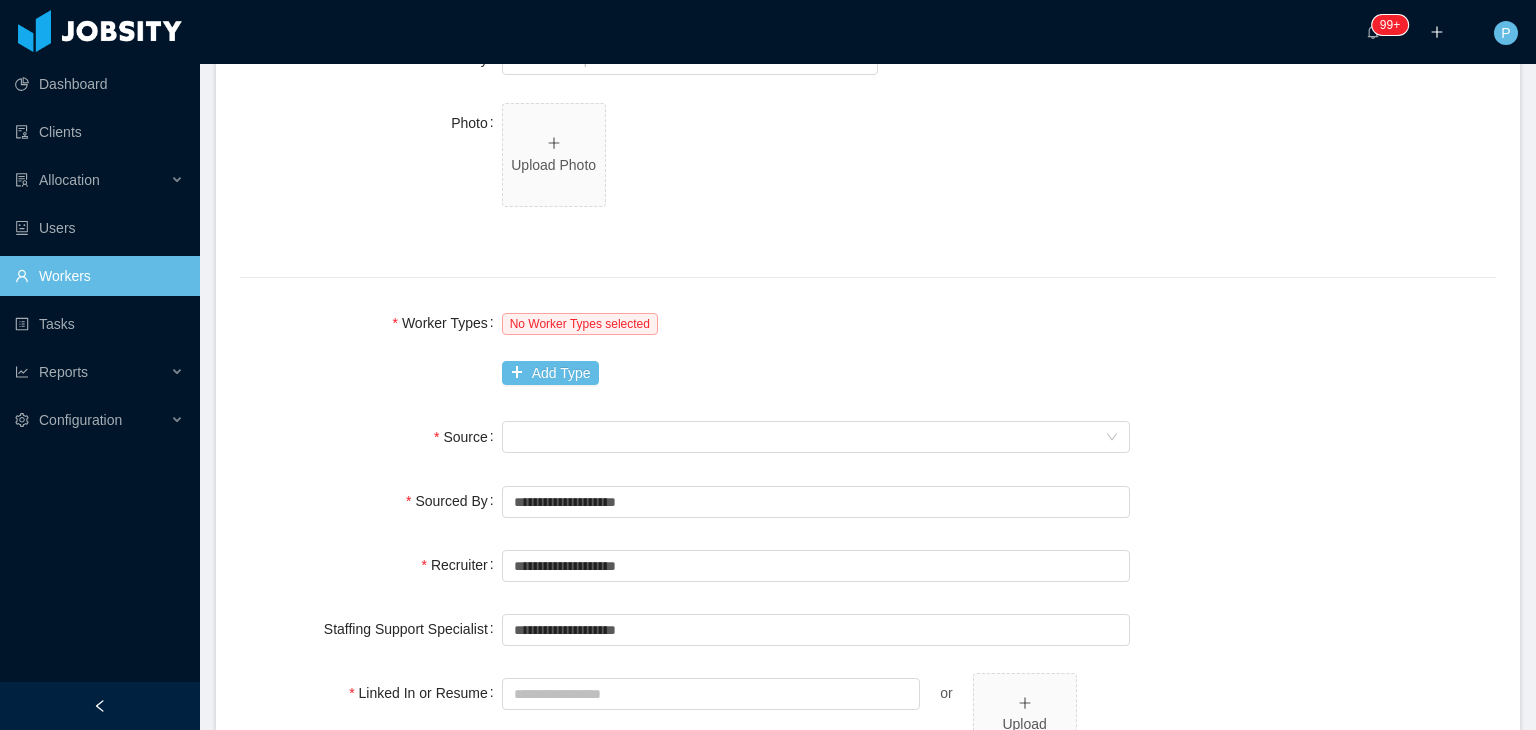 scroll, scrollTop: 1081, scrollLeft: 0, axis: vertical 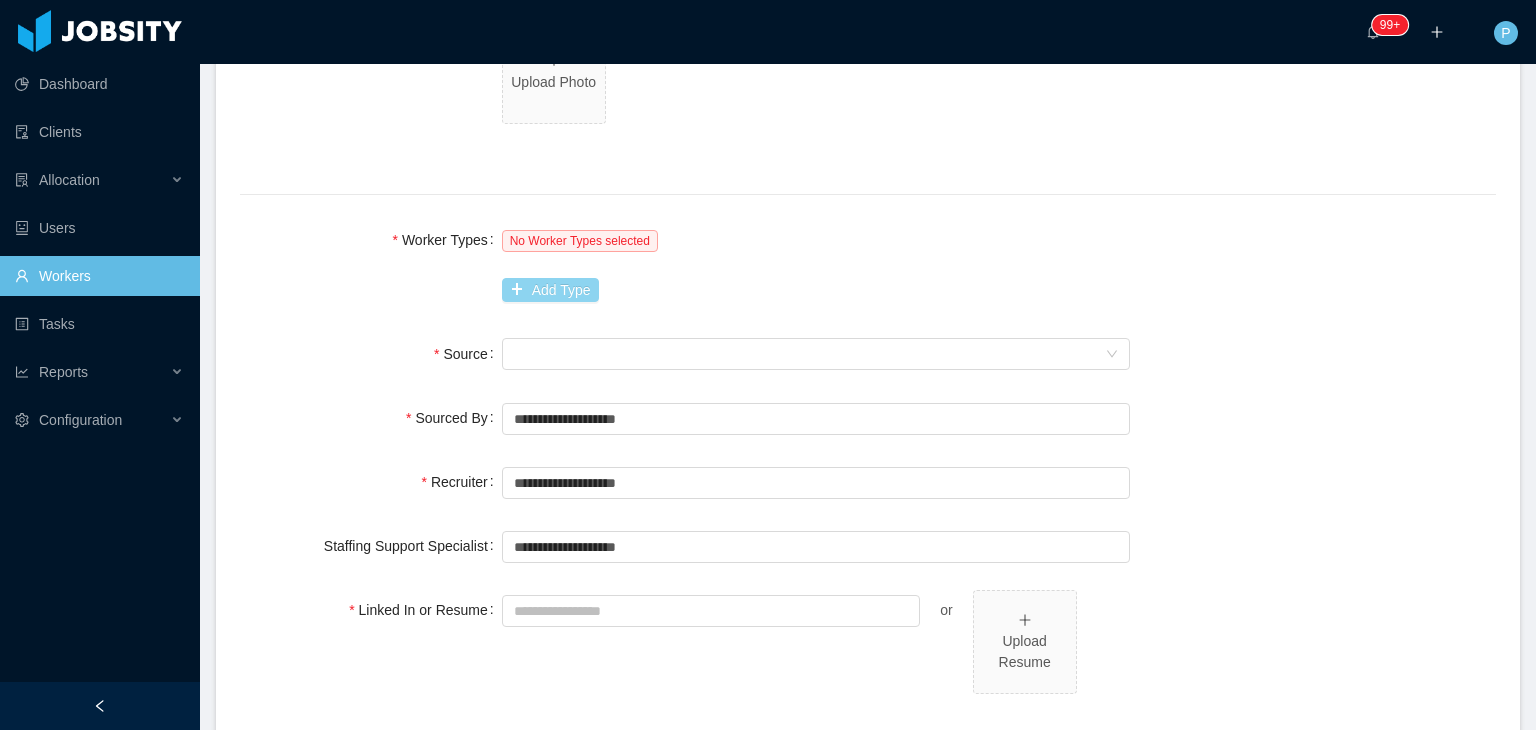 click on "Add Type" at bounding box center (550, 290) 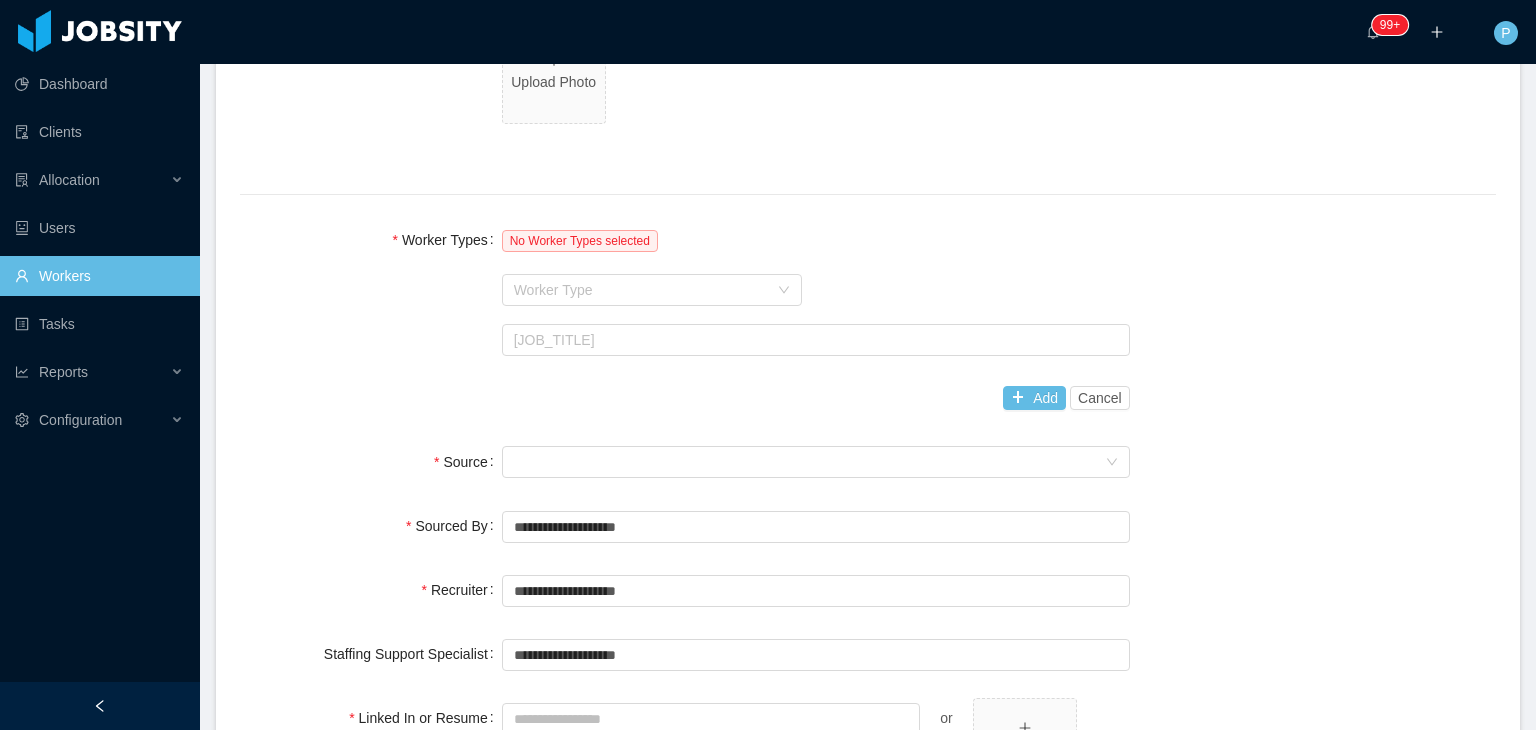 click on "Worker Type" at bounding box center [641, 290] 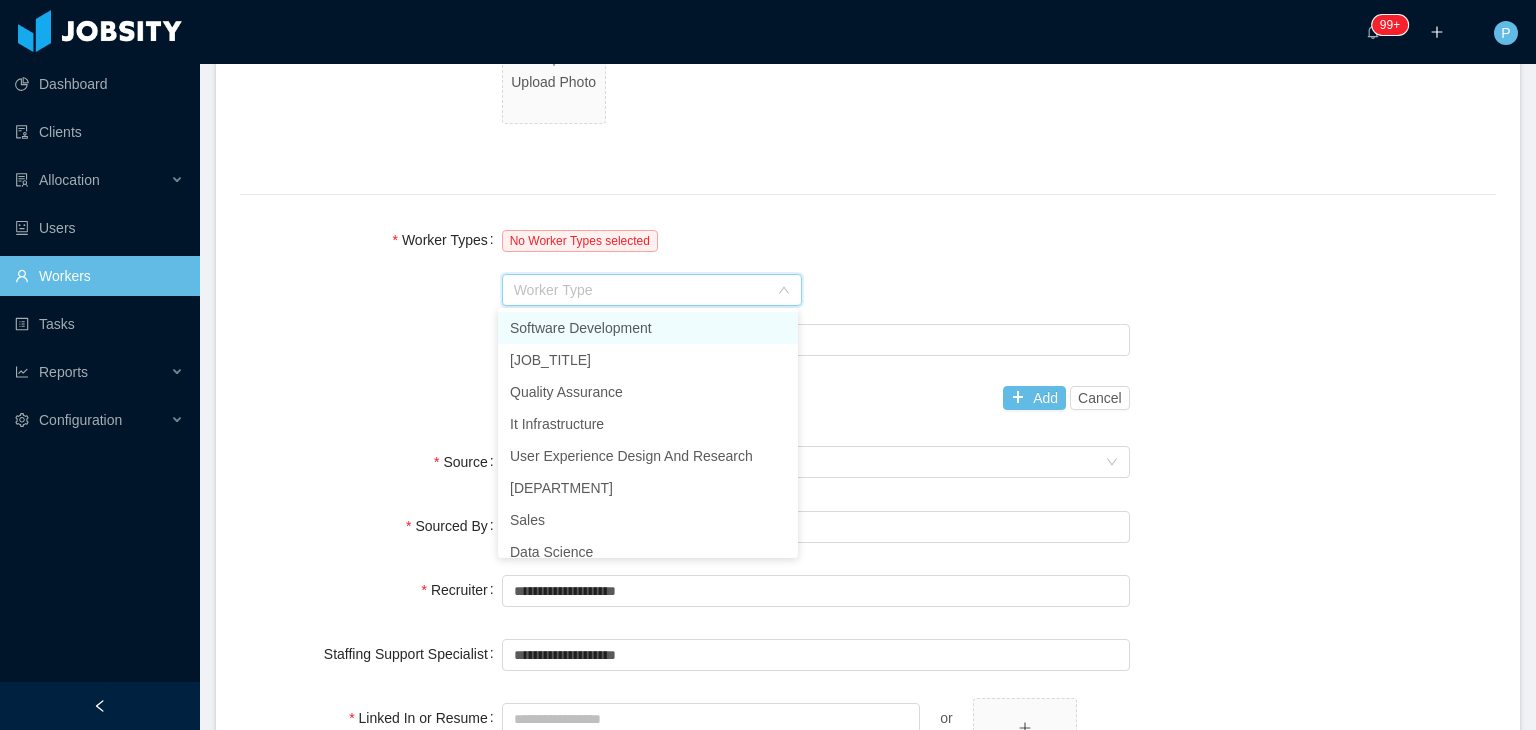 click on "Software Development" at bounding box center [648, 328] 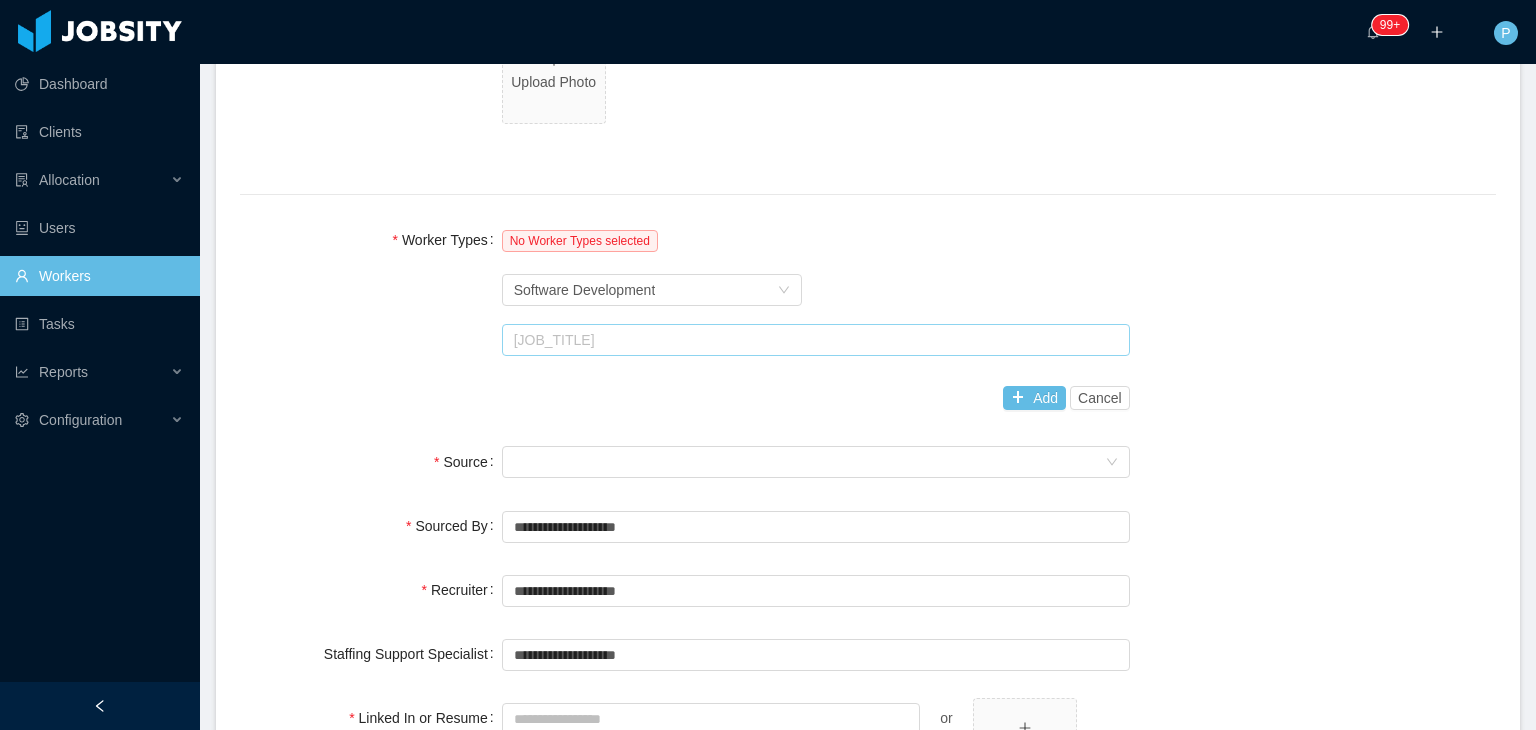 click on "[JOB_TITLE]" at bounding box center [813, 340] 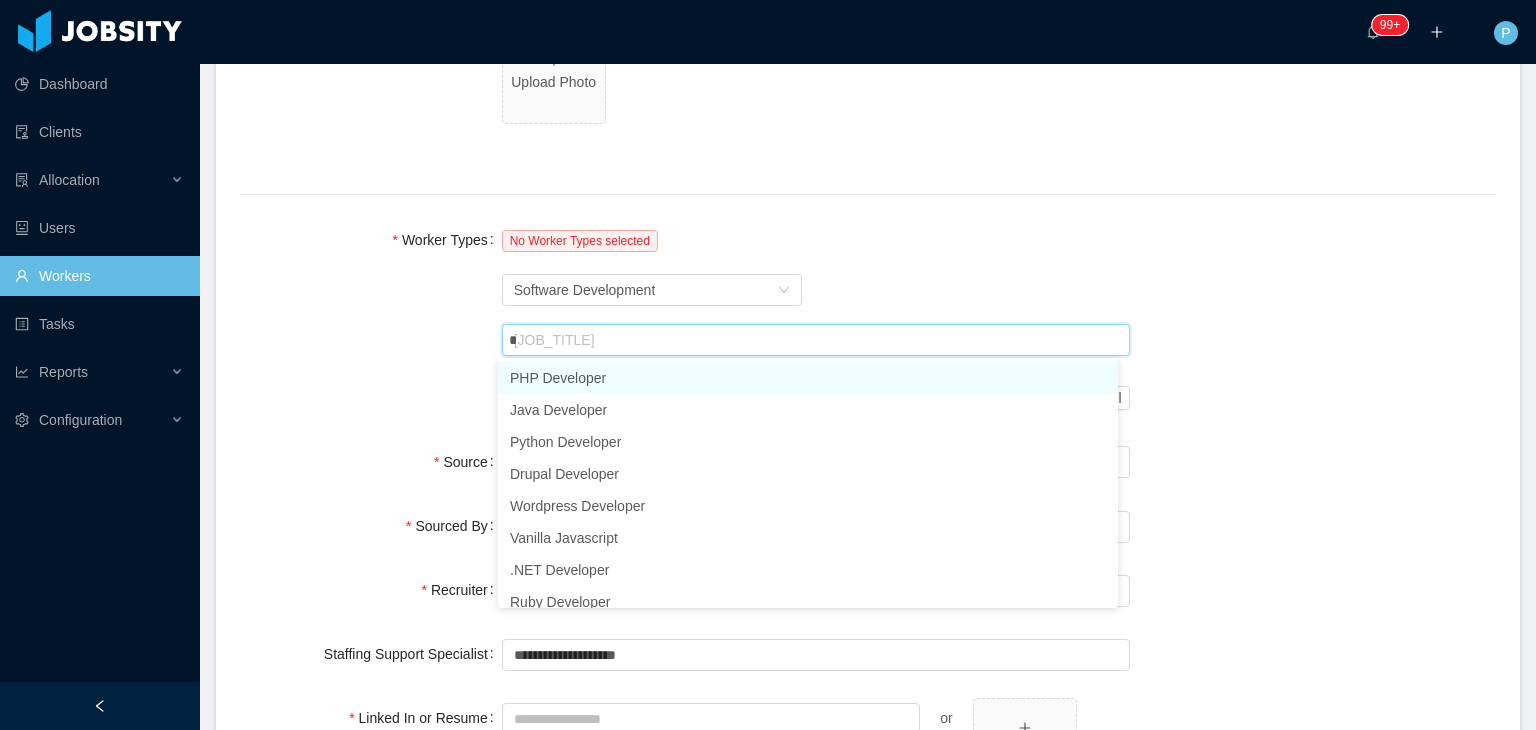 type on "**" 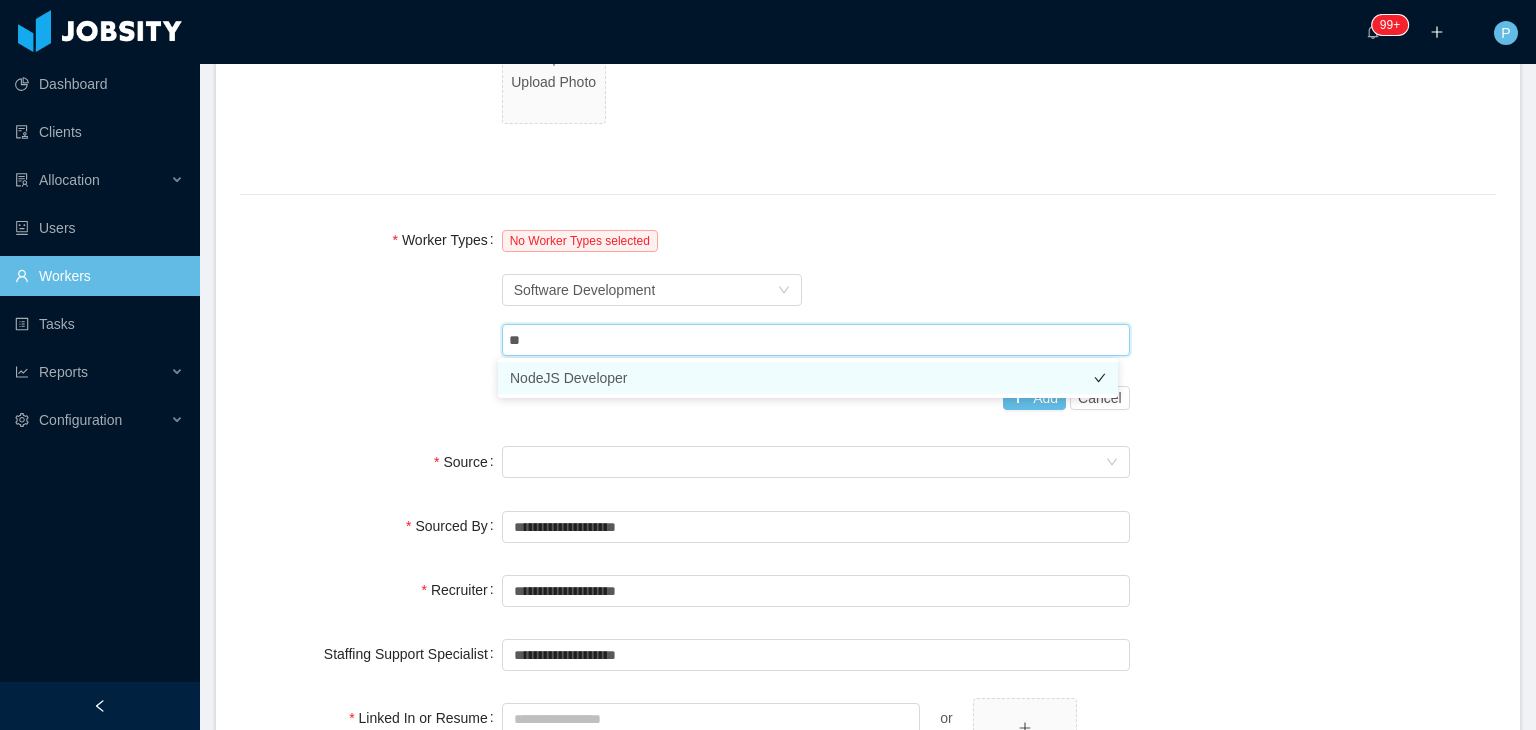 click on "NodeJS Developer" at bounding box center [808, 378] 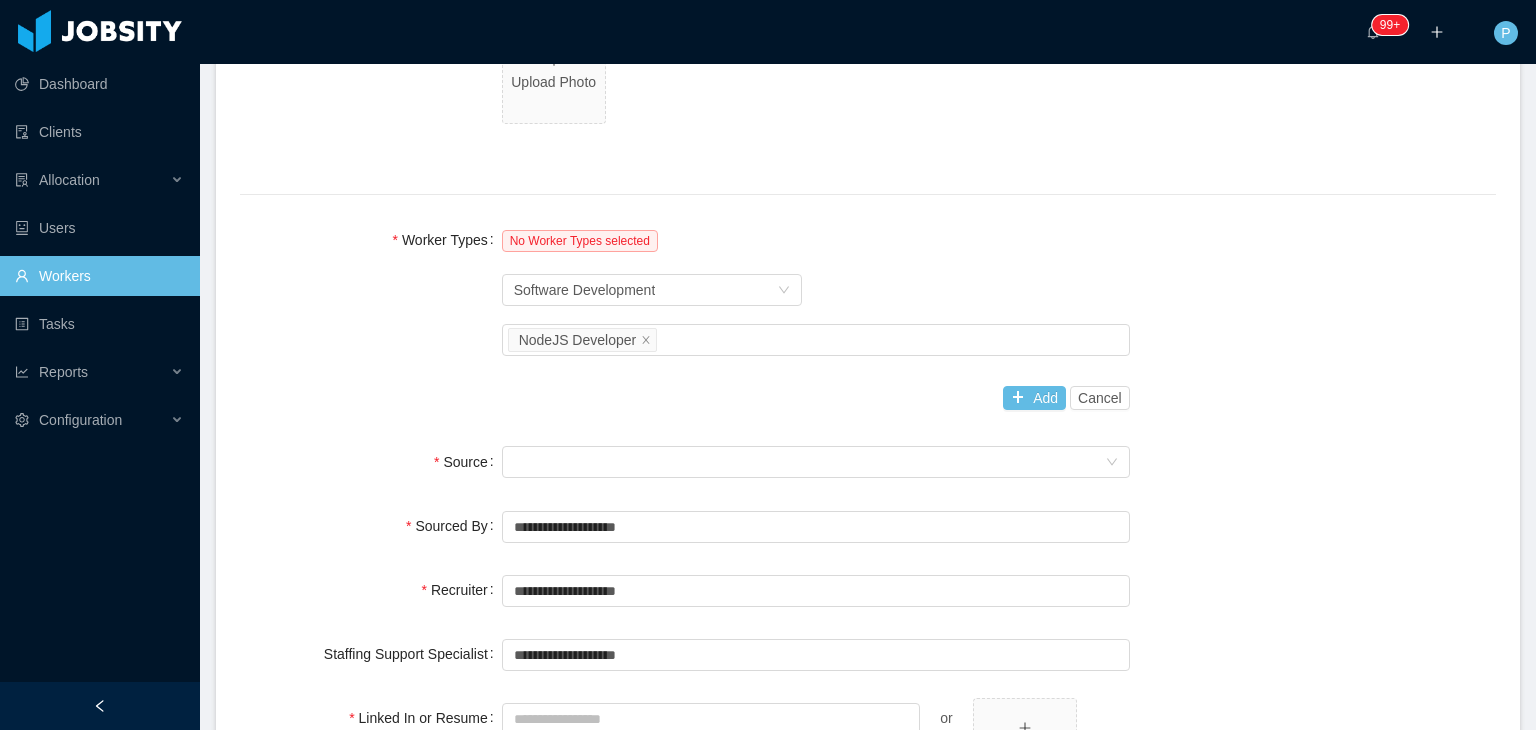 click on "Worker Types No Worker Types selected Worker Type Software Development   Job titles NodeJS Developer   Add   Cancel" at bounding box center [868, 319] 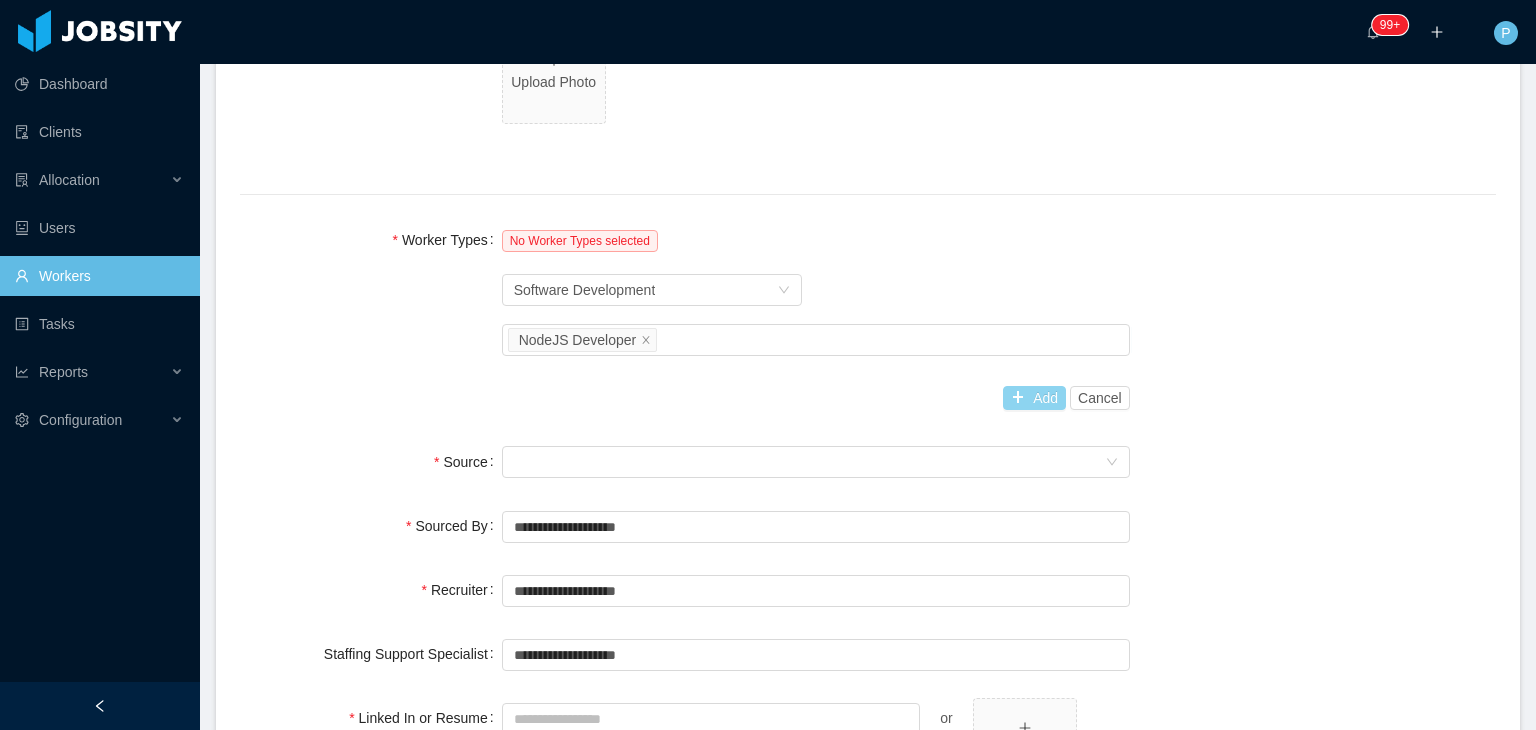 click on "Add" at bounding box center [1034, 398] 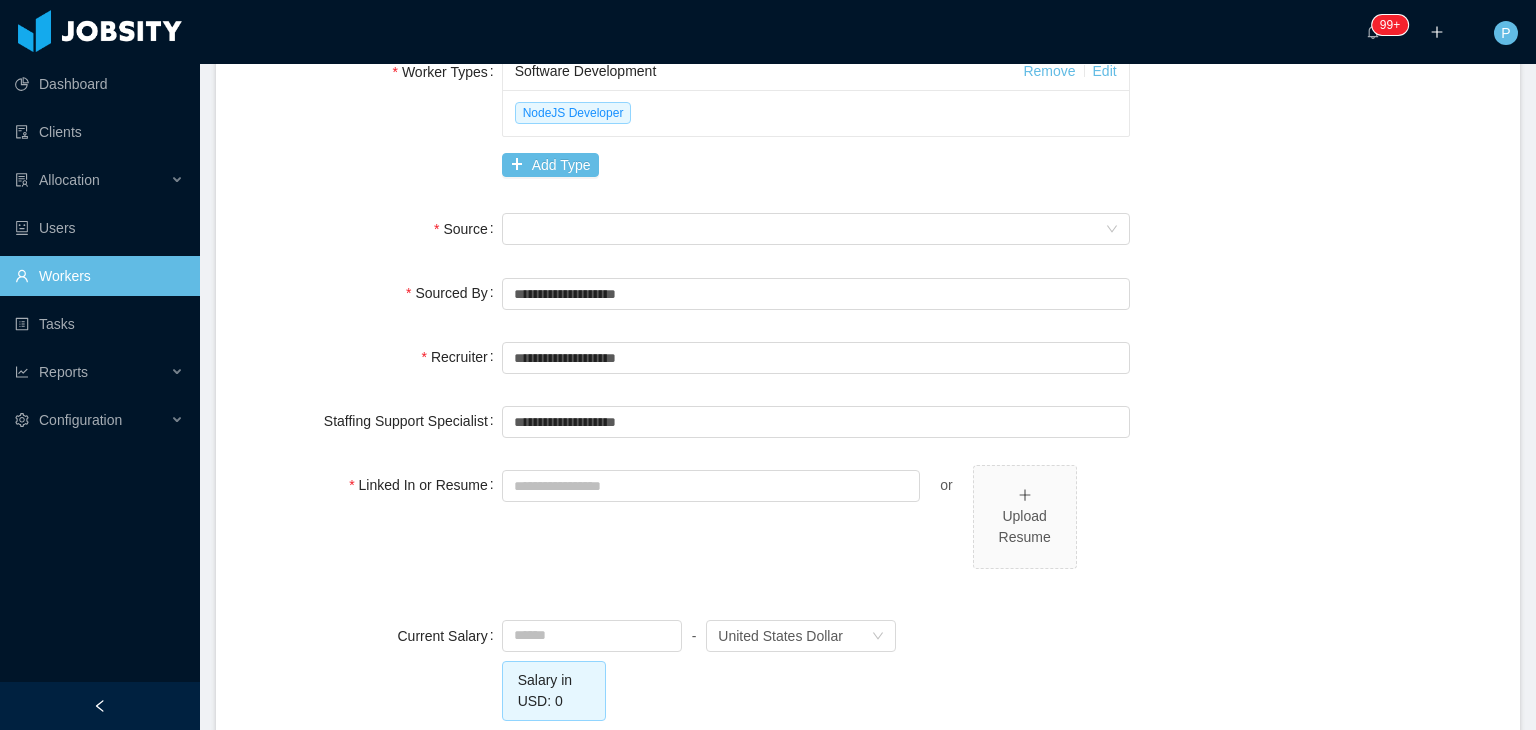 scroll, scrollTop: 1268, scrollLeft: 0, axis: vertical 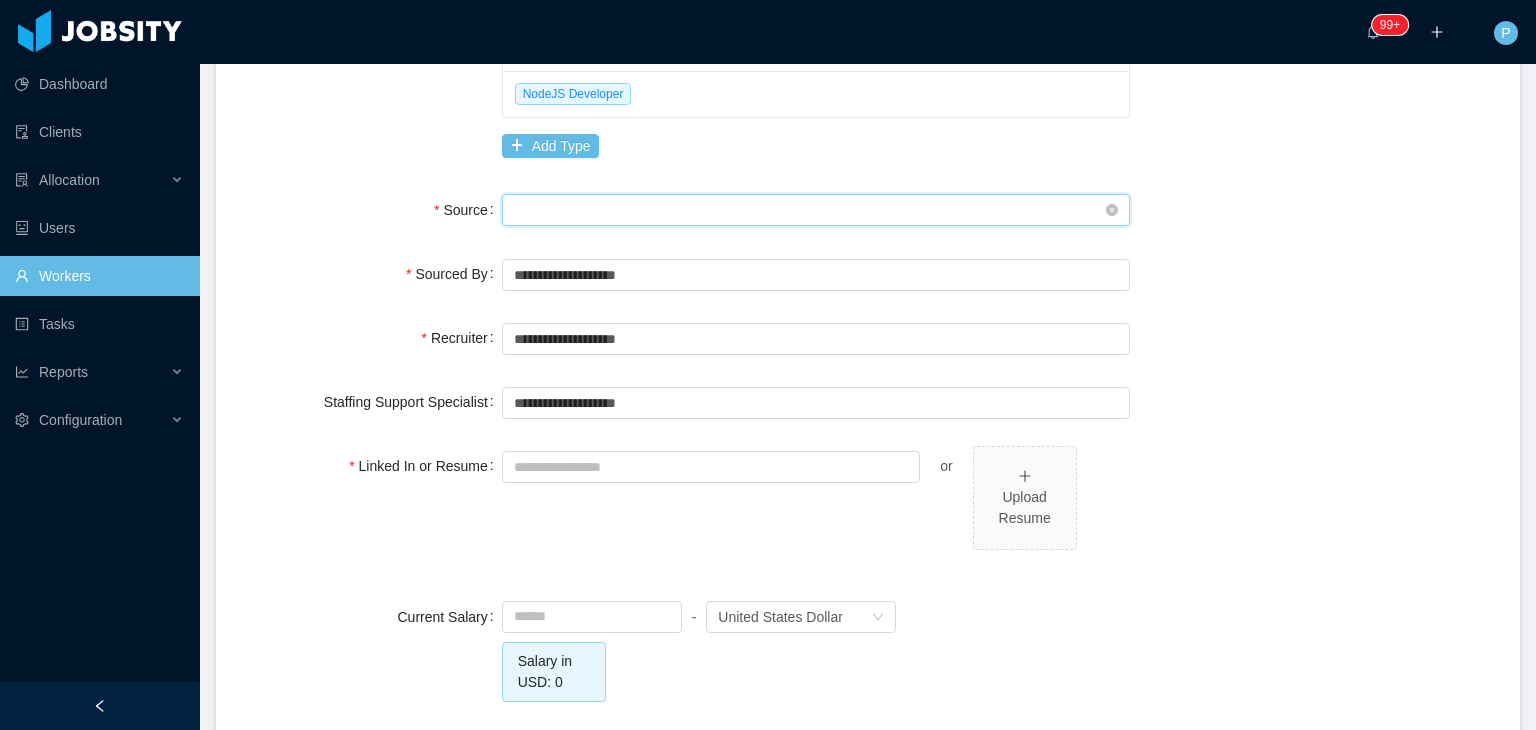 click on "Seniority" at bounding box center (809, 210) 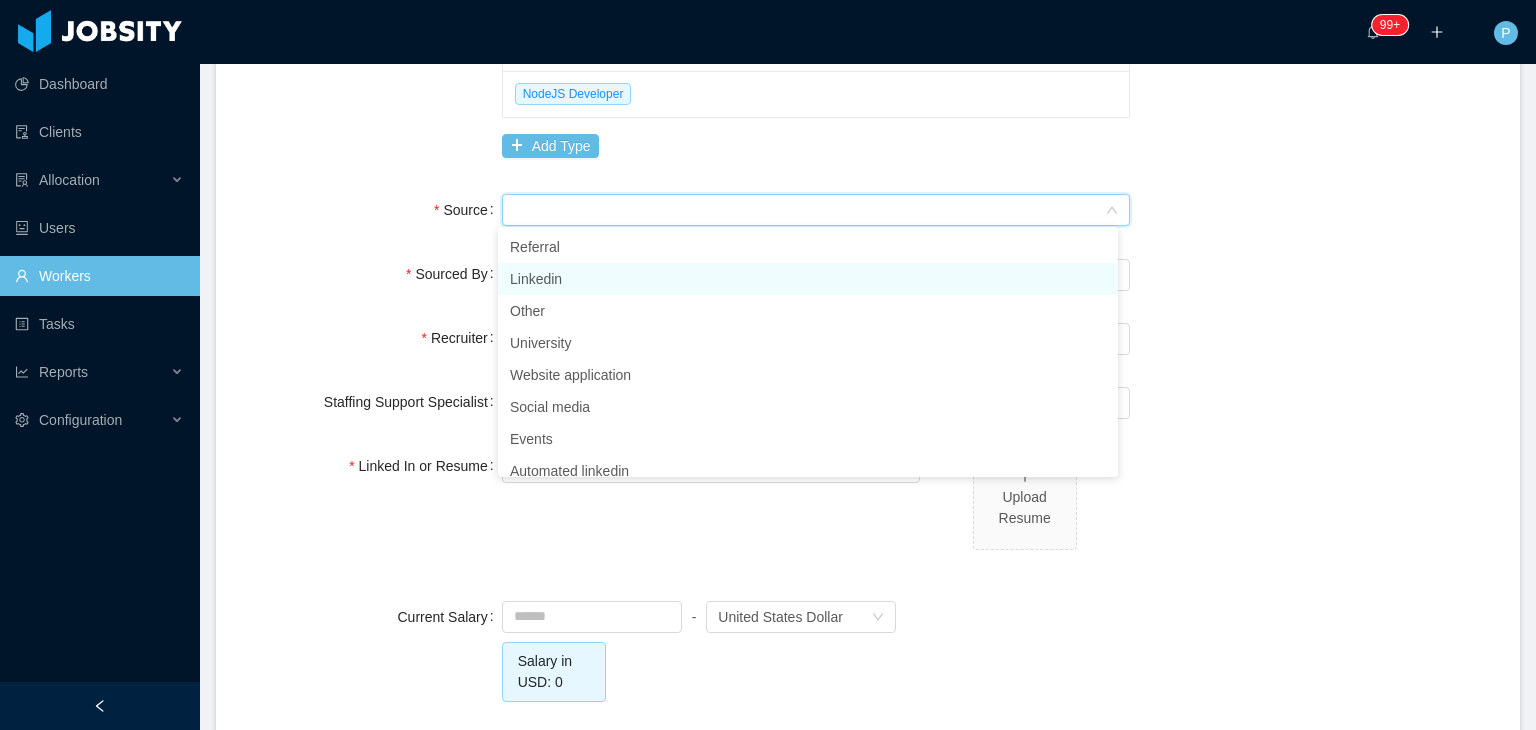 click on "Linkedin" at bounding box center [808, 279] 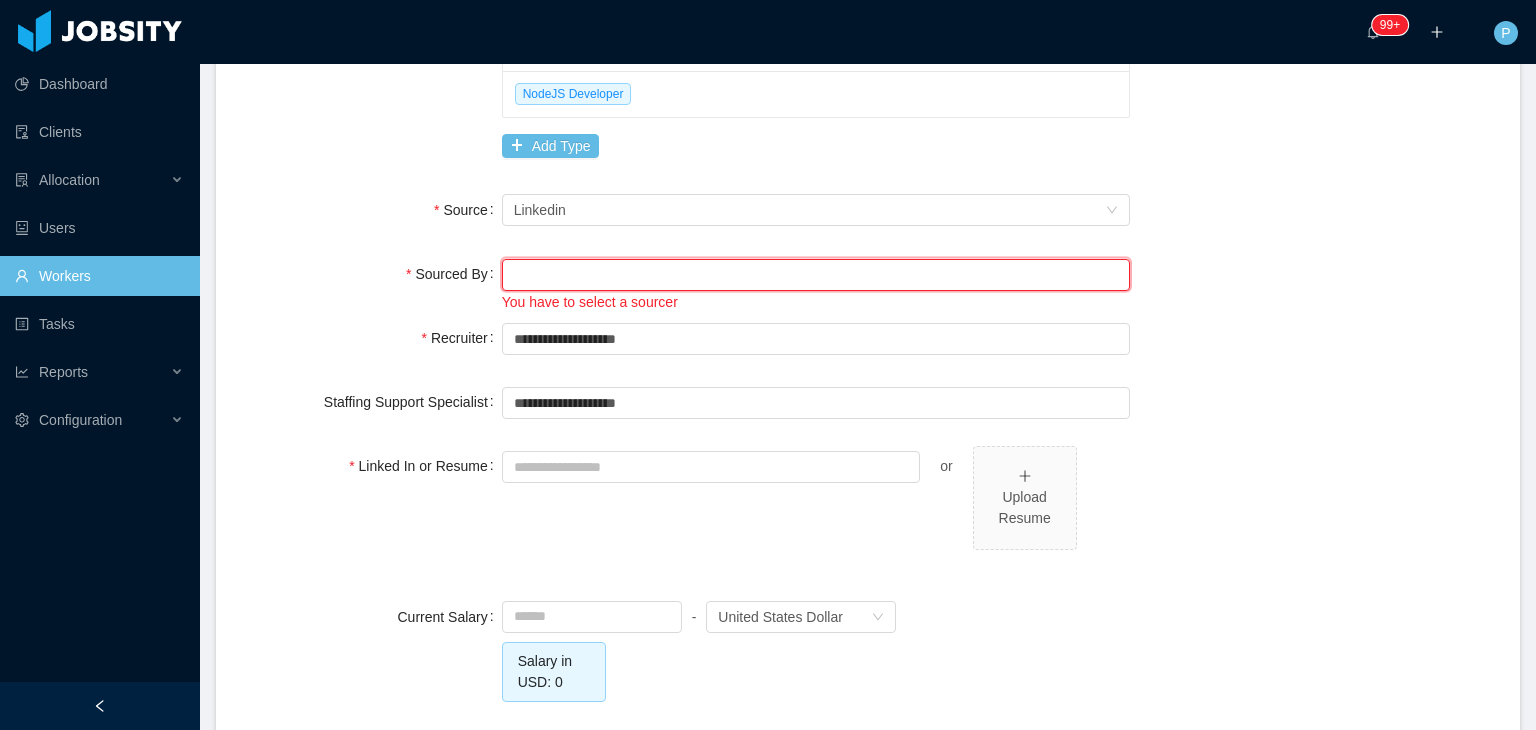 click at bounding box center (816, 275) 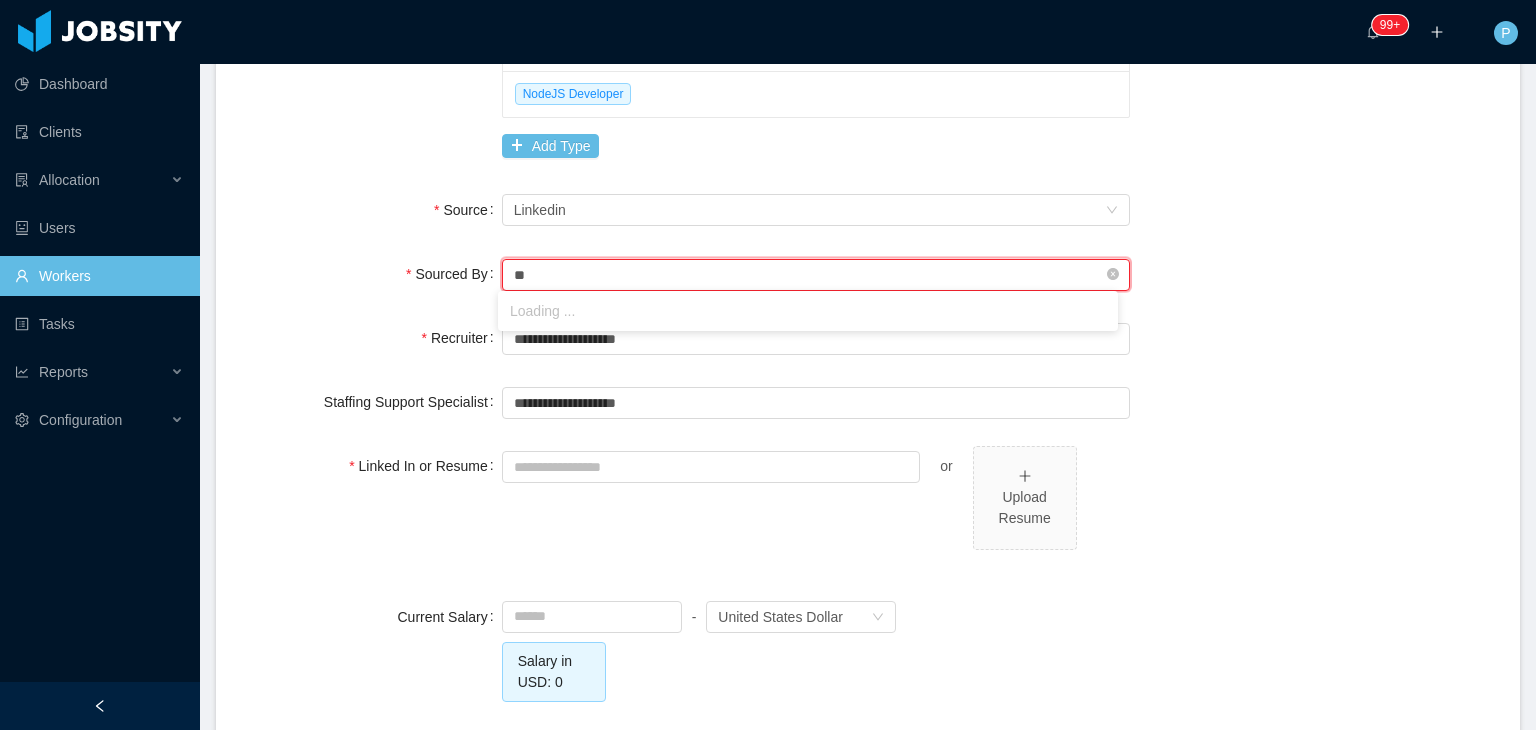 type on "*" 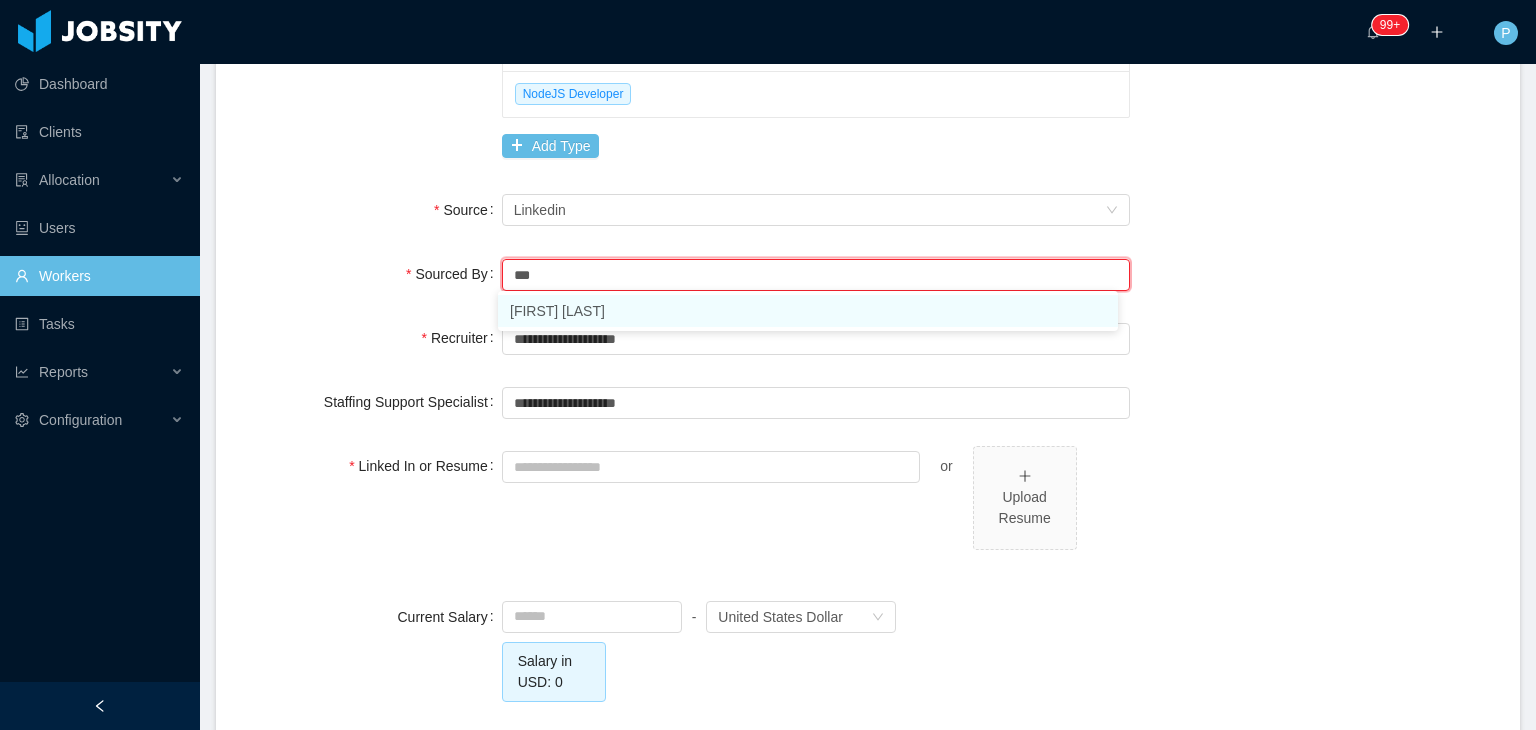 click on "[FIRST] [LAST]" at bounding box center [808, 311] 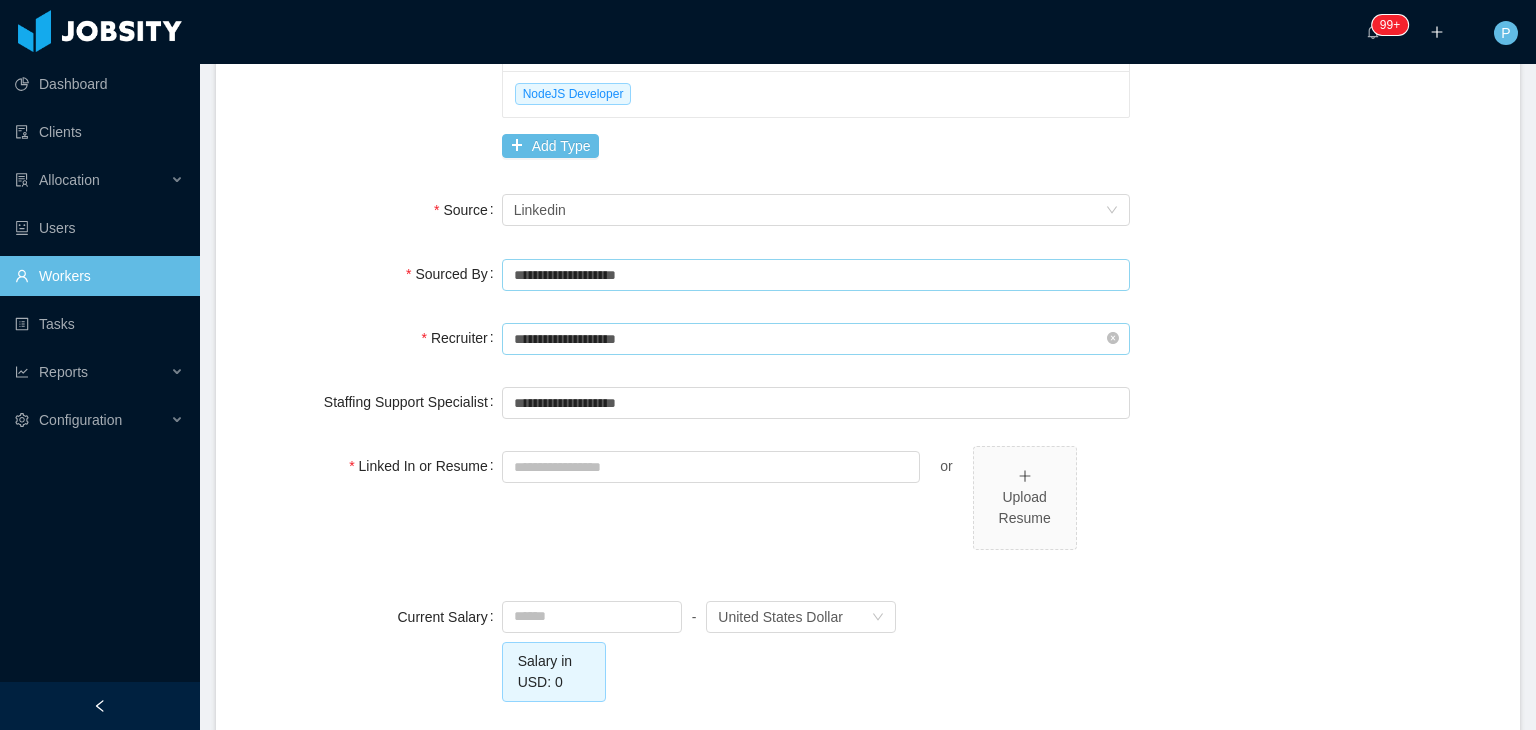 type on "**********" 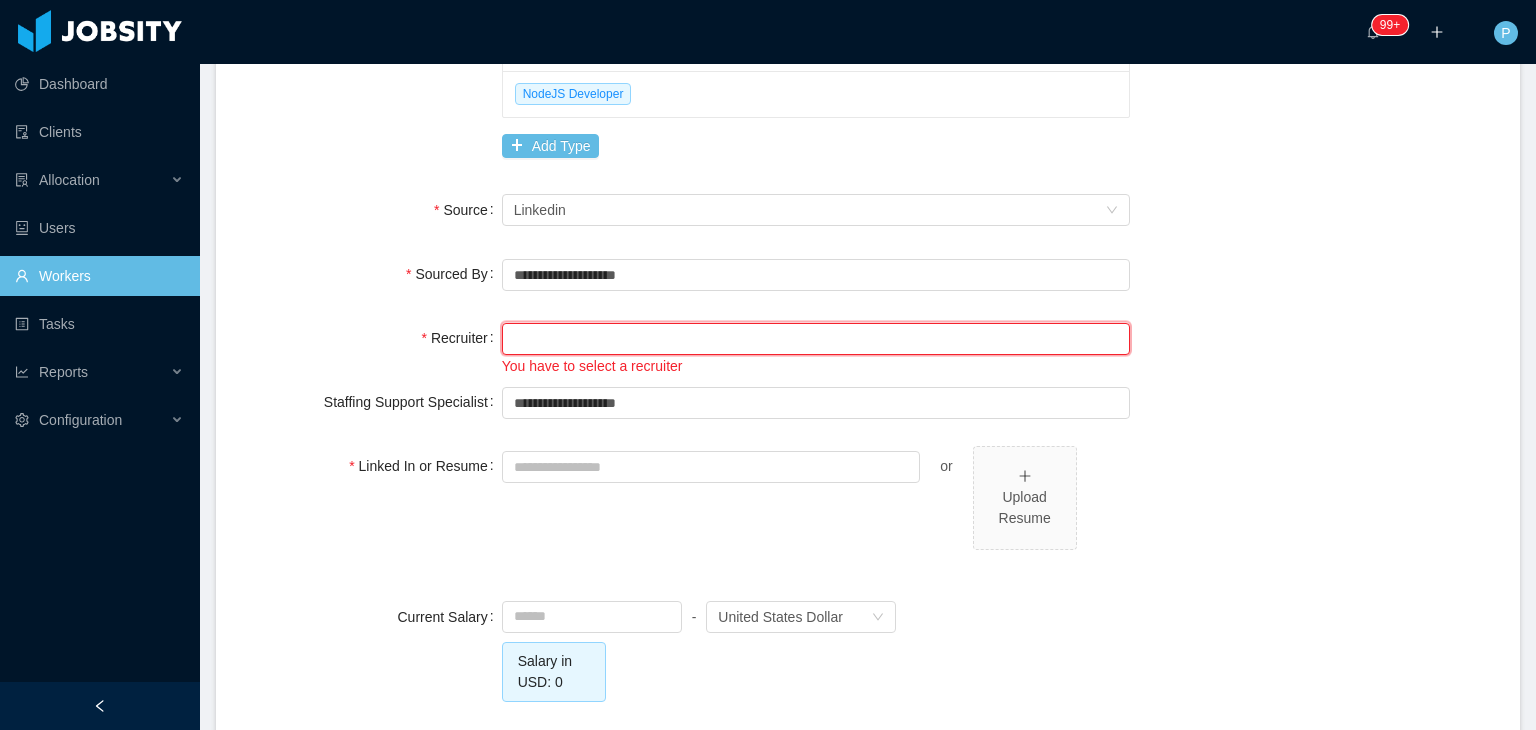 click at bounding box center (816, 339) 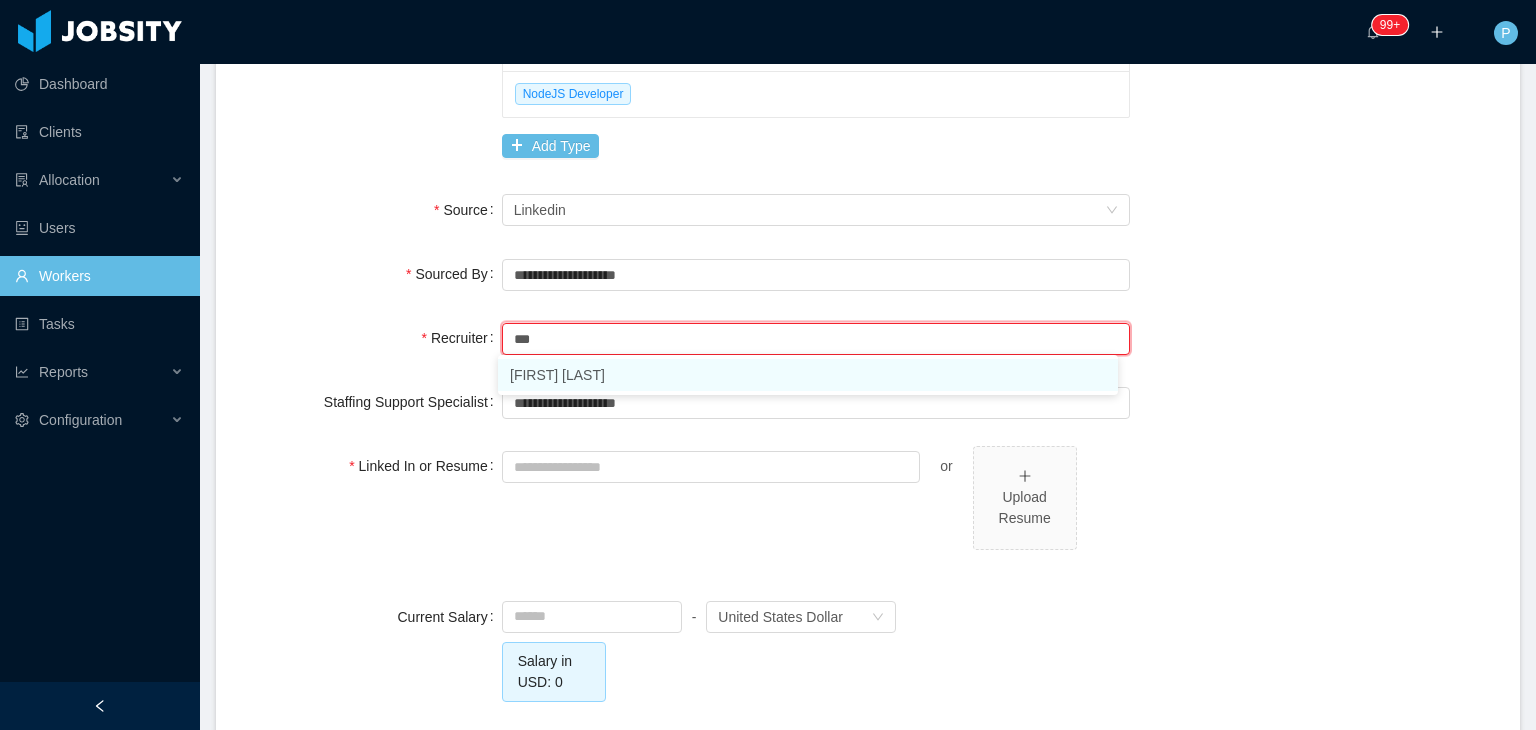 click on "[FIRST] [LAST]" at bounding box center (808, 375) 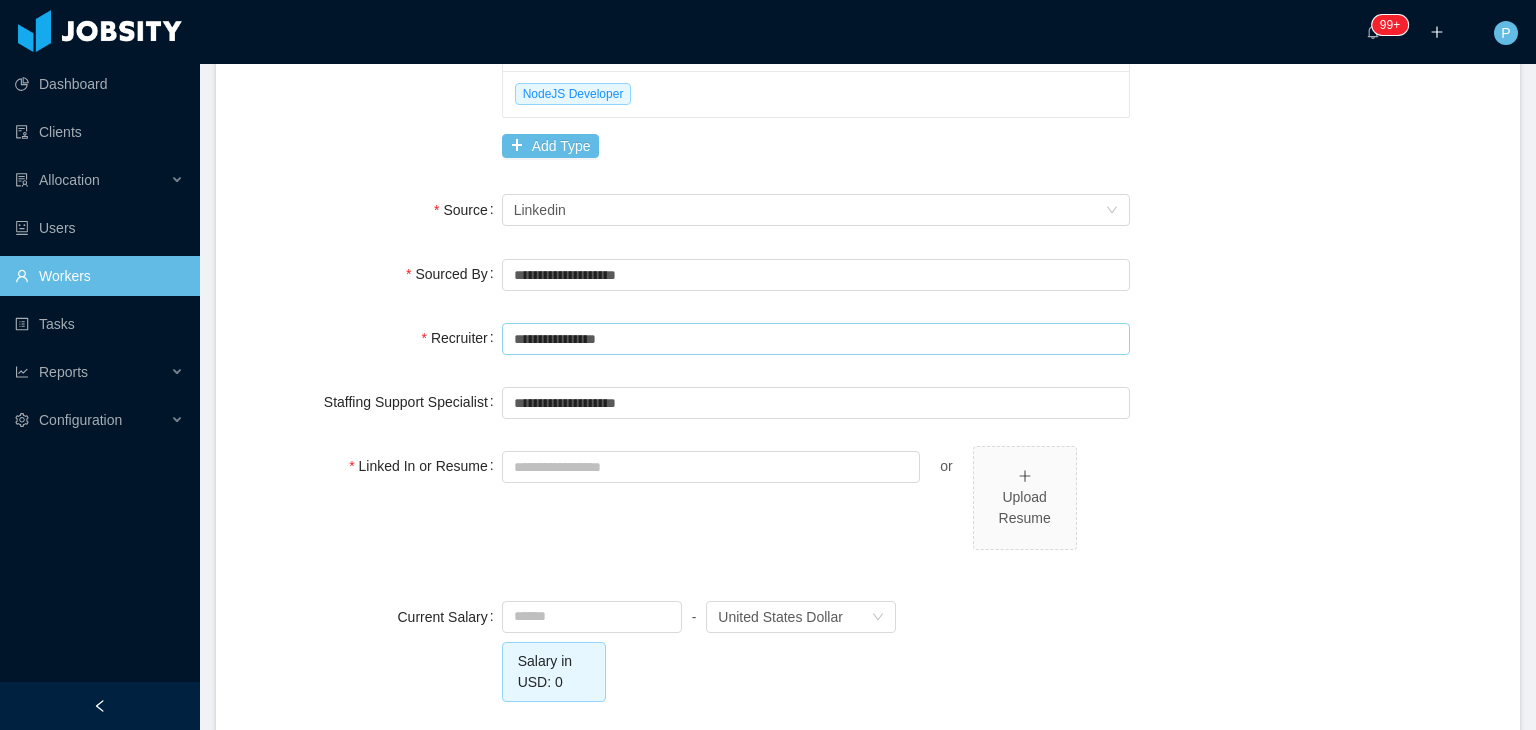 type on "**********" 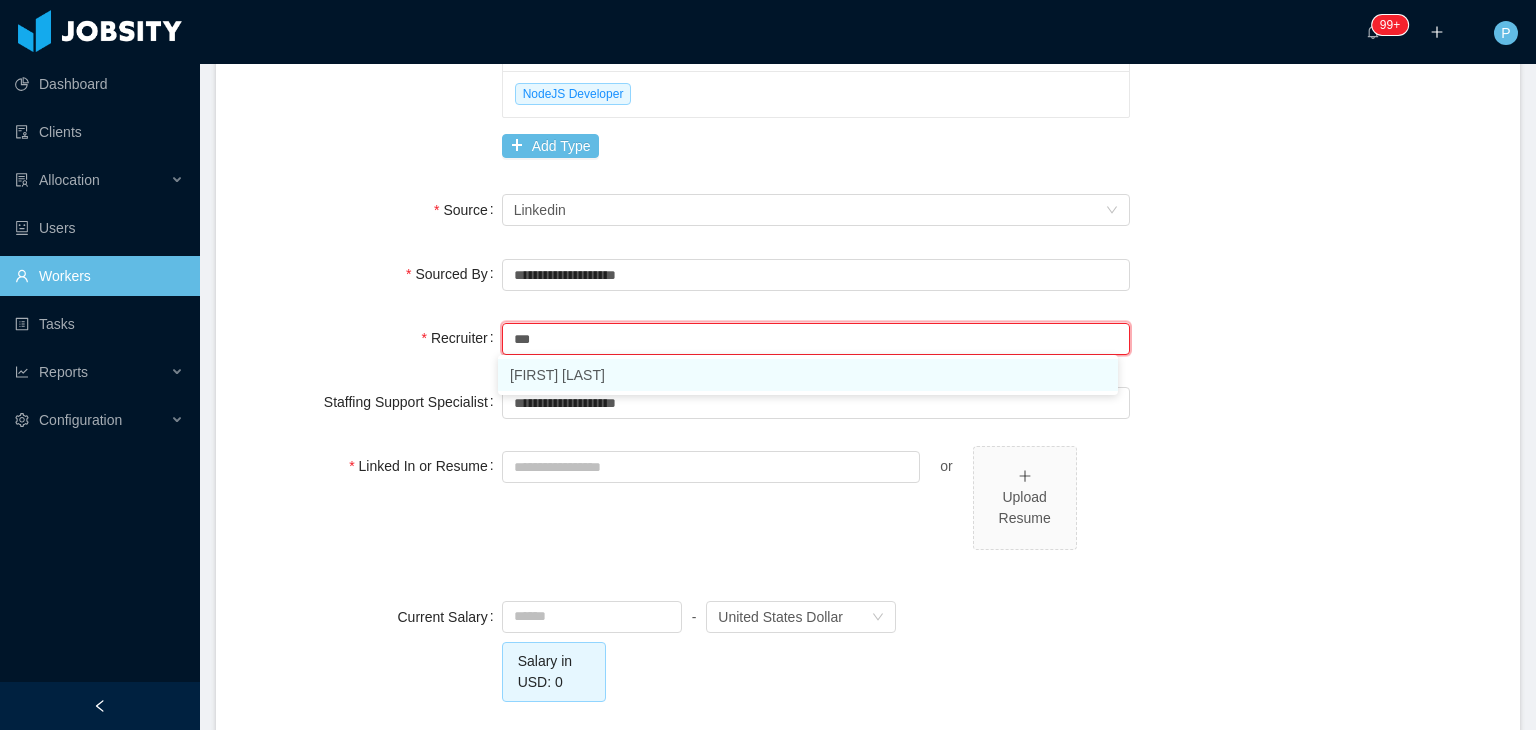 click on "[FIRST] [LAST]" at bounding box center (808, 375) 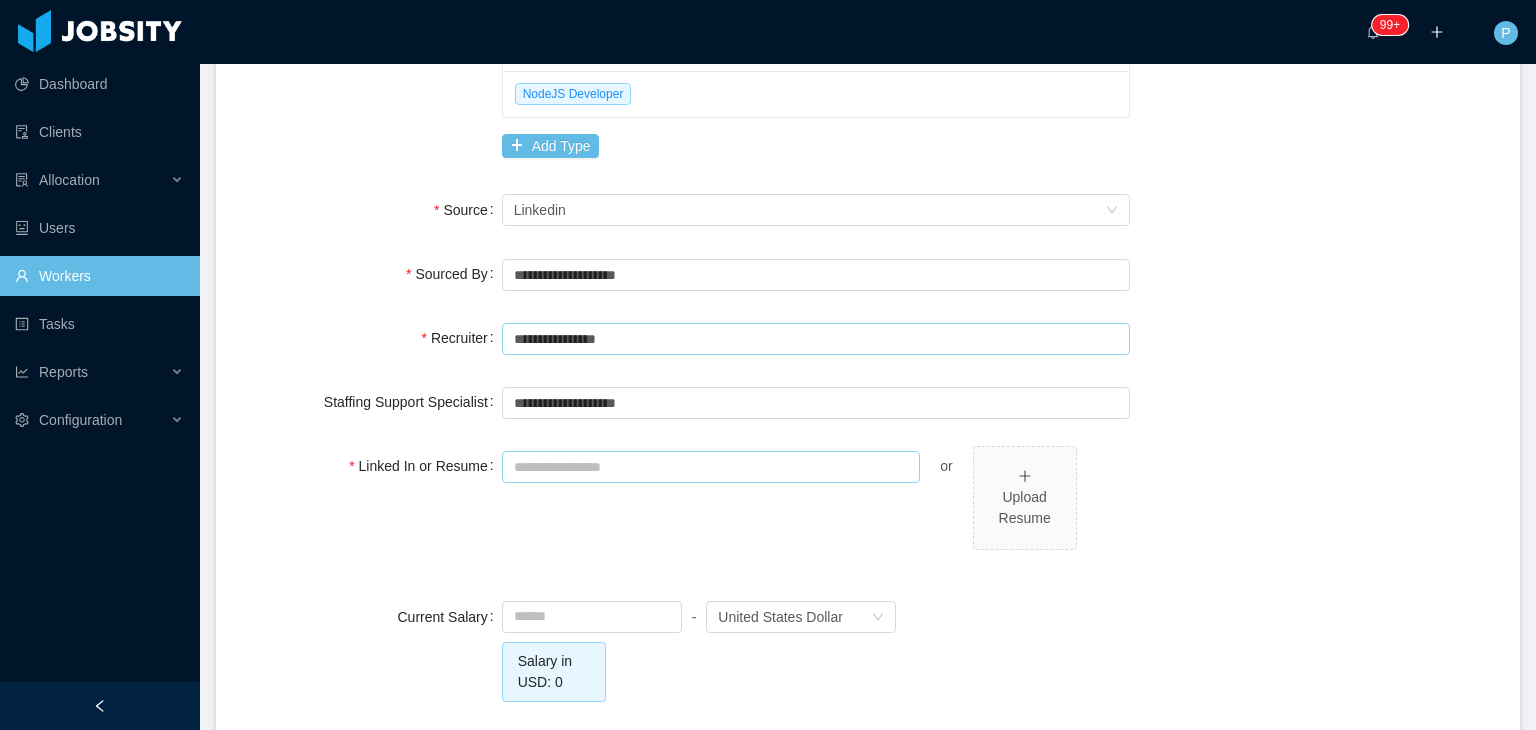 type on "**********" 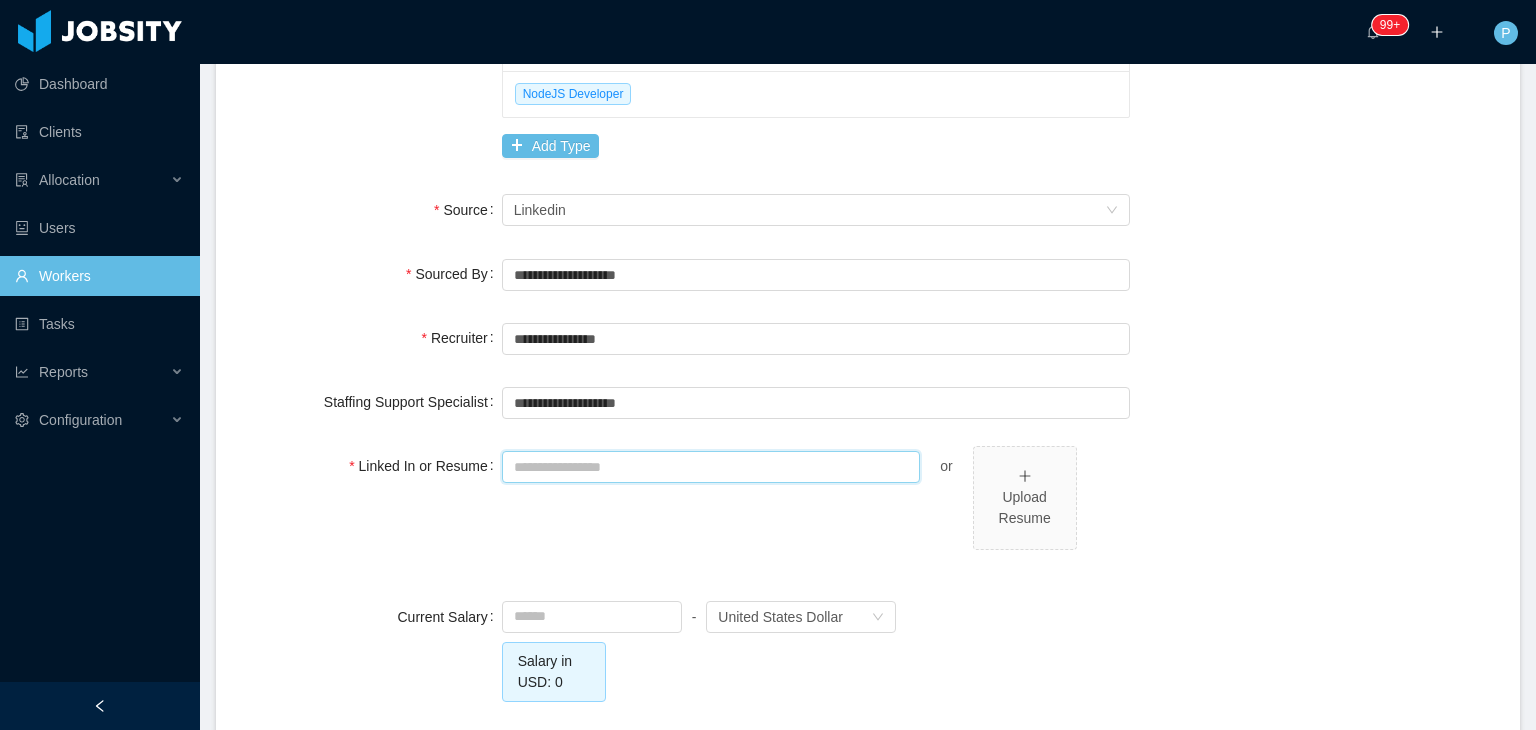 click on "Linked In or Resume" at bounding box center (711, 467) 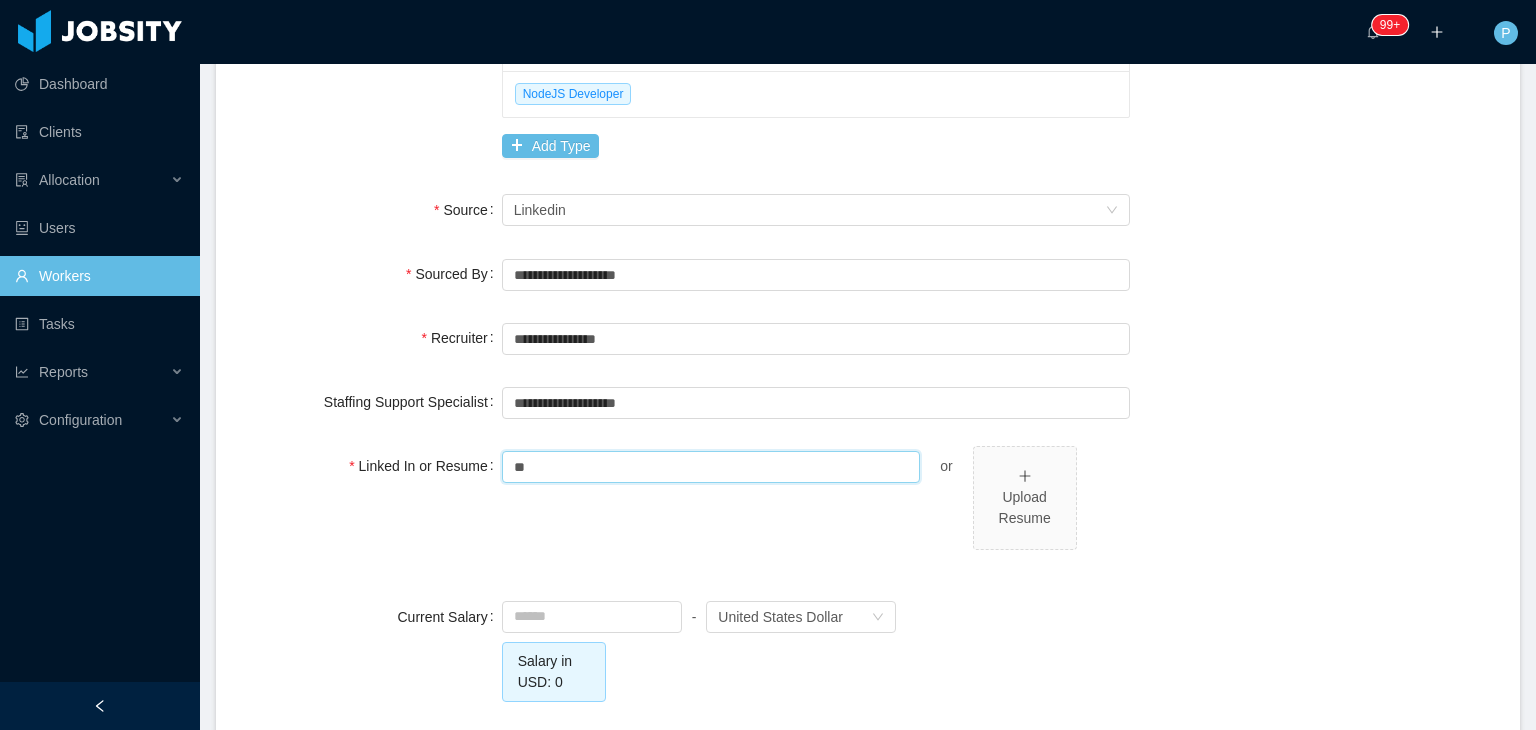 type on "*" 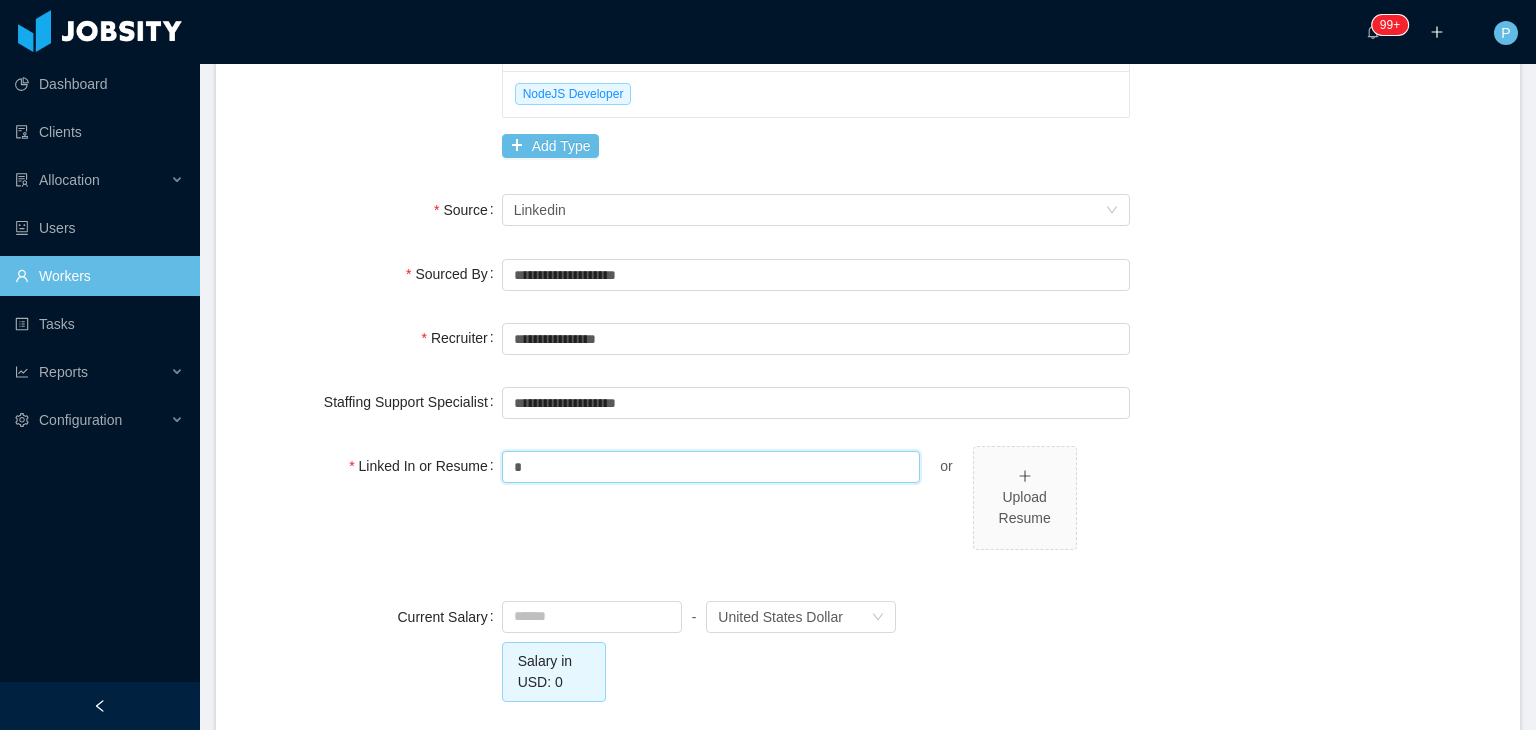 type 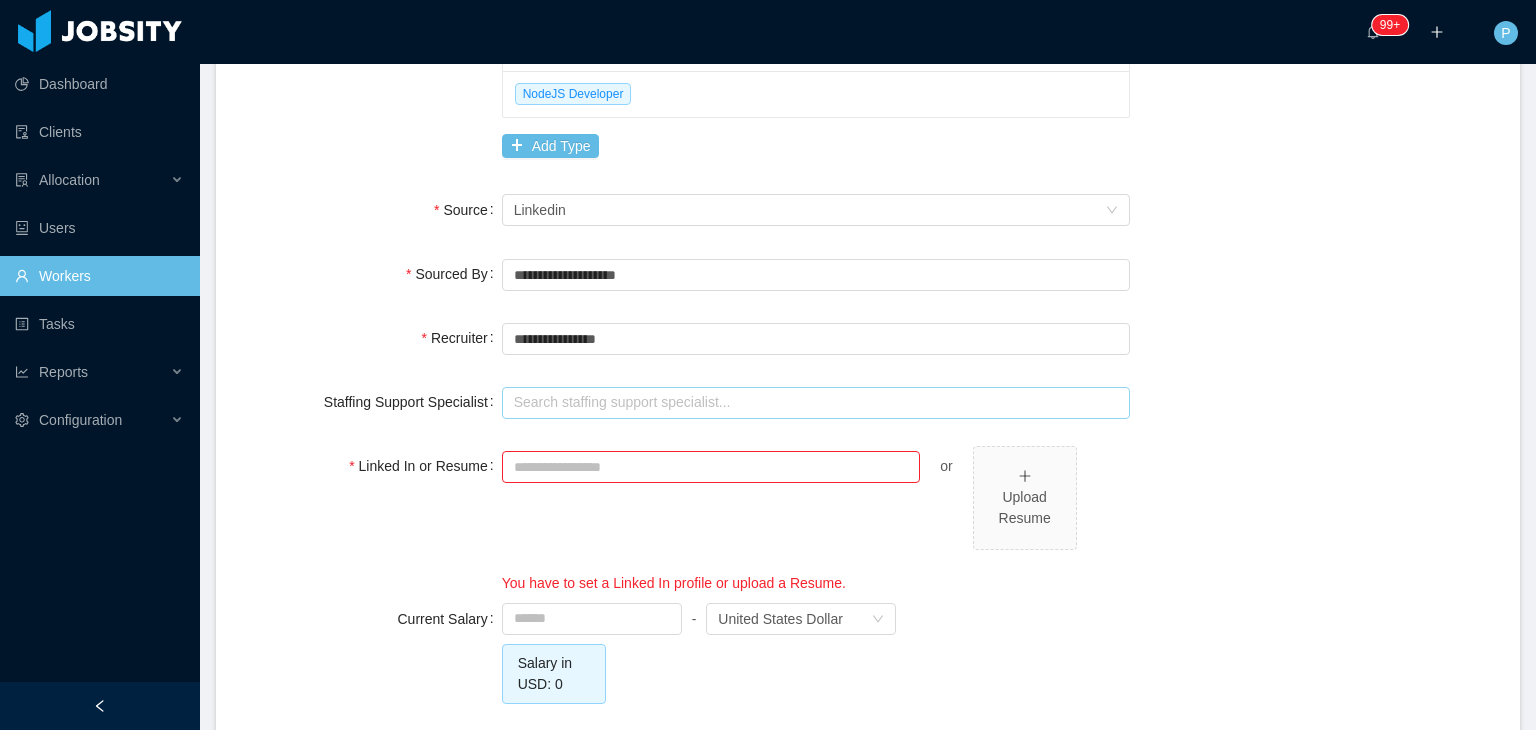 click at bounding box center [816, 403] 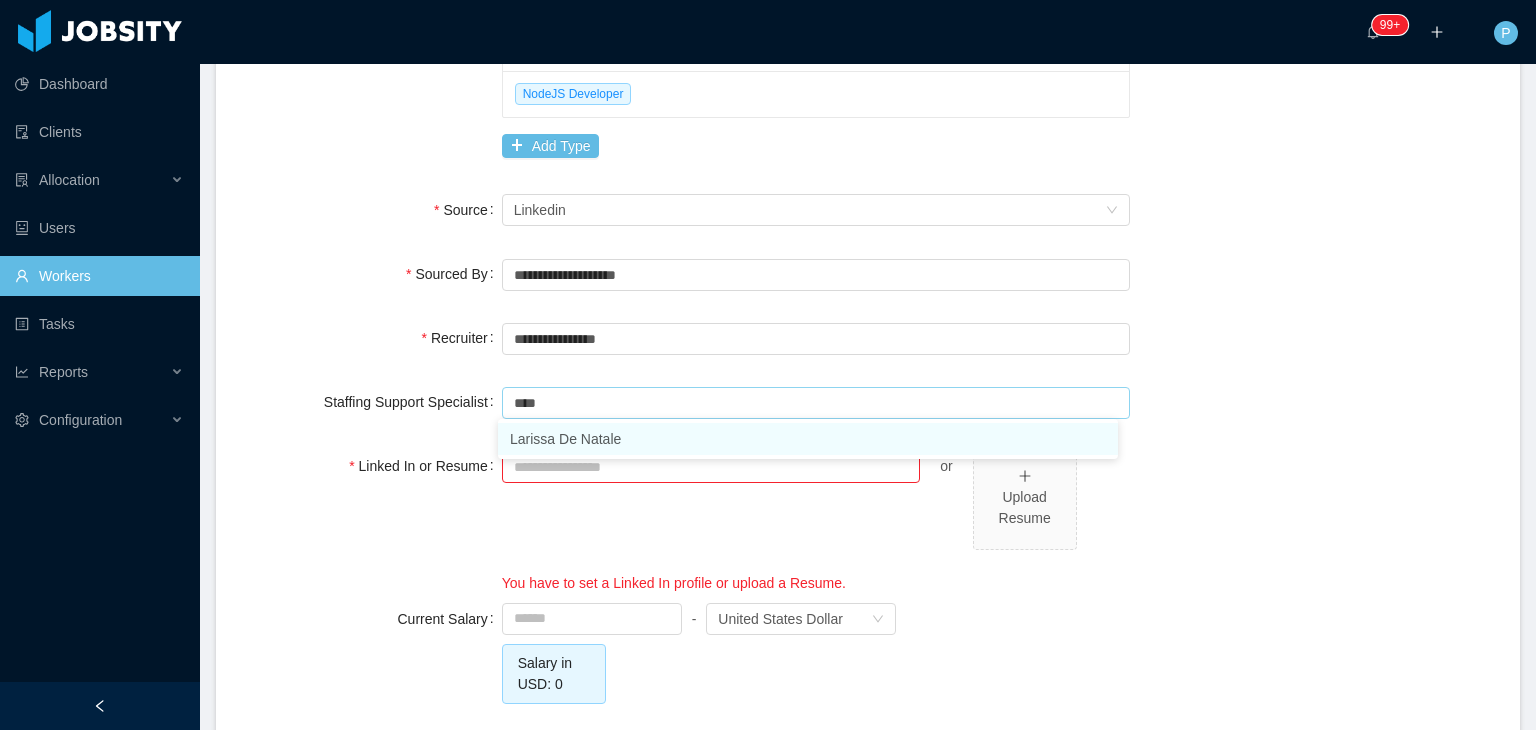 click on "Larissa De Natale" at bounding box center (808, 439) 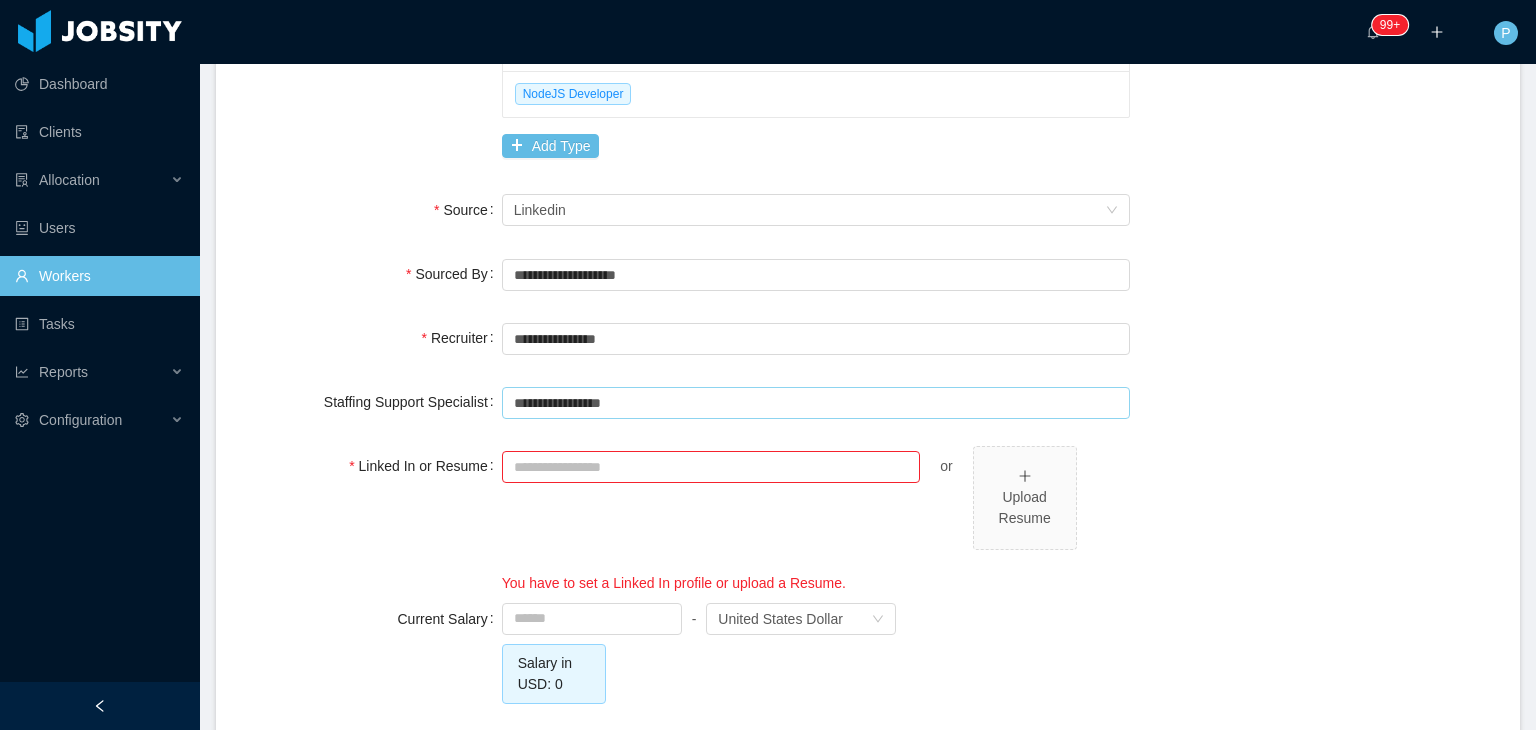 type on "**********" 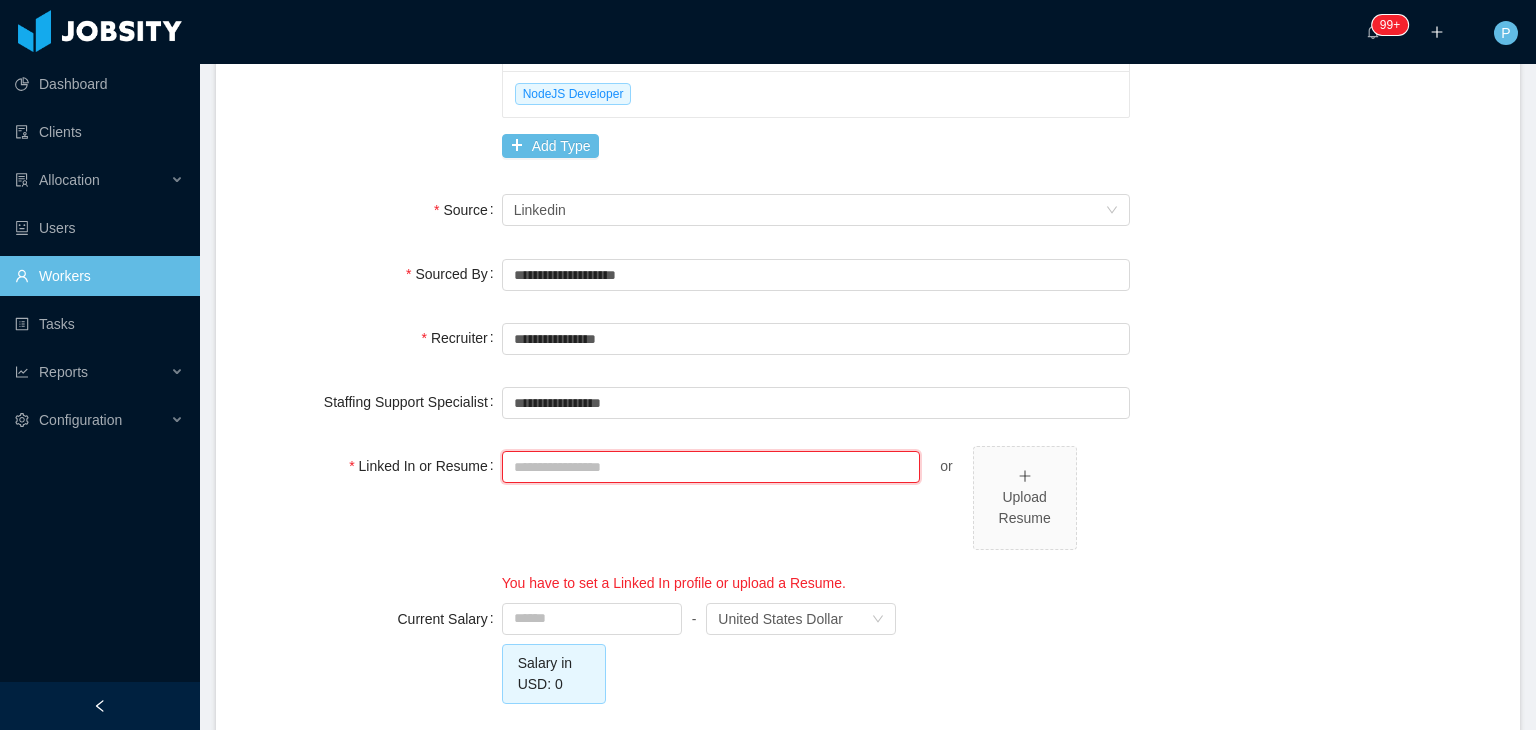 click on "Linked In or Resume" at bounding box center [711, 467] 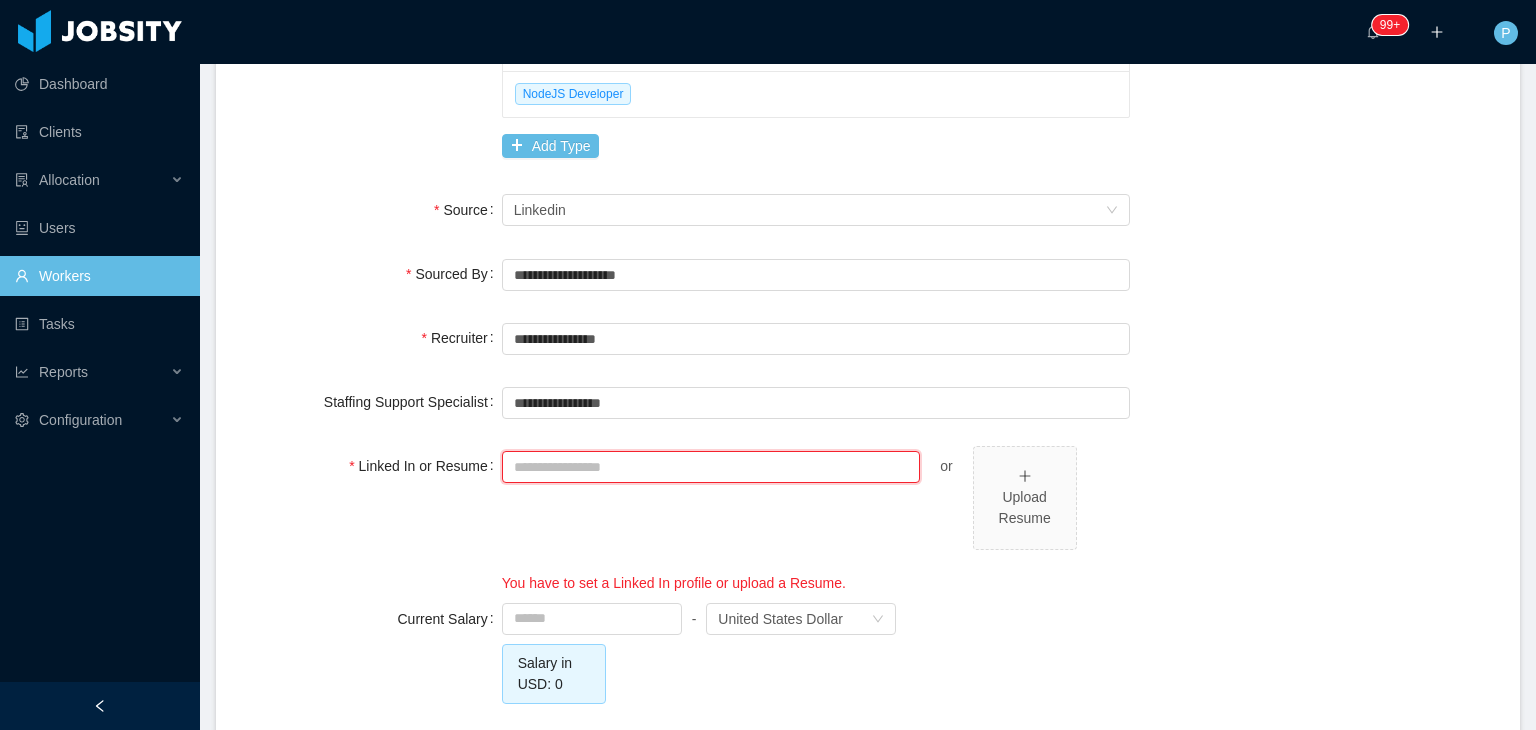 paste on "**********" 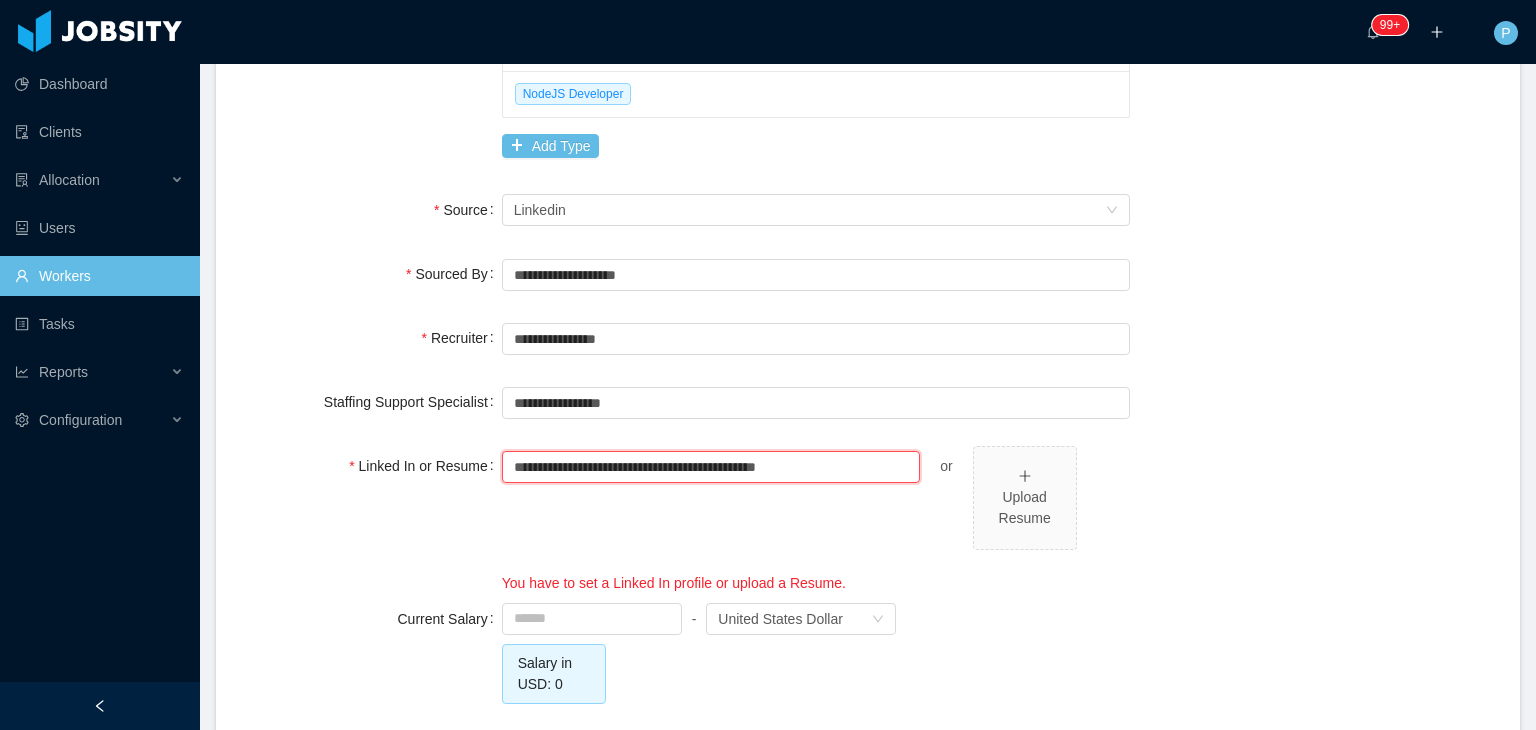 type on "**********" 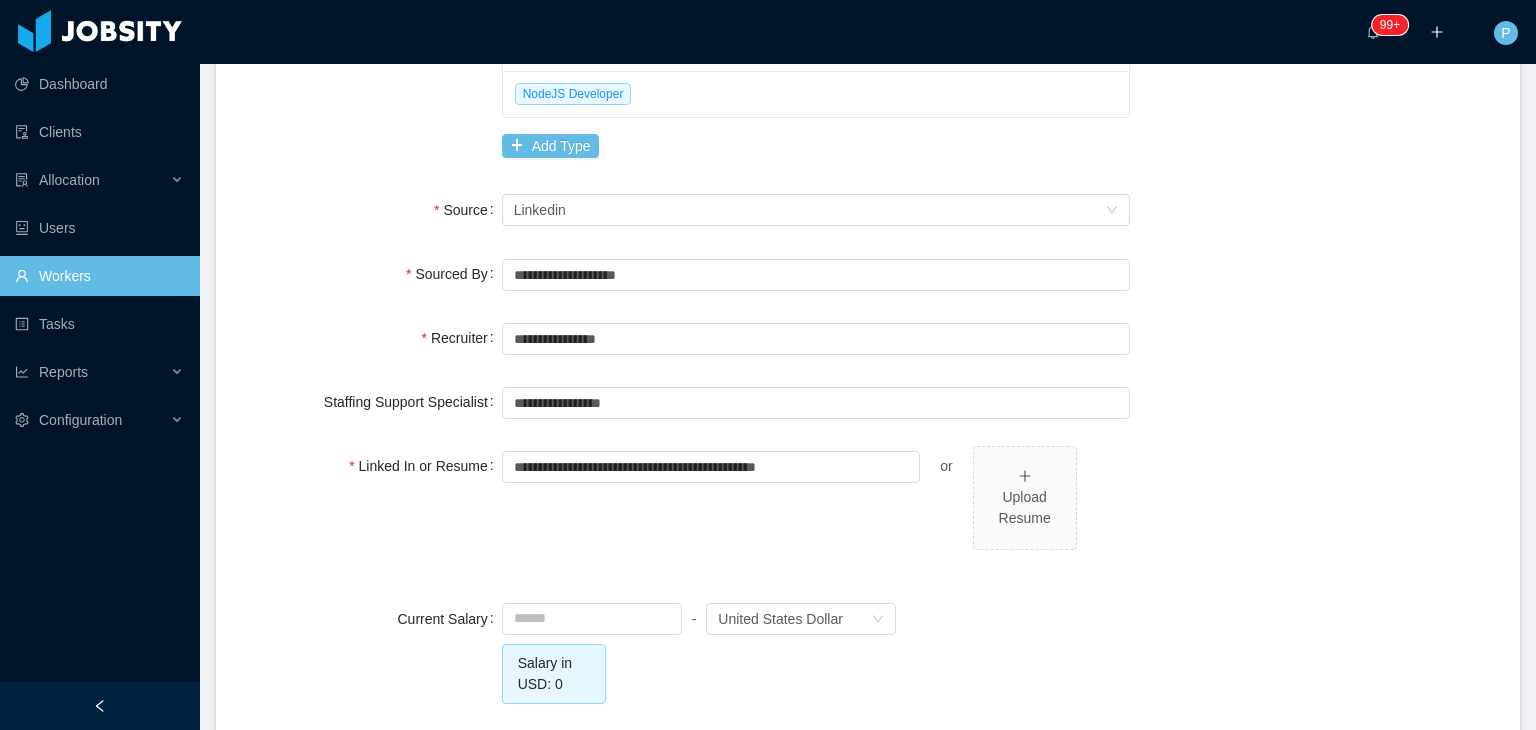 click on "Worker created! Name Location Salary Job Title Overall Experience Recruitment English Level Actions No Data Copyright Jobsity © - 2025" at bounding box center [868, 159] 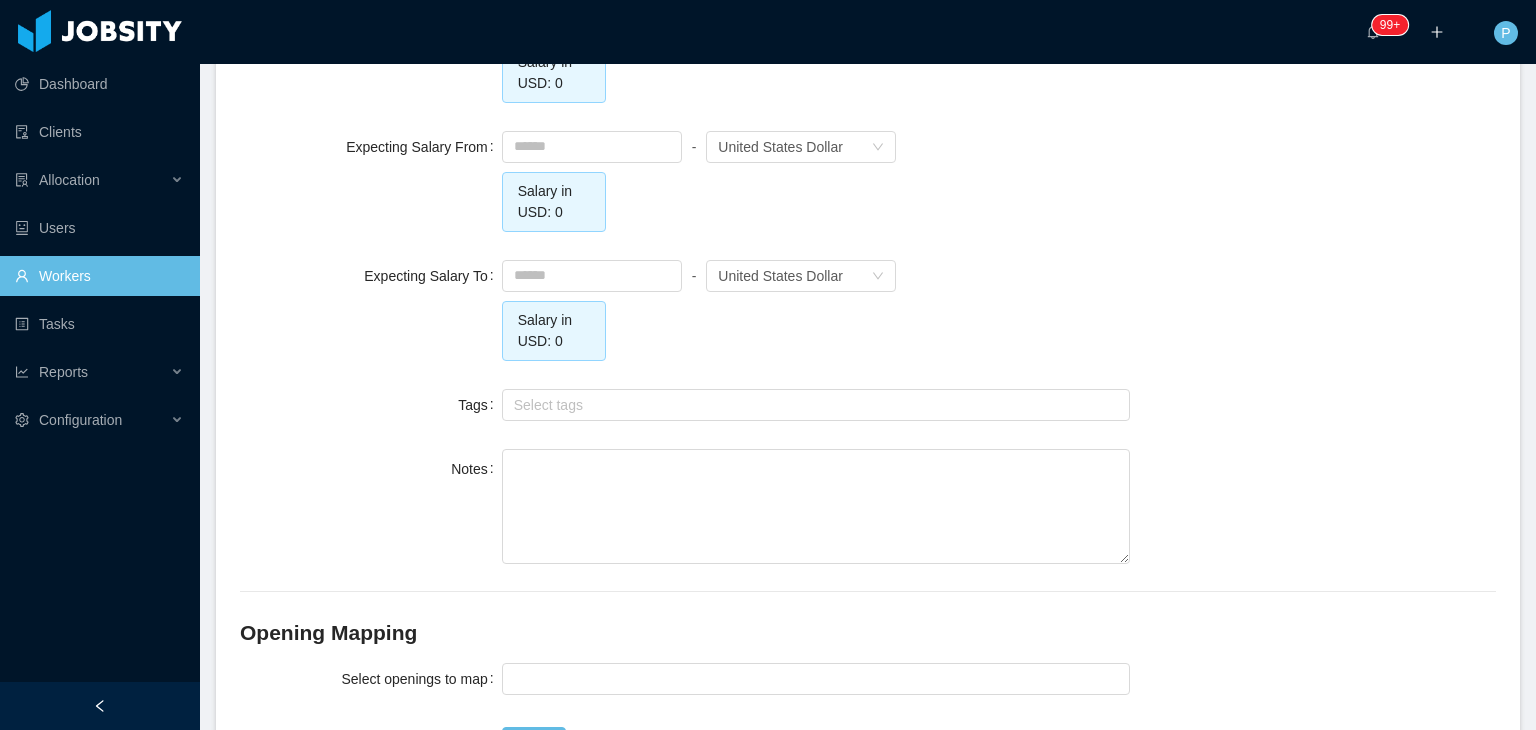 scroll, scrollTop: 2029, scrollLeft: 0, axis: vertical 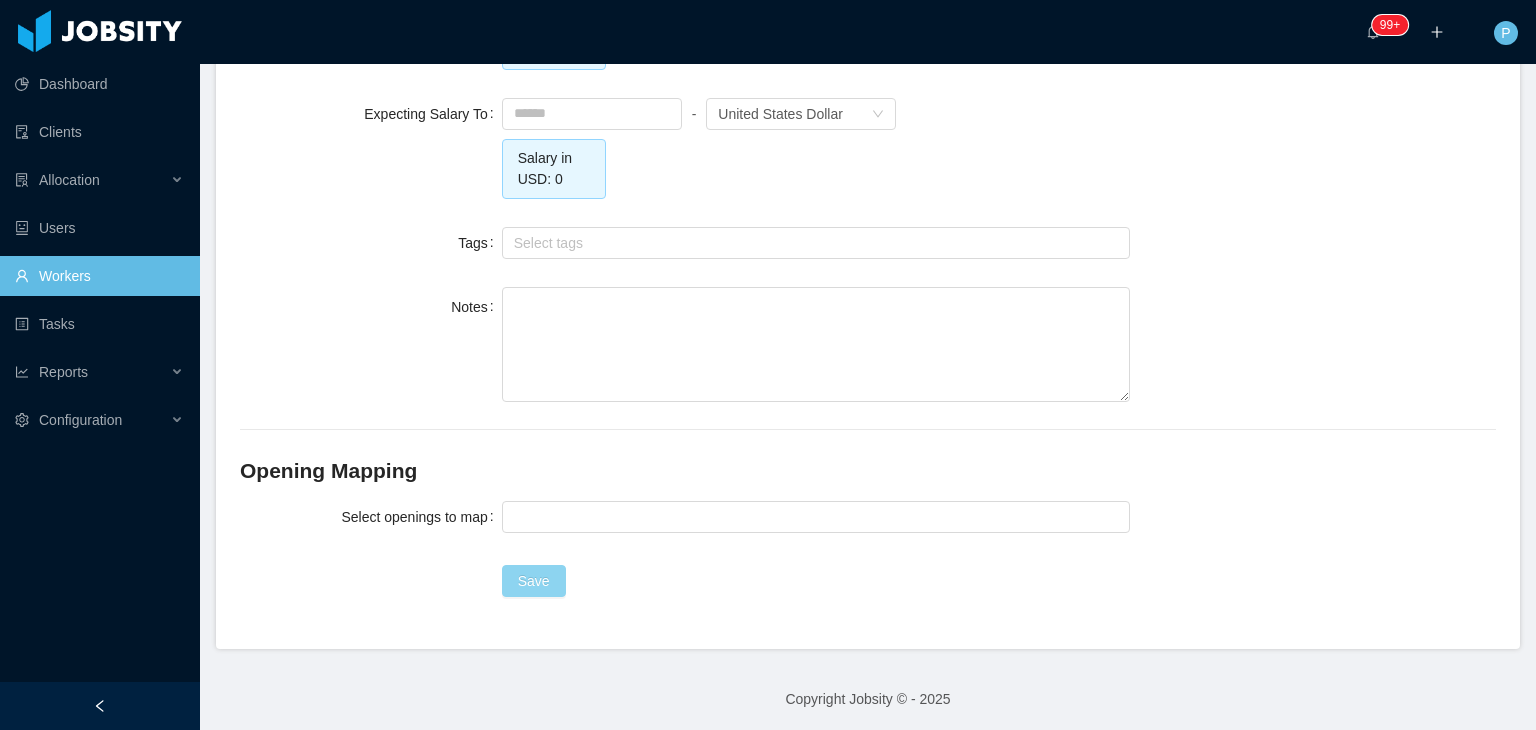 click on "Save" at bounding box center (534, 581) 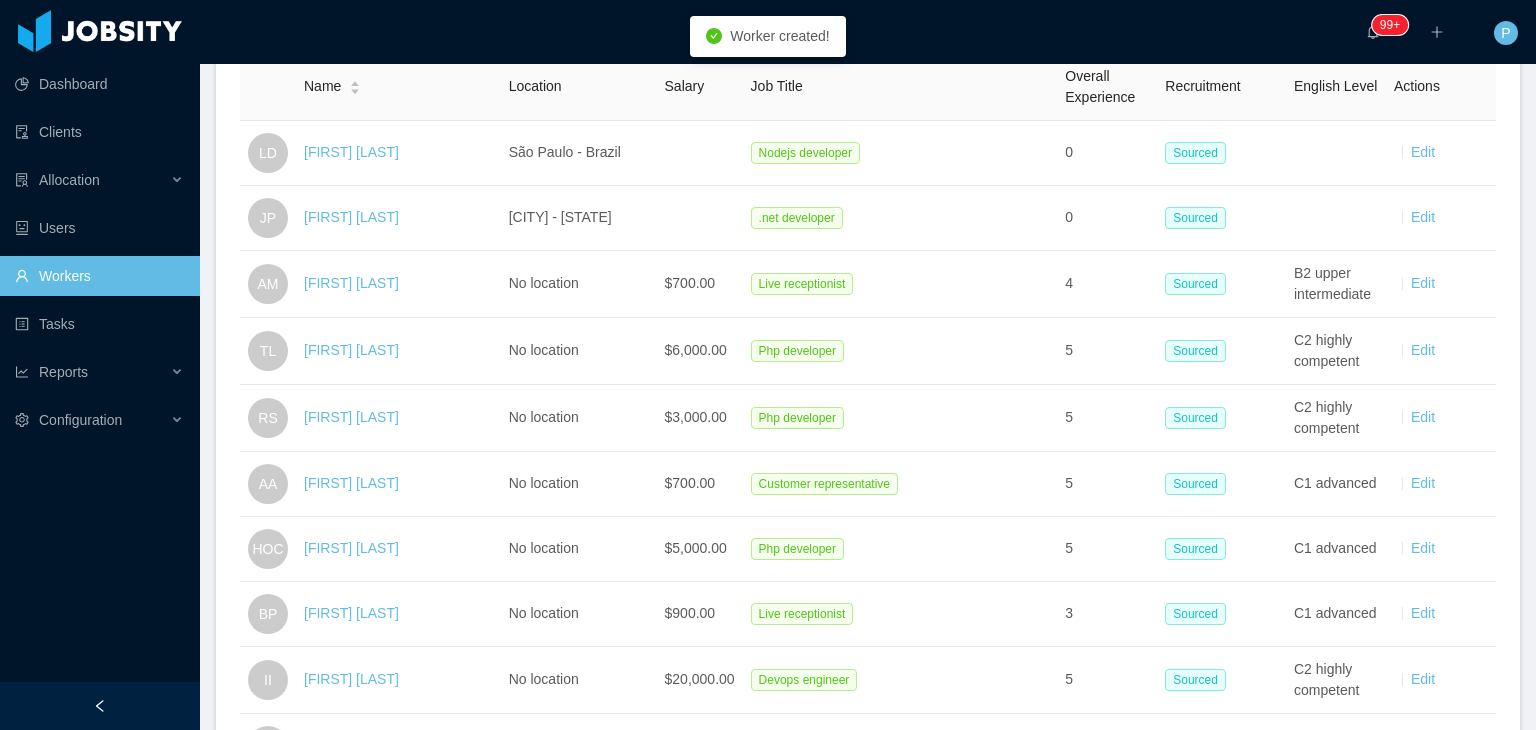 scroll, scrollTop: 89, scrollLeft: 0, axis: vertical 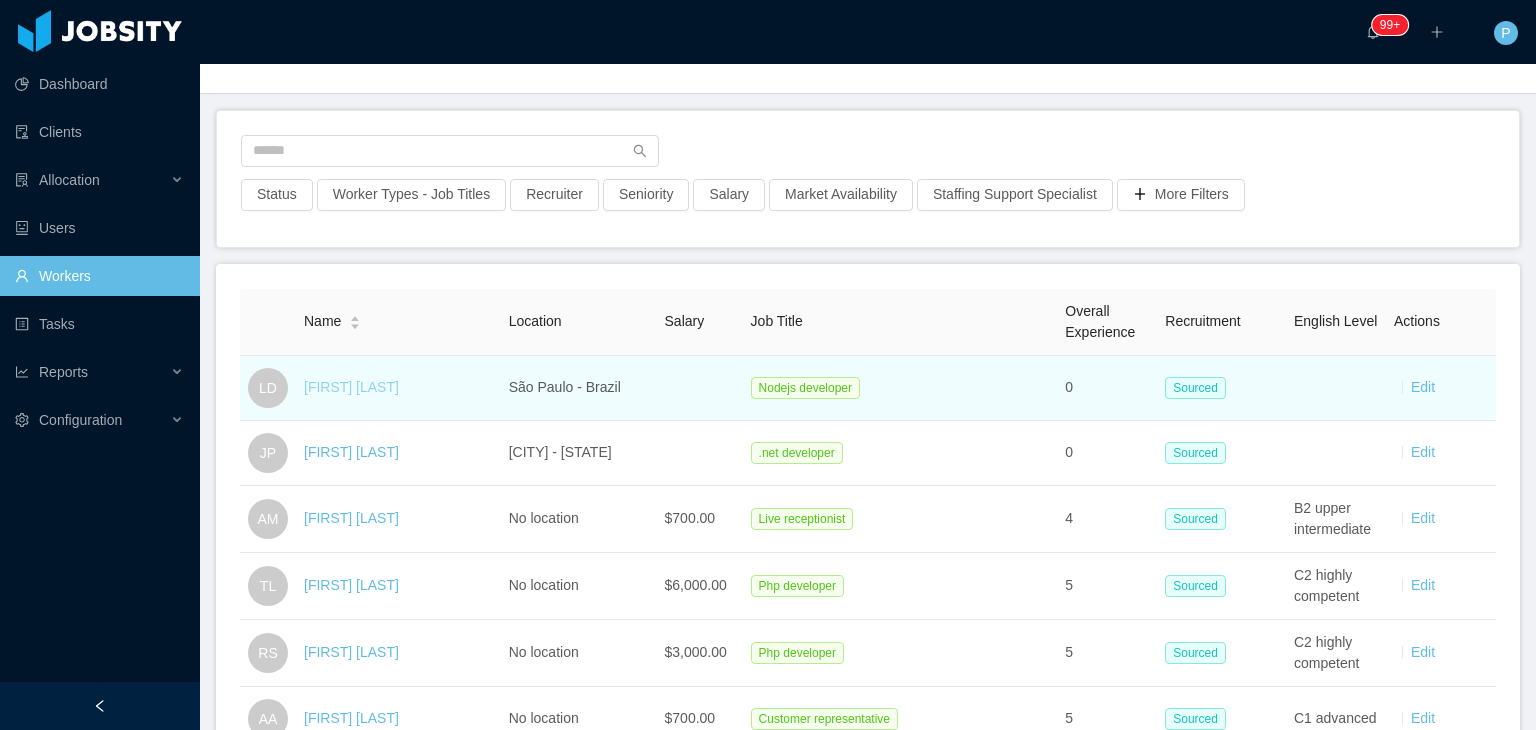 click on "[FIRST] [LAST]" at bounding box center (351, 387) 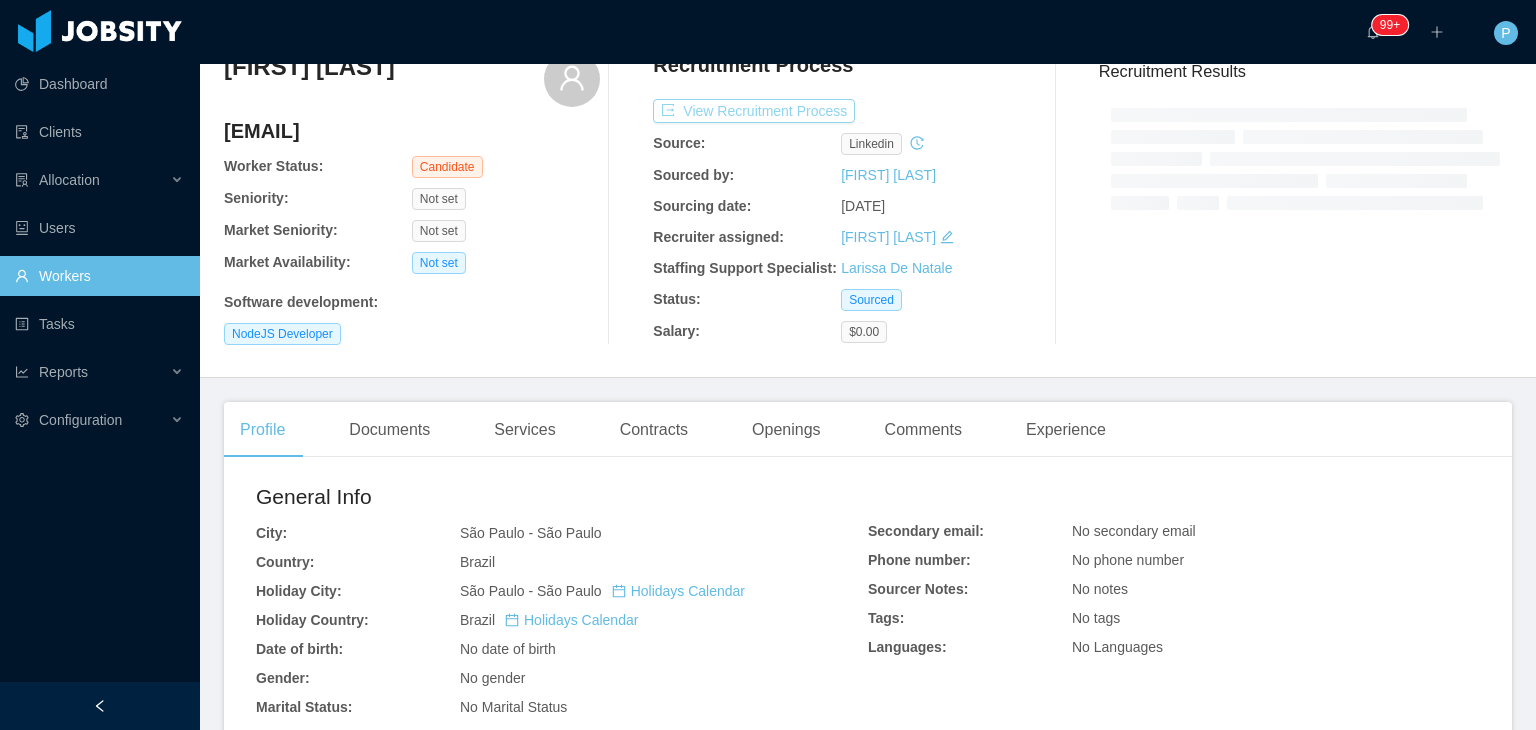 click on "View Recruitment Process" at bounding box center [754, 111] 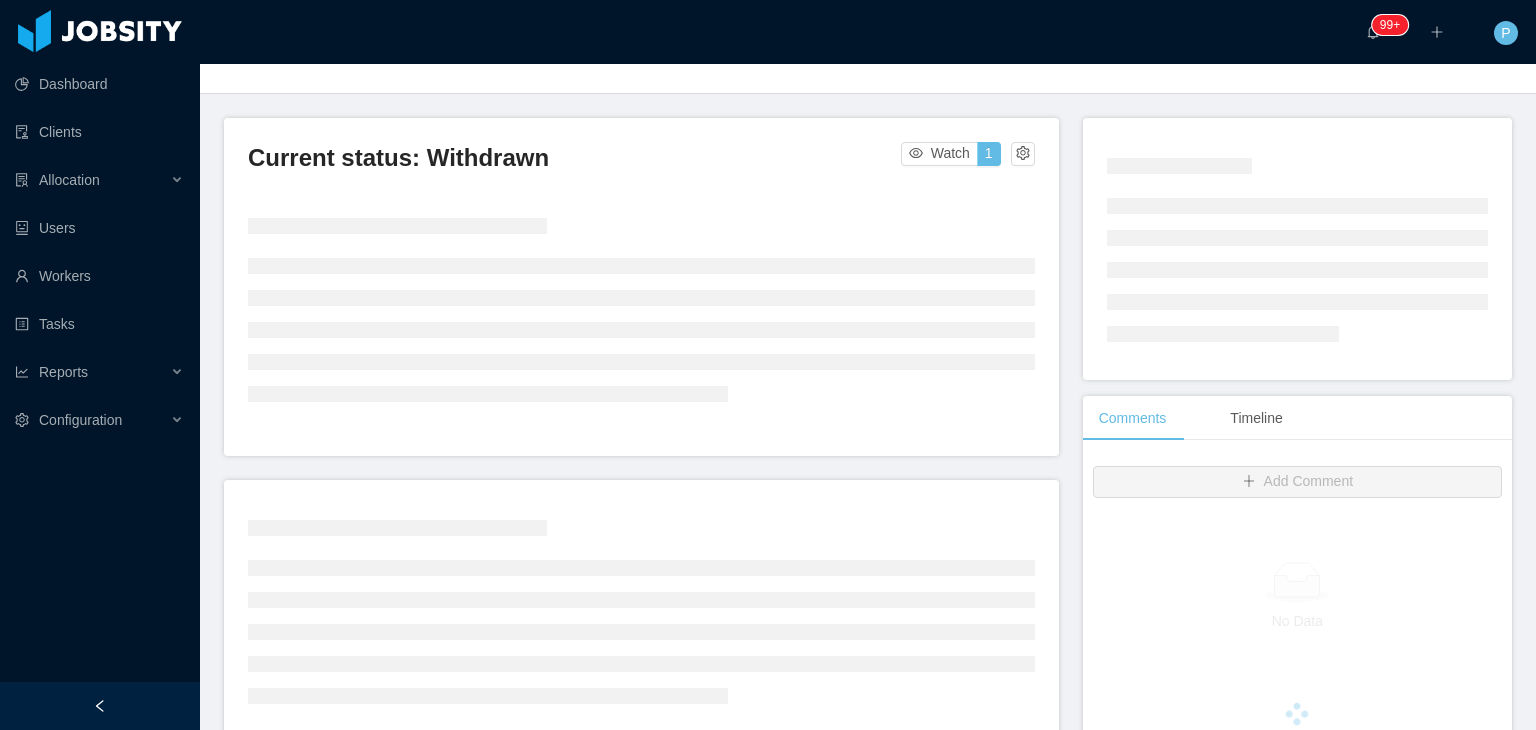 scroll, scrollTop: 337, scrollLeft: 0, axis: vertical 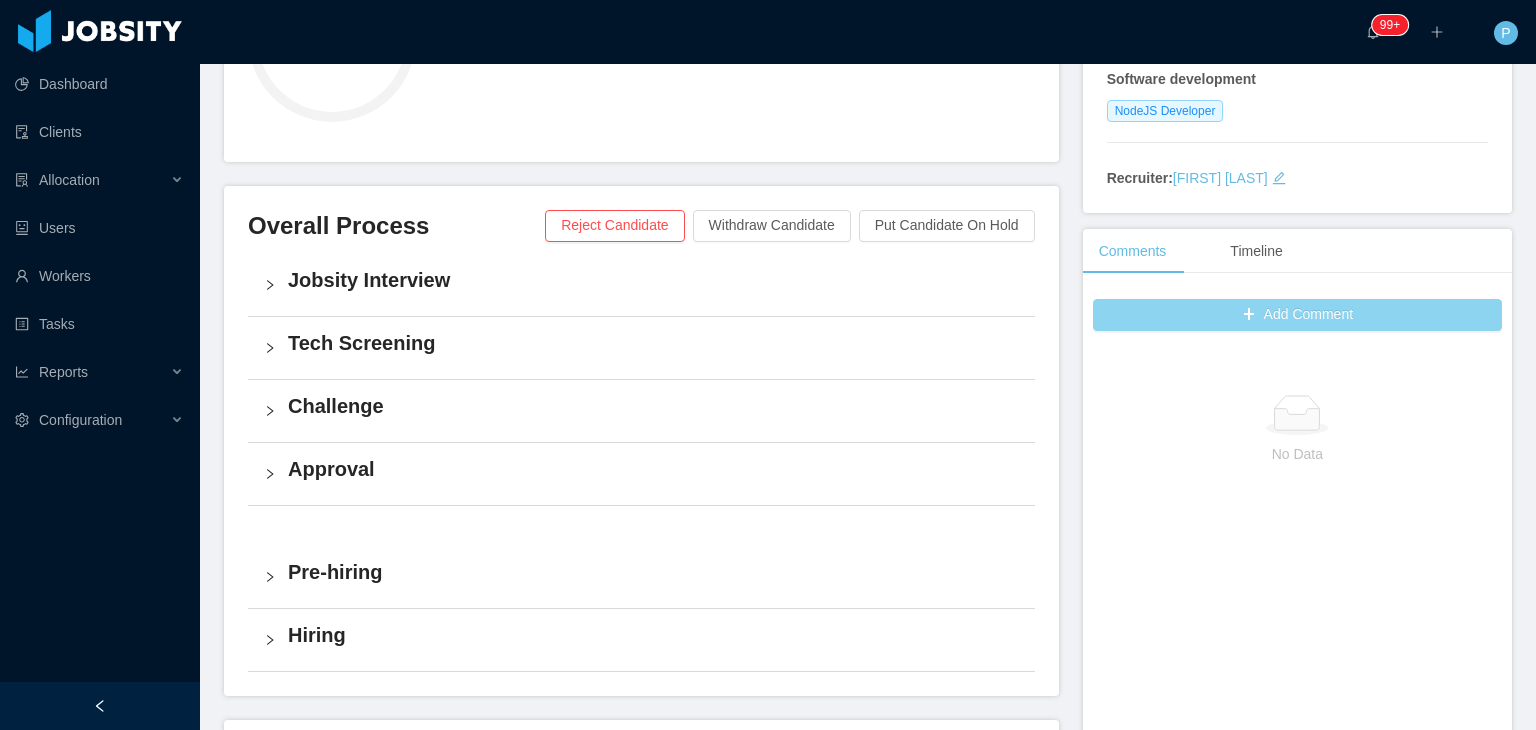 click on "Add Comment" at bounding box center [1297, 315] 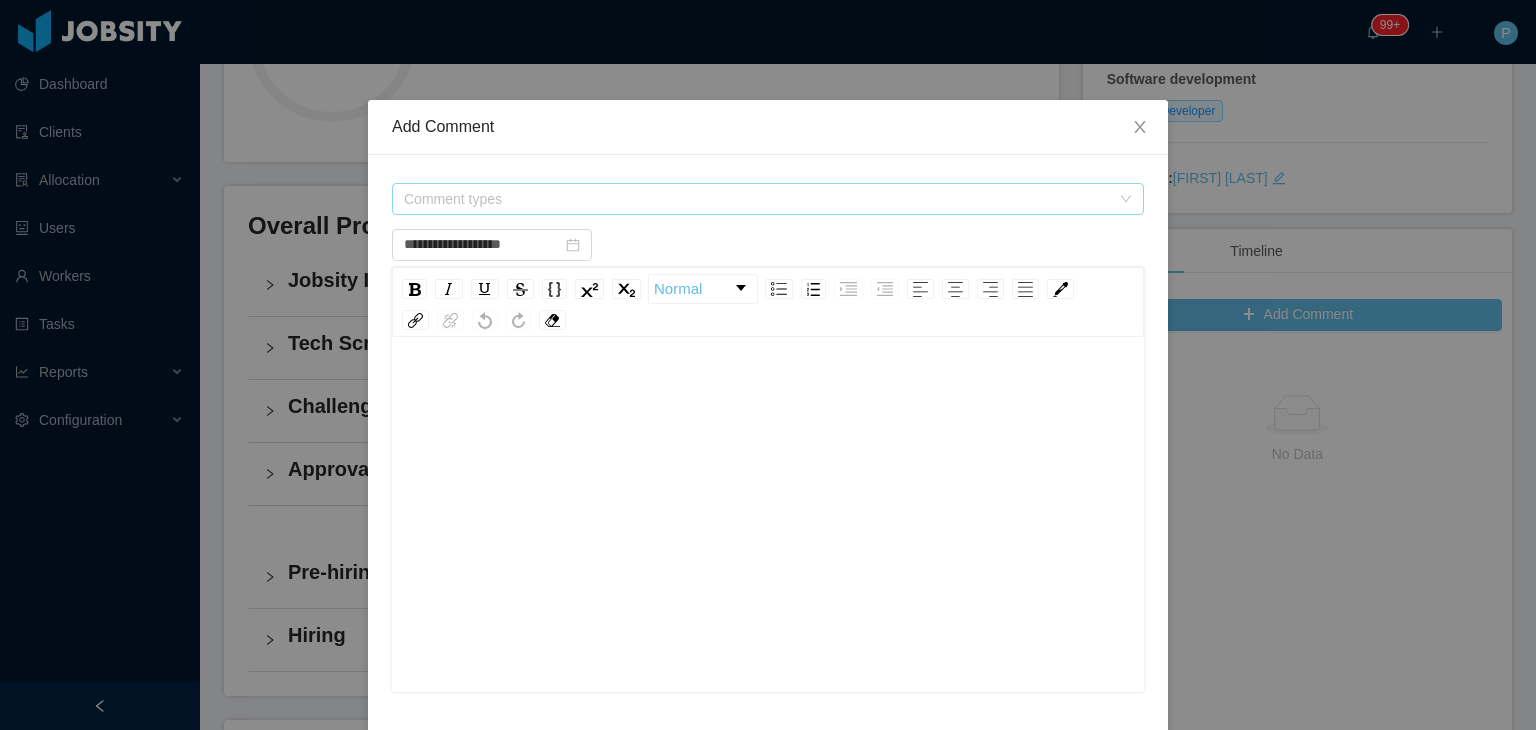 click on "Comment types" at bounding box center [757, 199] 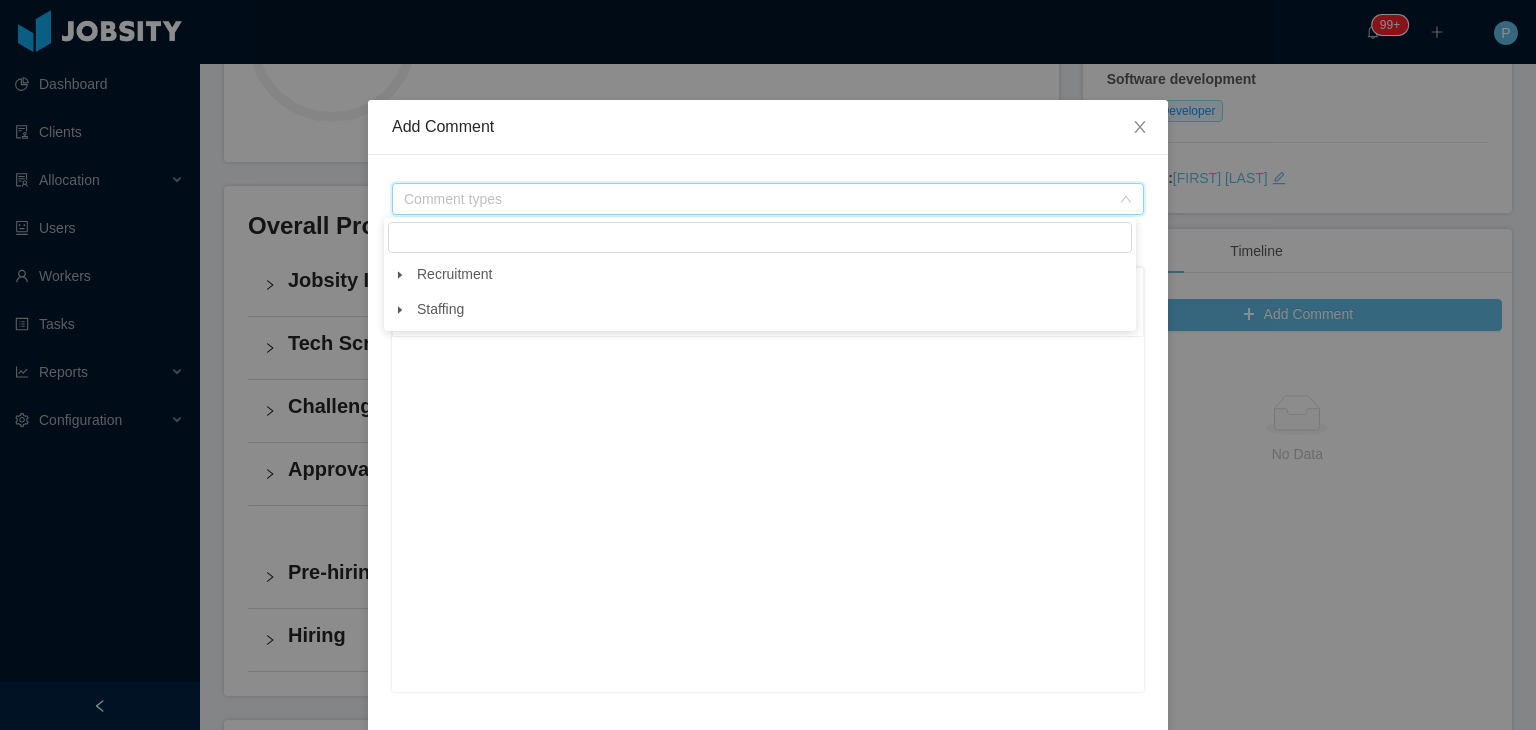 click 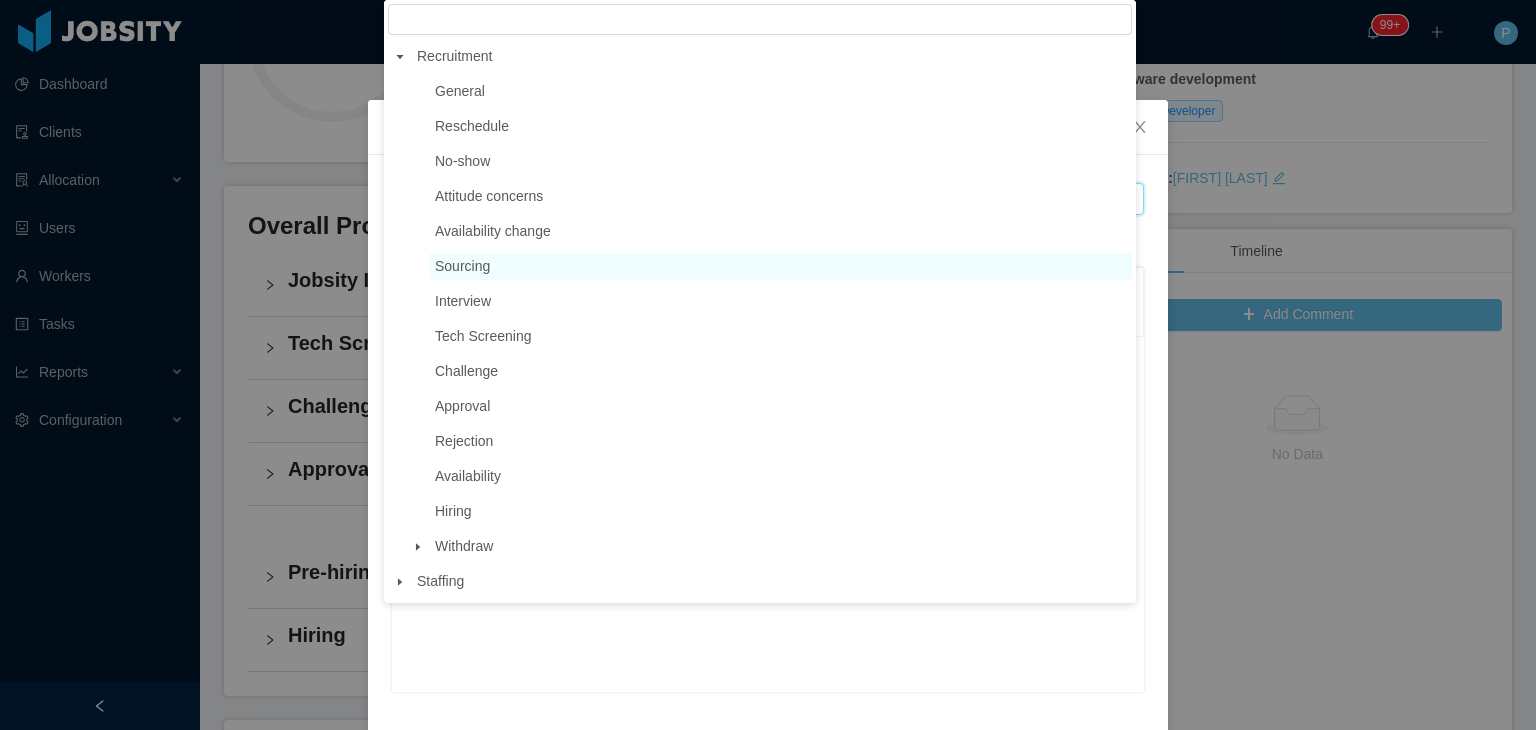 click on "Sourcing" at bounding box center [781, 266] 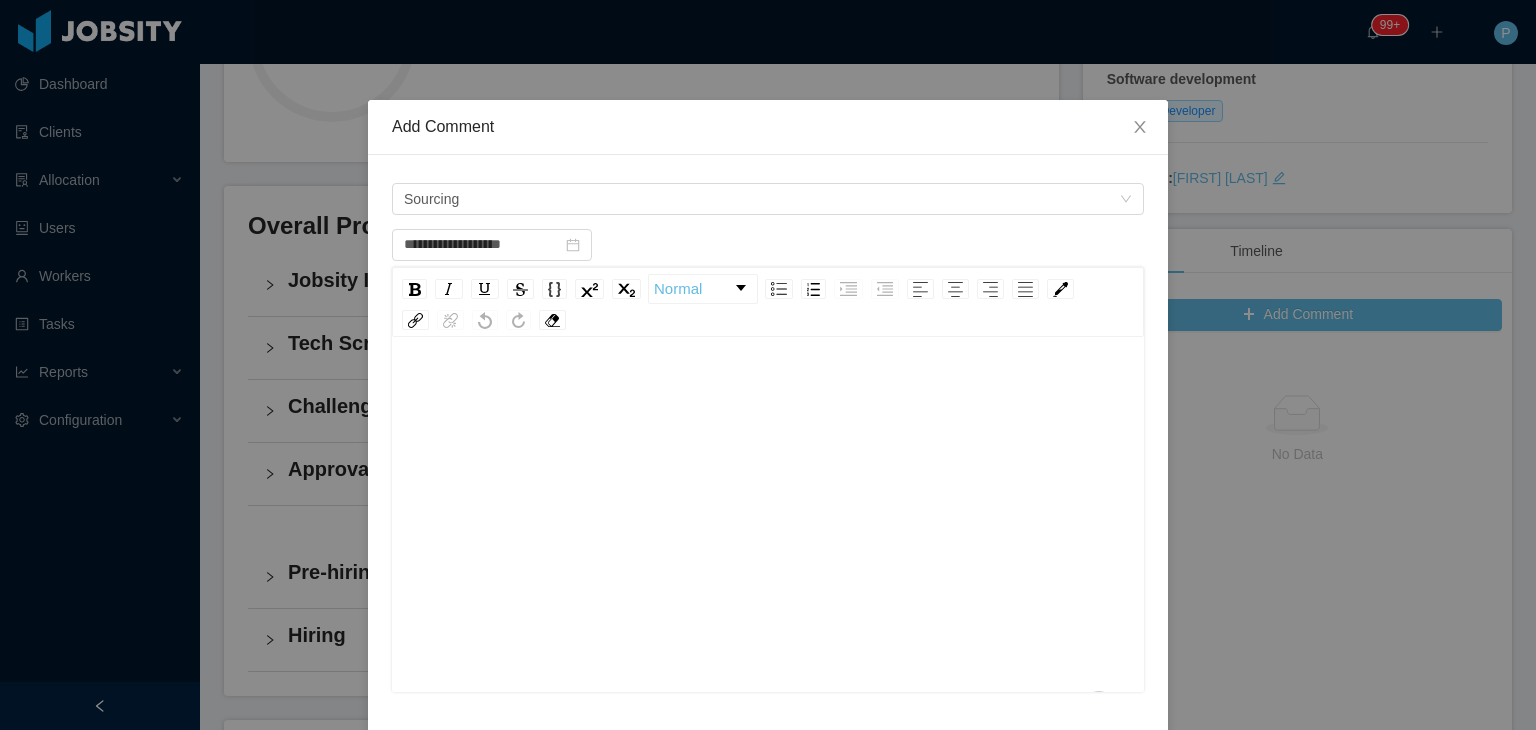 click at bounding box center (768, 391) 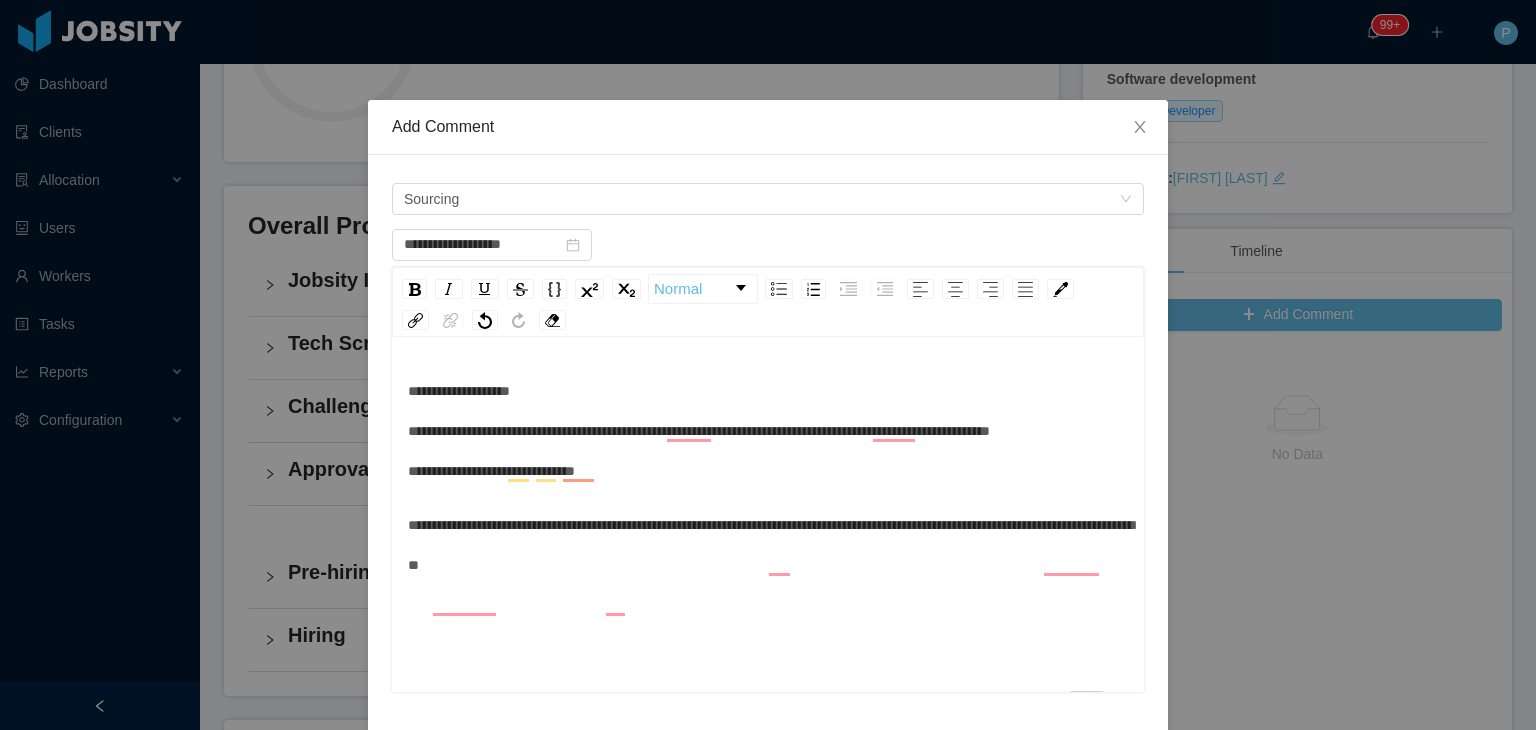 click on "**********" at bounding box center (768, 431) 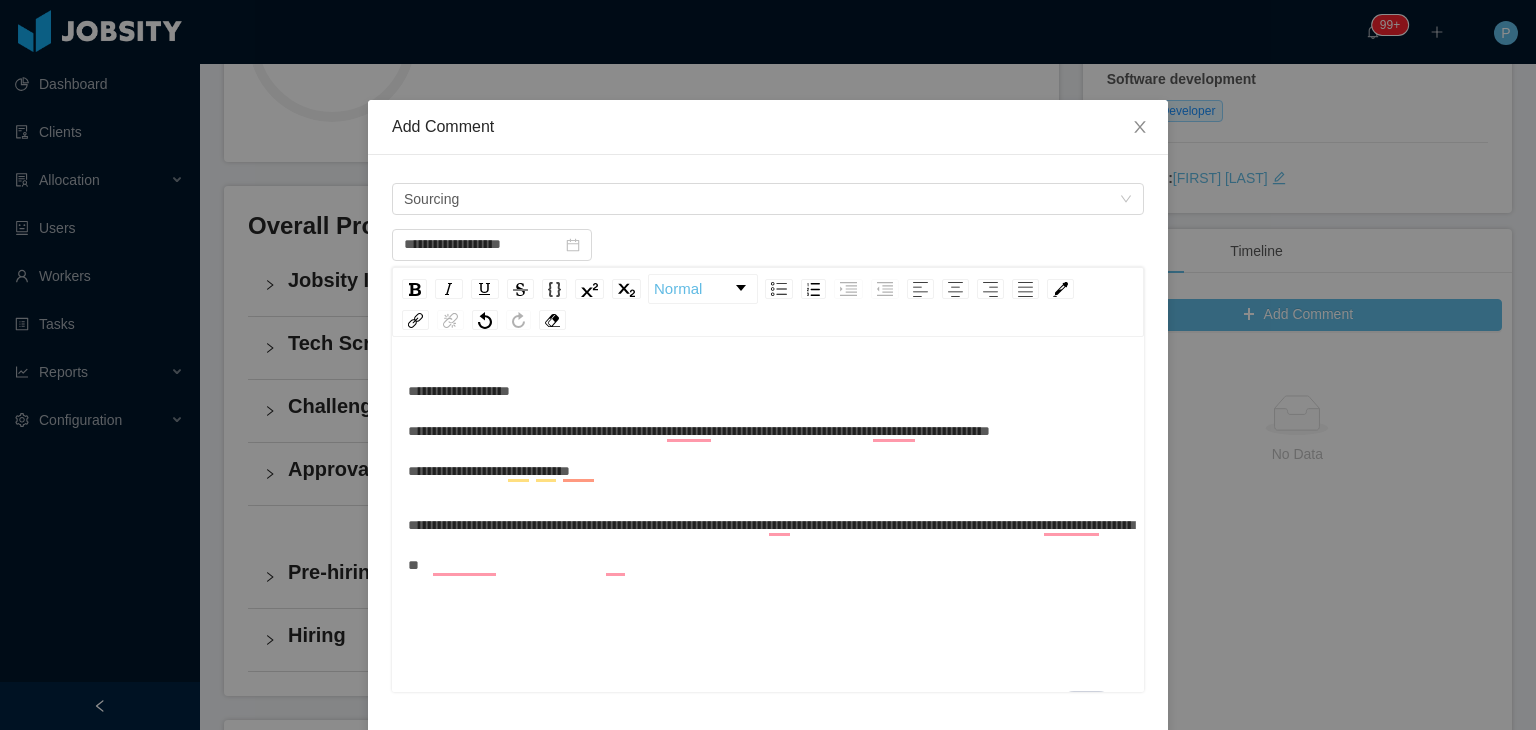 click on "**********" at bounding box center (768, 545) 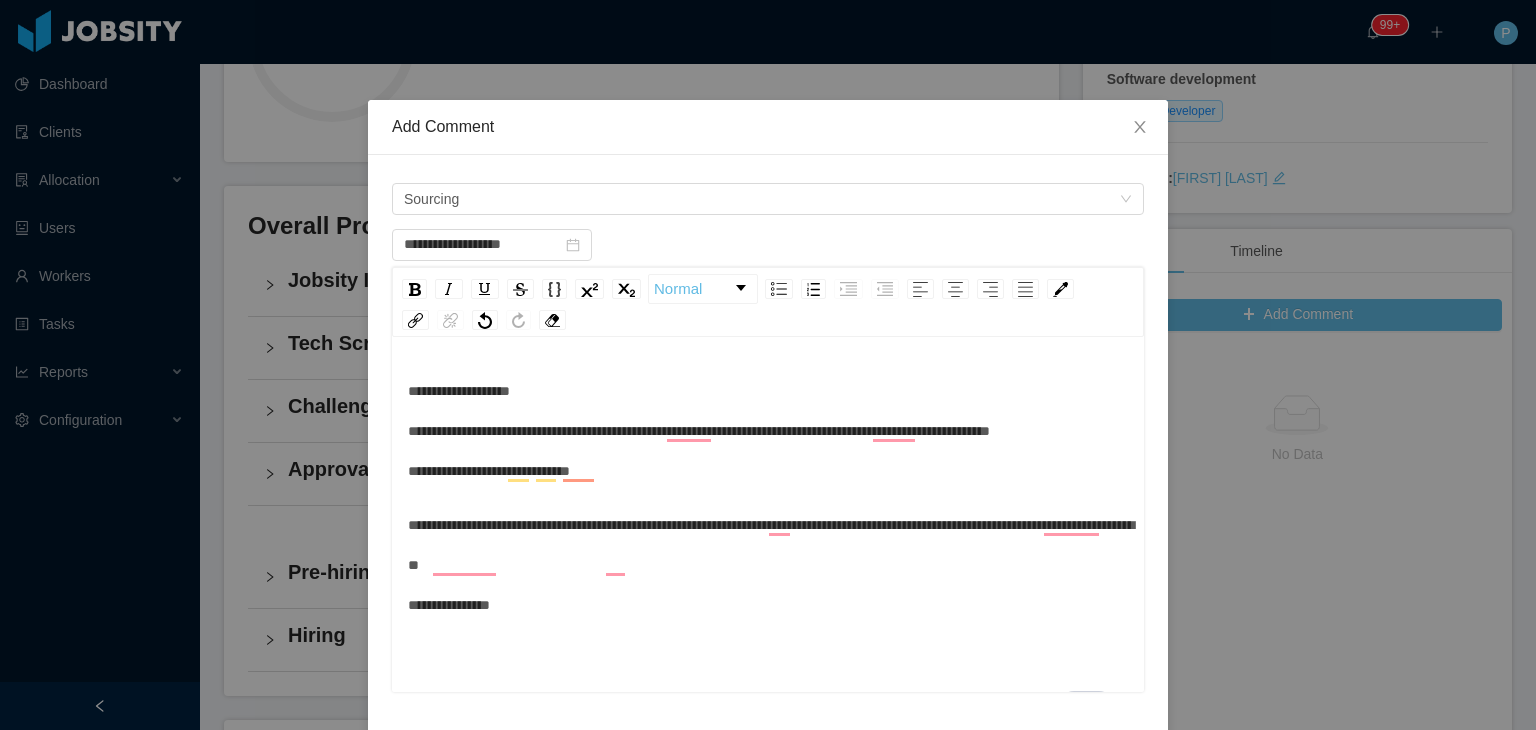 scroll, scrollTop: 190, scrollLeft: 0, axis: vertical 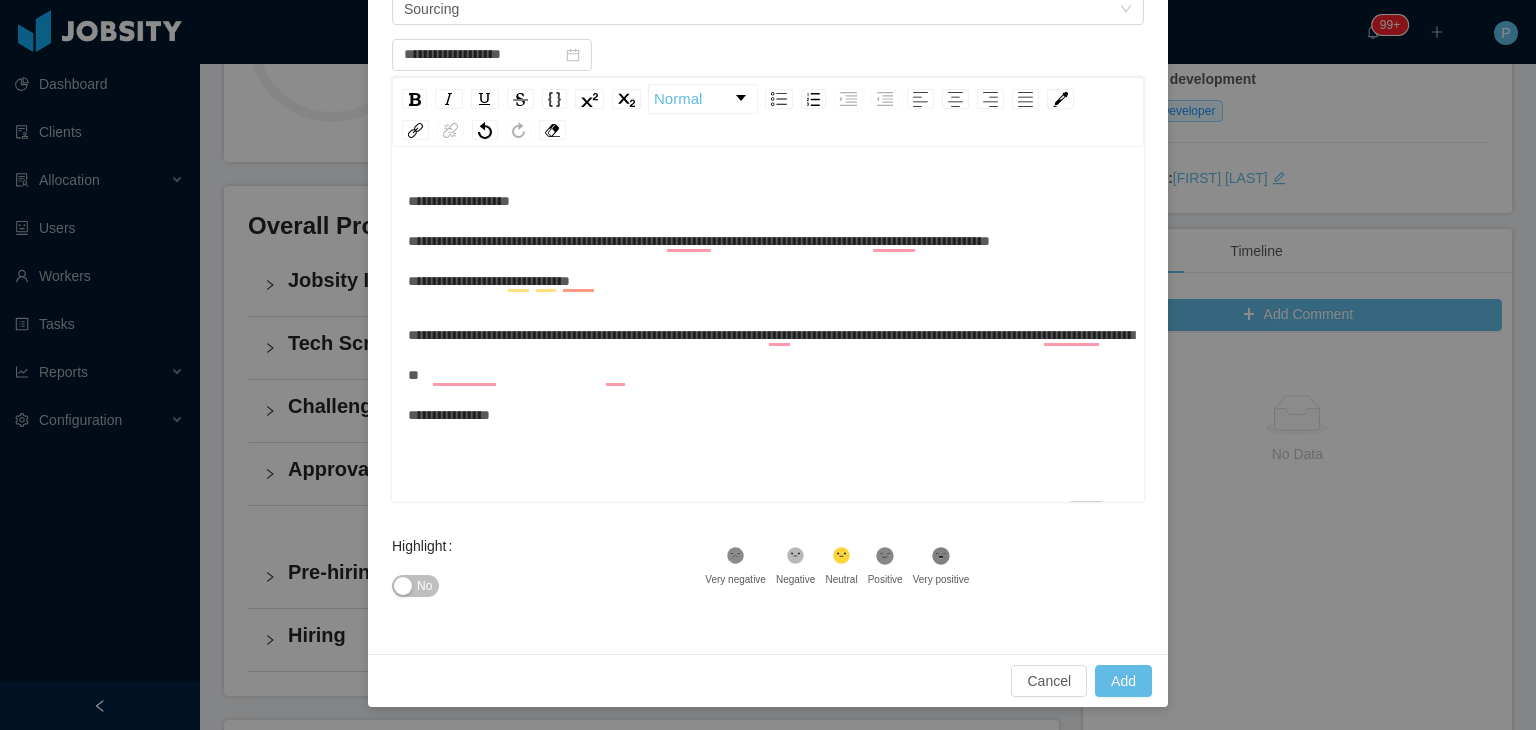 click on "No" at bounding box center [415, 586] 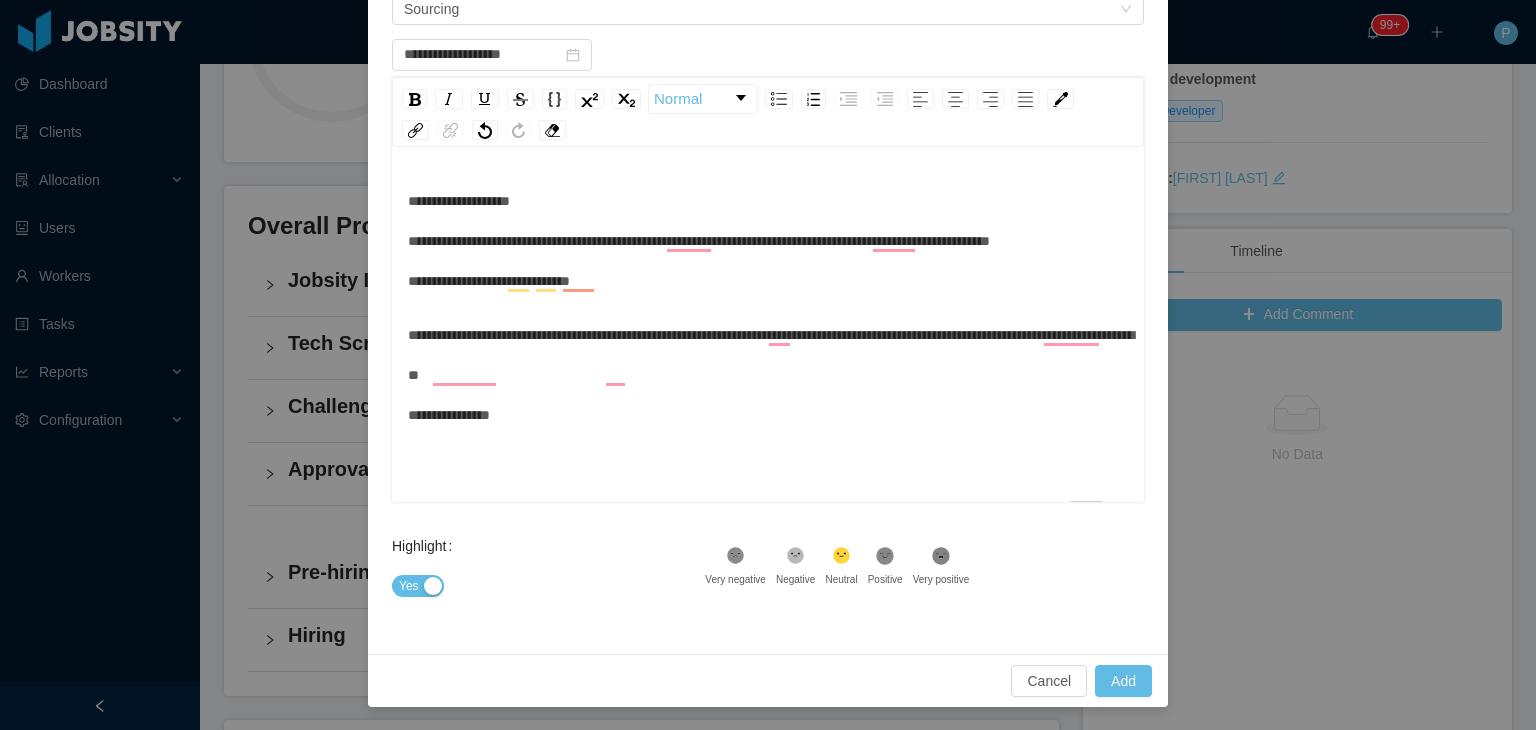 click on "**********" at bounding box center (768, 375) 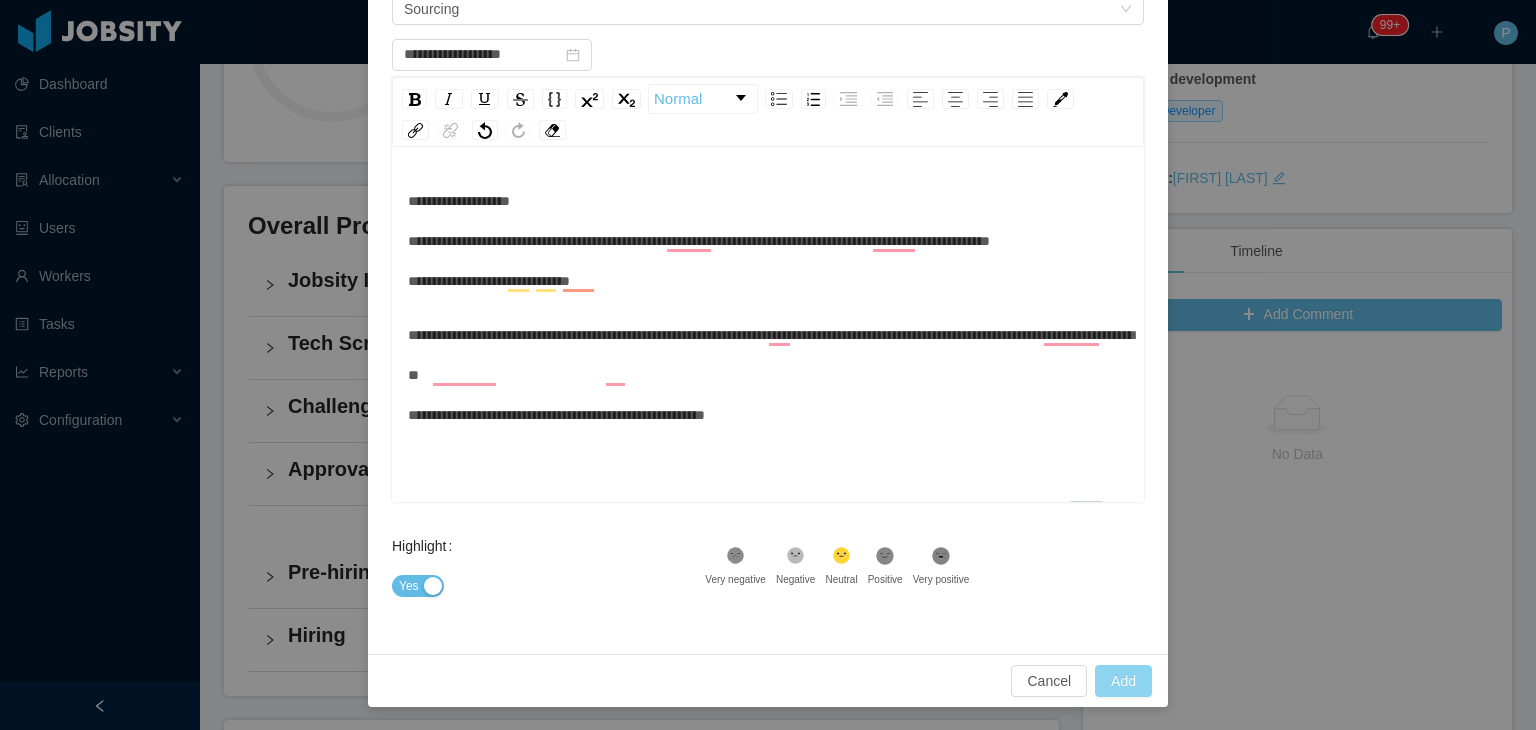 type on "**********" 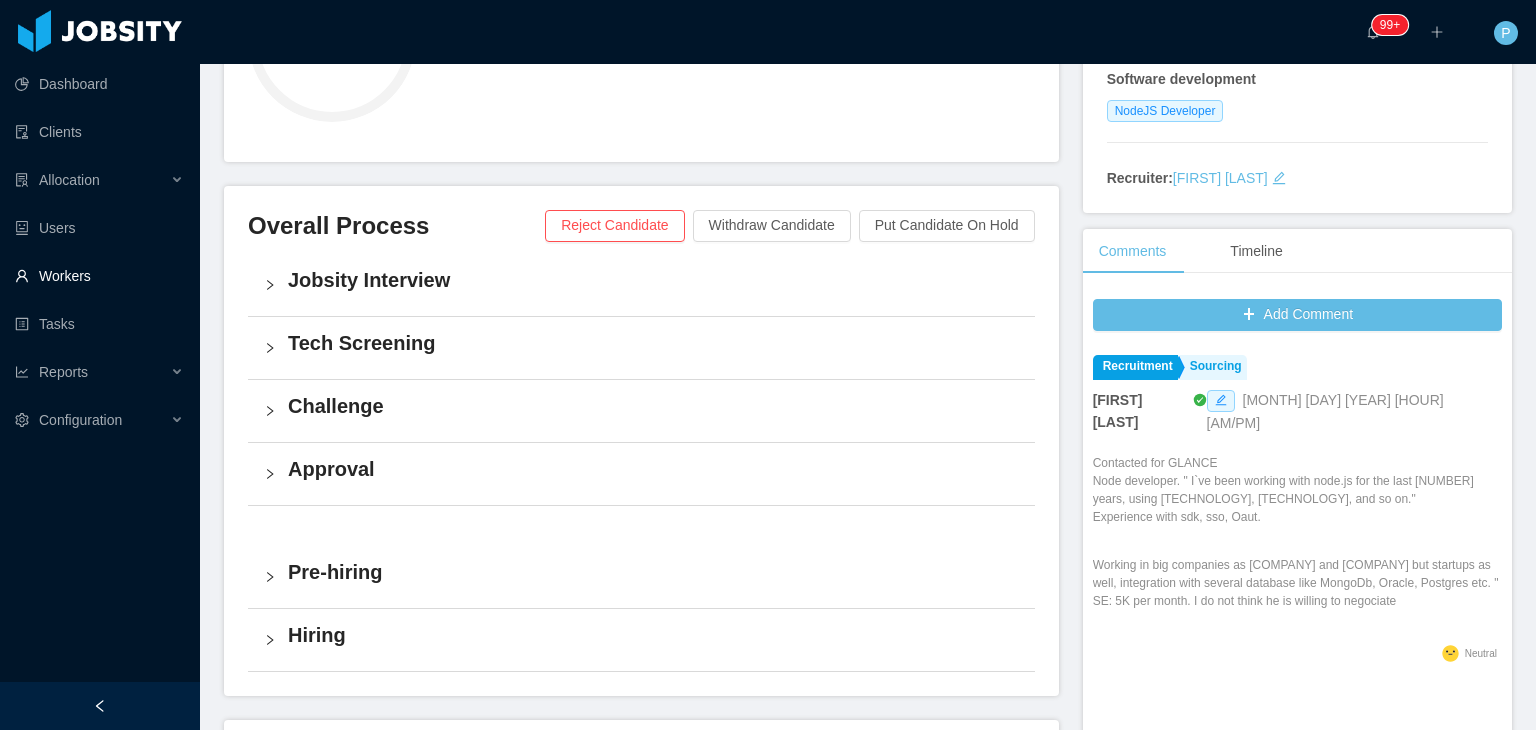 click on "Workers" at bounding box center [99, 276] 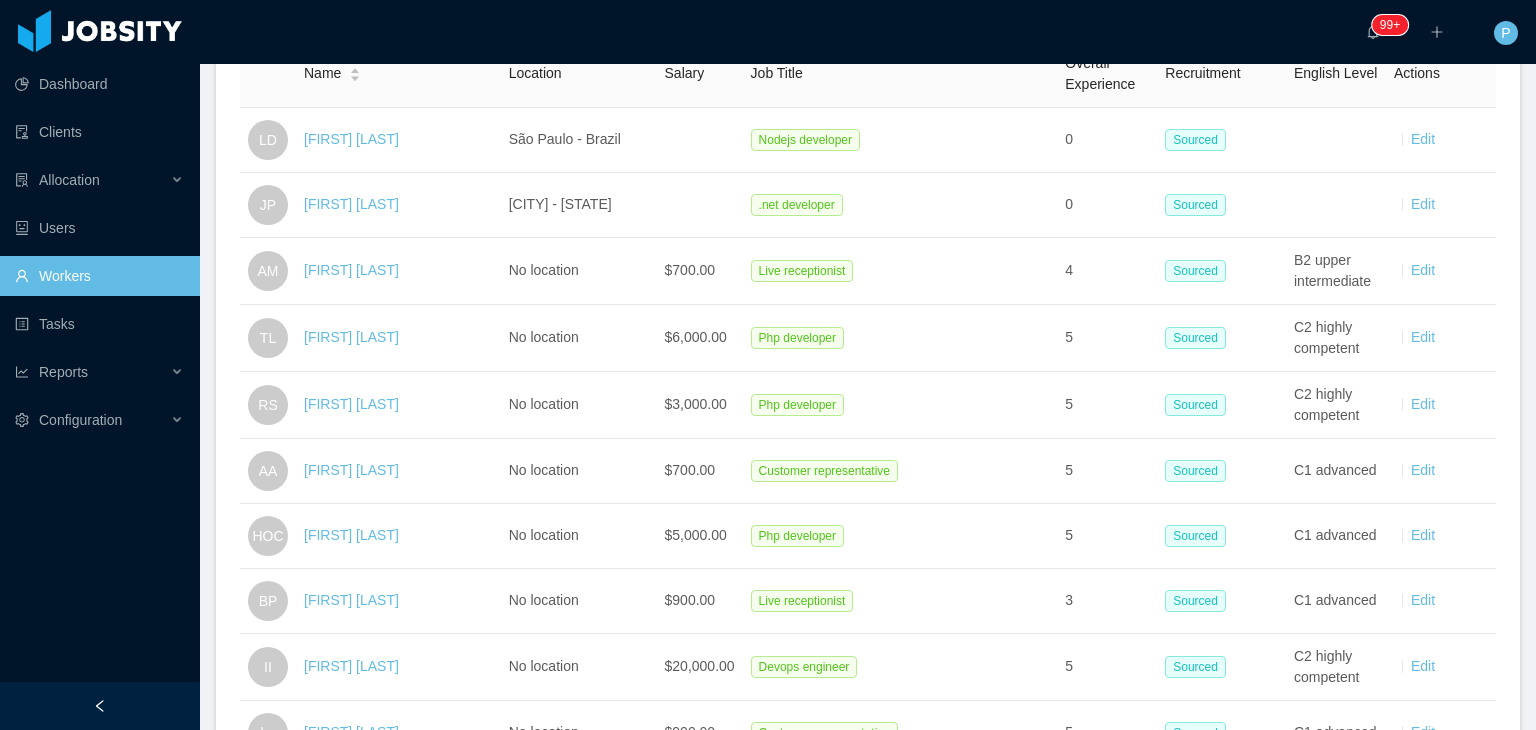 scroll, scrollTop: 0, scrollLeft: 0, axis: both 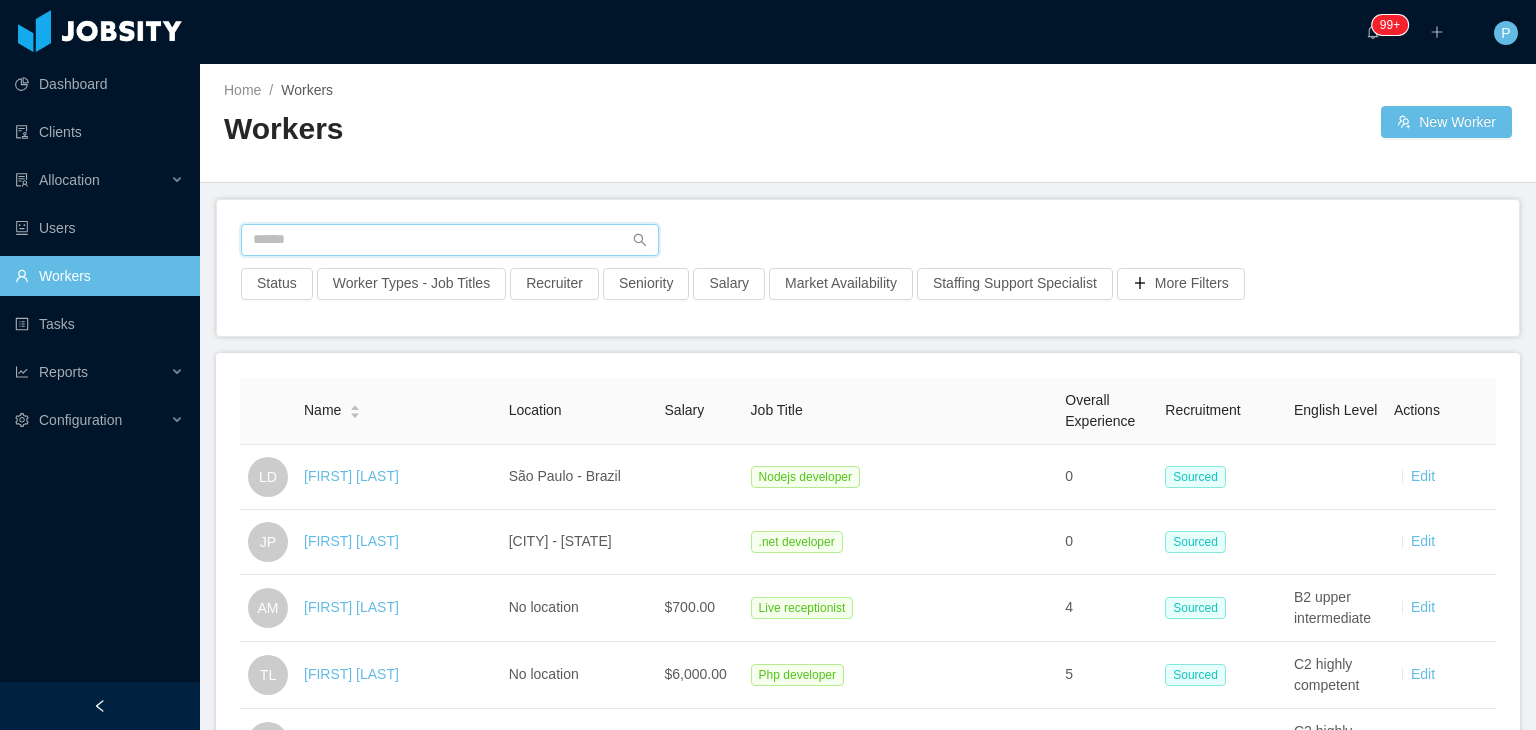 click at bounding box center (450, 240) 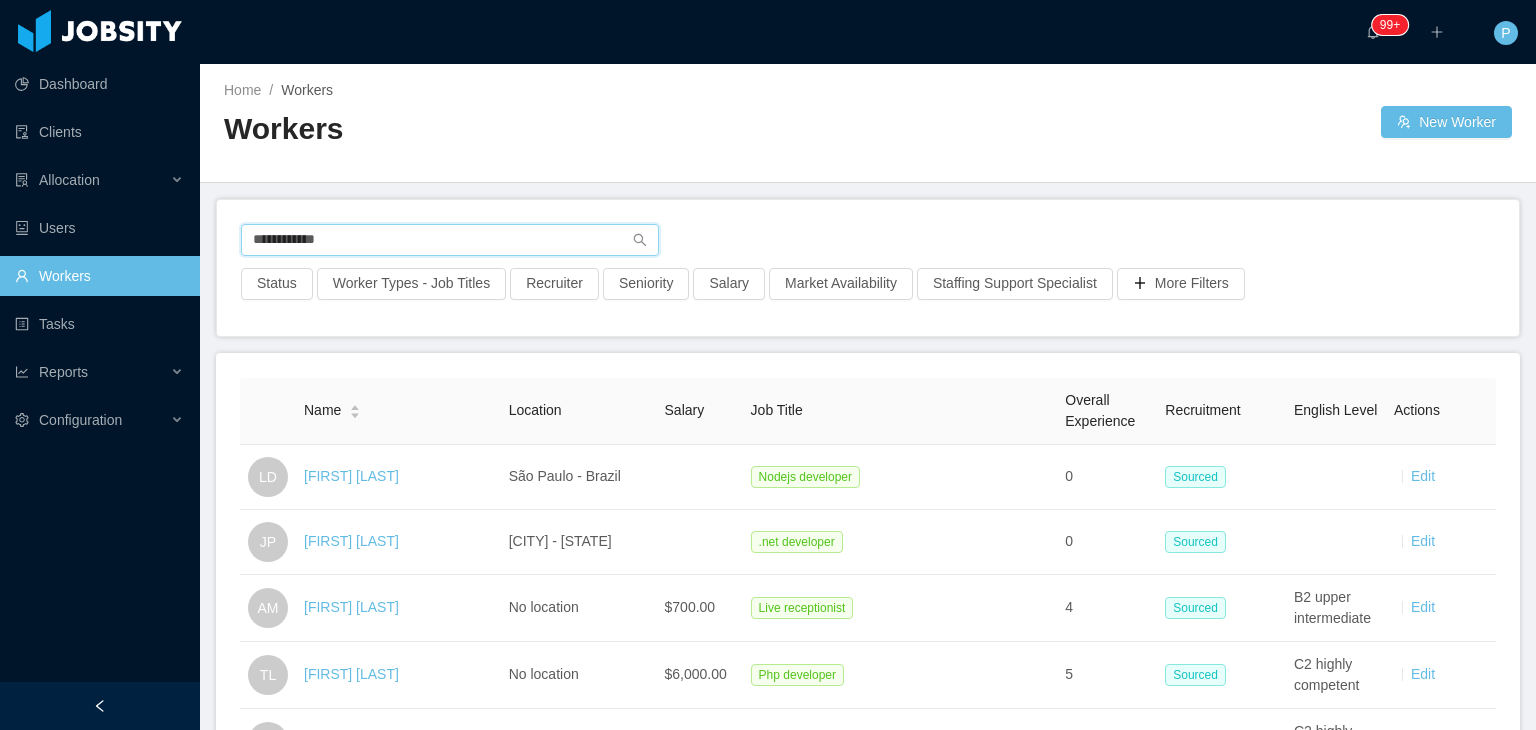 type on "**********" 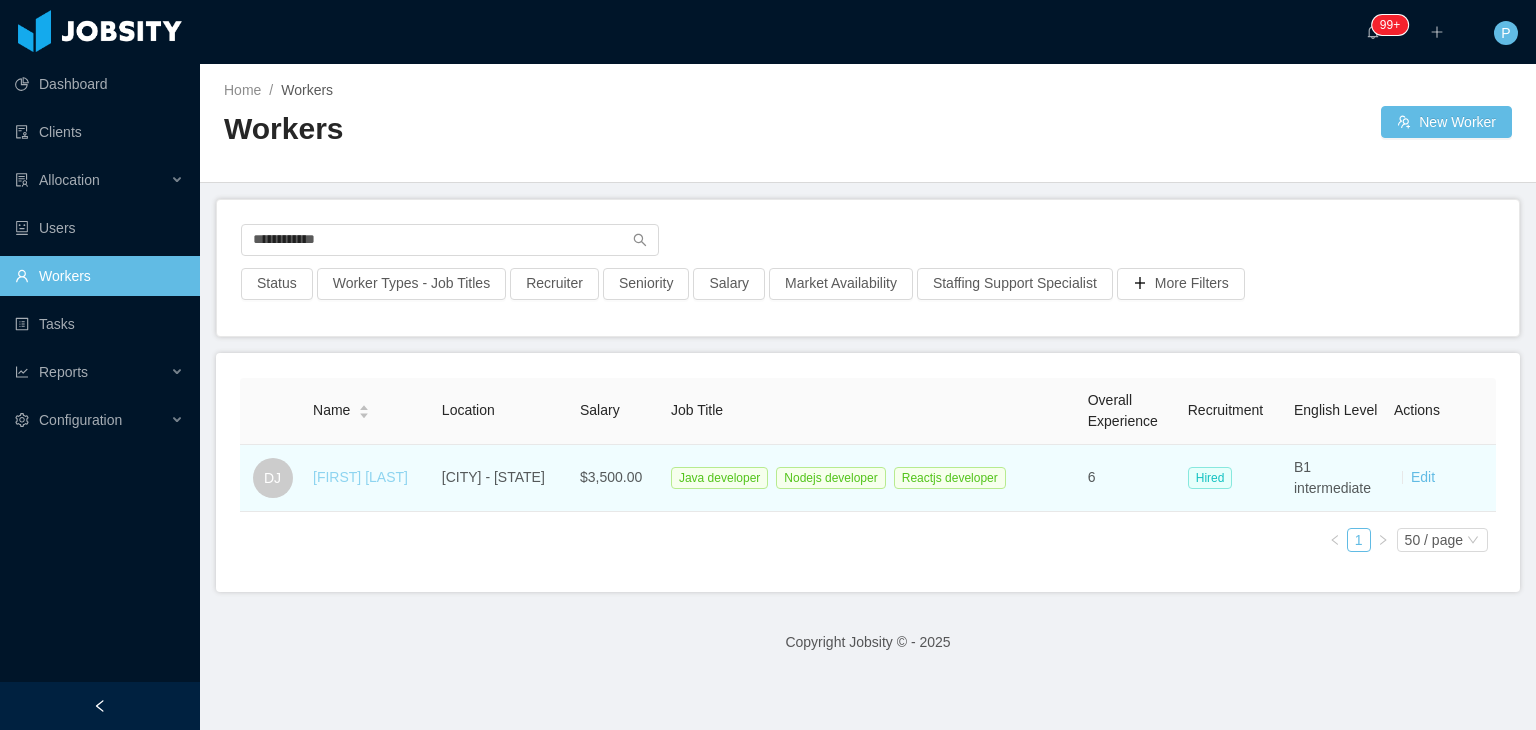 click on "[FIRST] [LAST]" at bounding box center [360, 477] 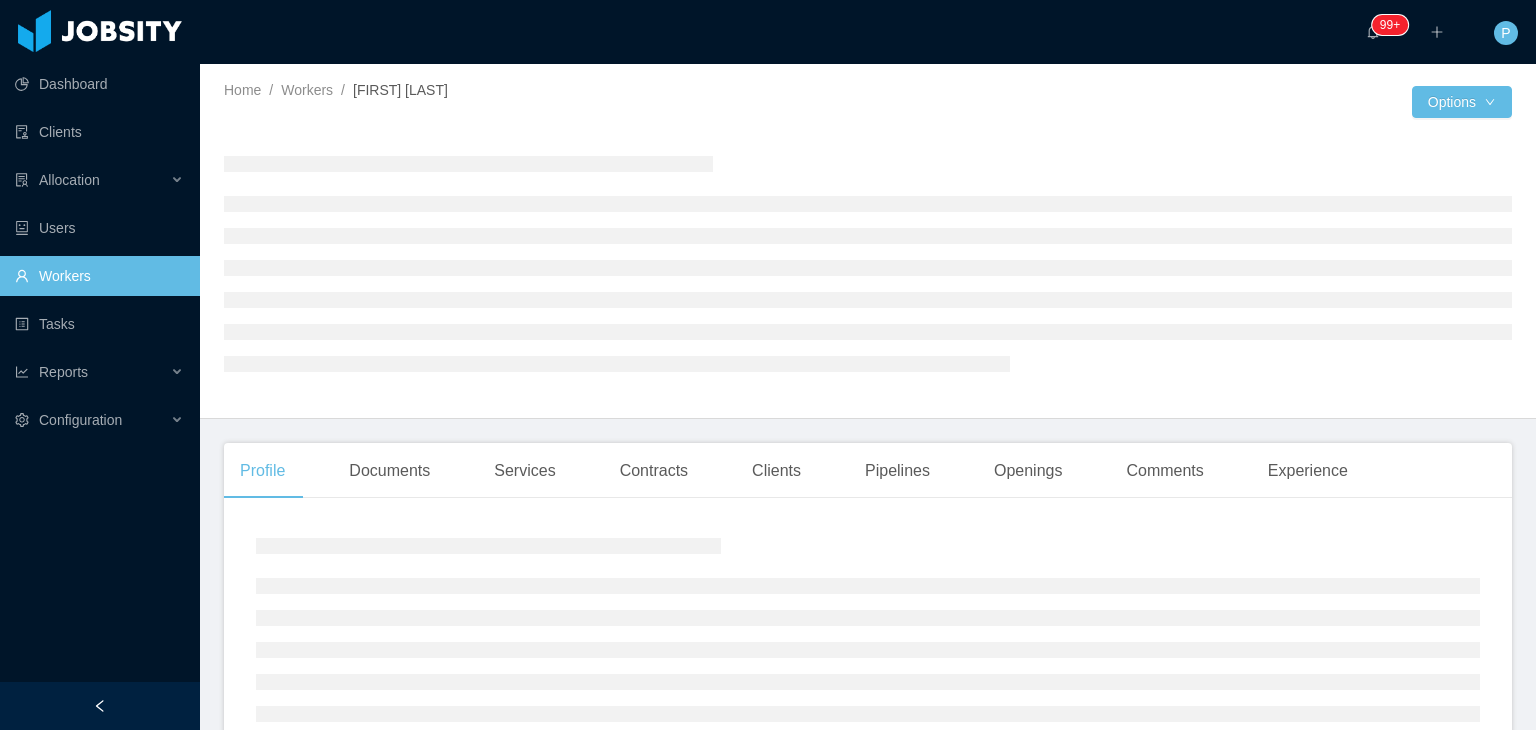 click at bounding box center (868, 263) 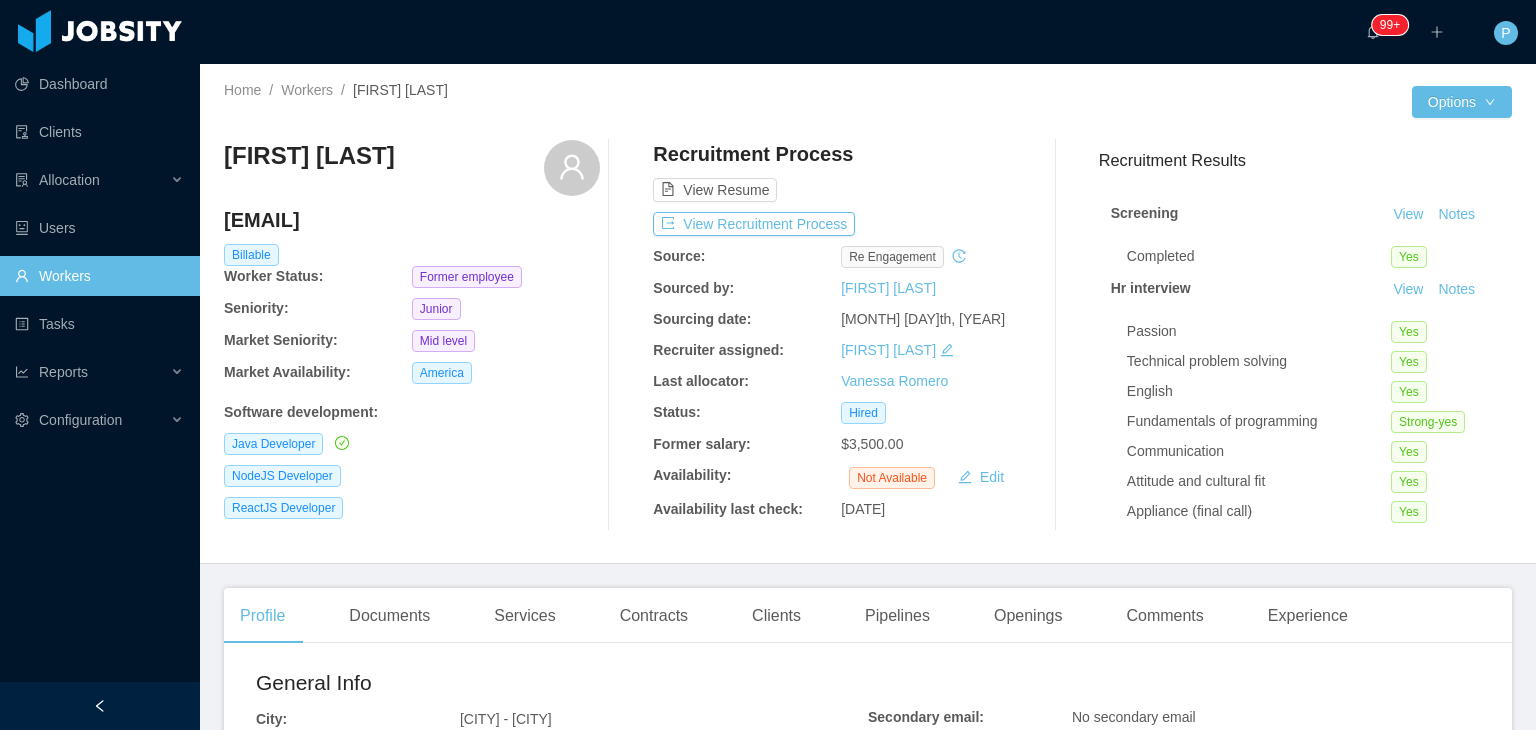 drag, startPoint x: 452, startPoint y: 217, endPoint x: 223, endPoint y: 225, distance: 229.1397 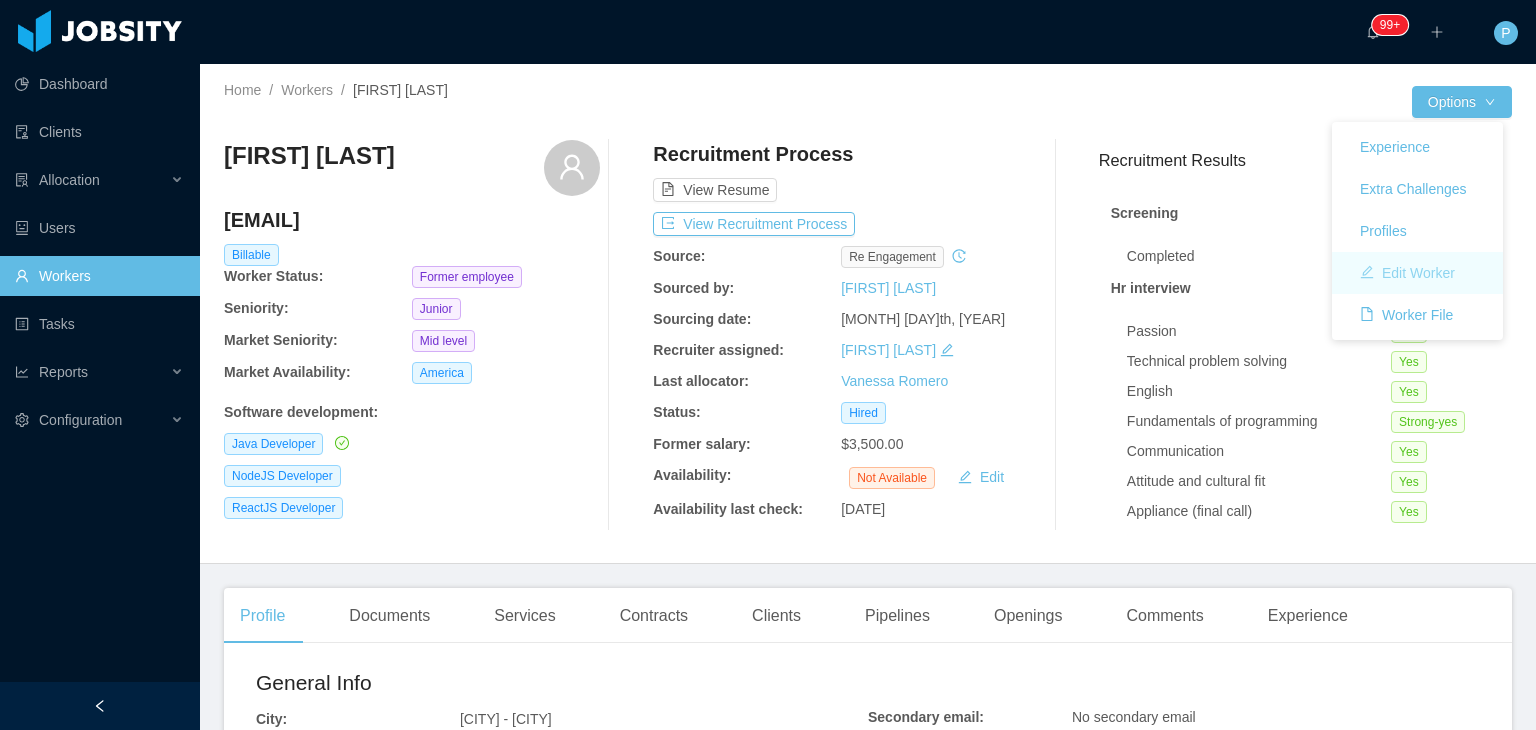 click on "Edit Worker" at bounding box center [1407, 273] 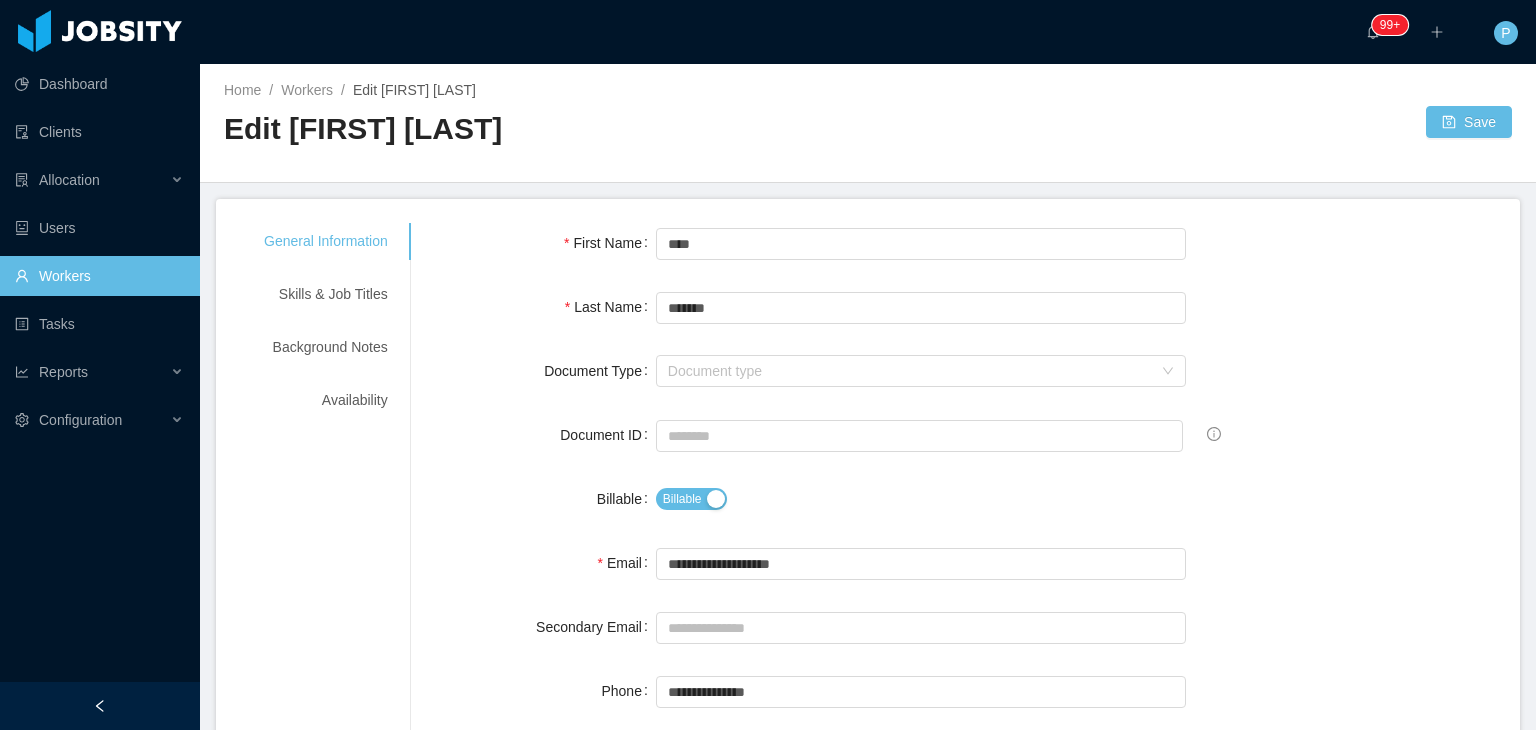 click on "Billable" at bounding box center [921, 499] 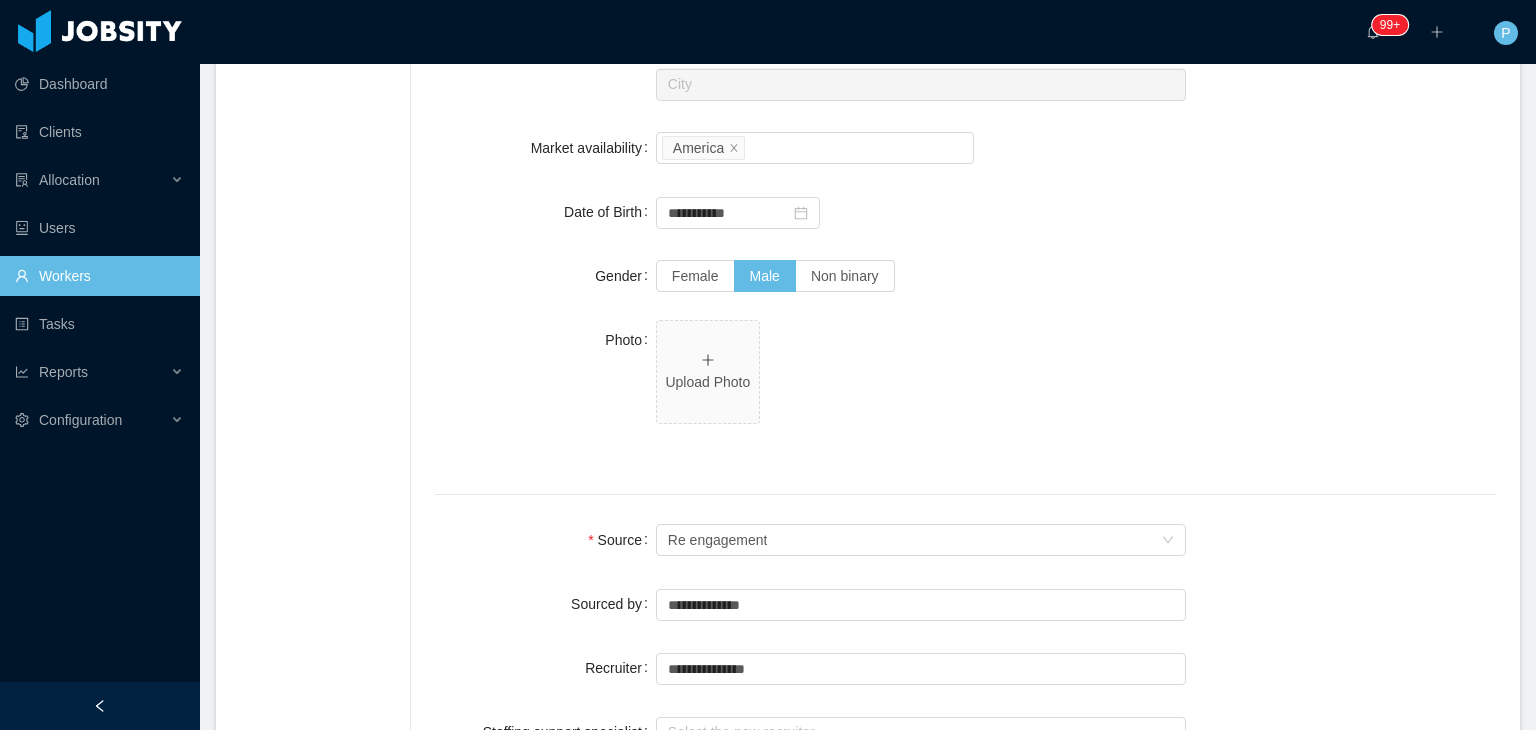 scroll, scrollTop: 1120, scrollLeft: 0, axis: vertical 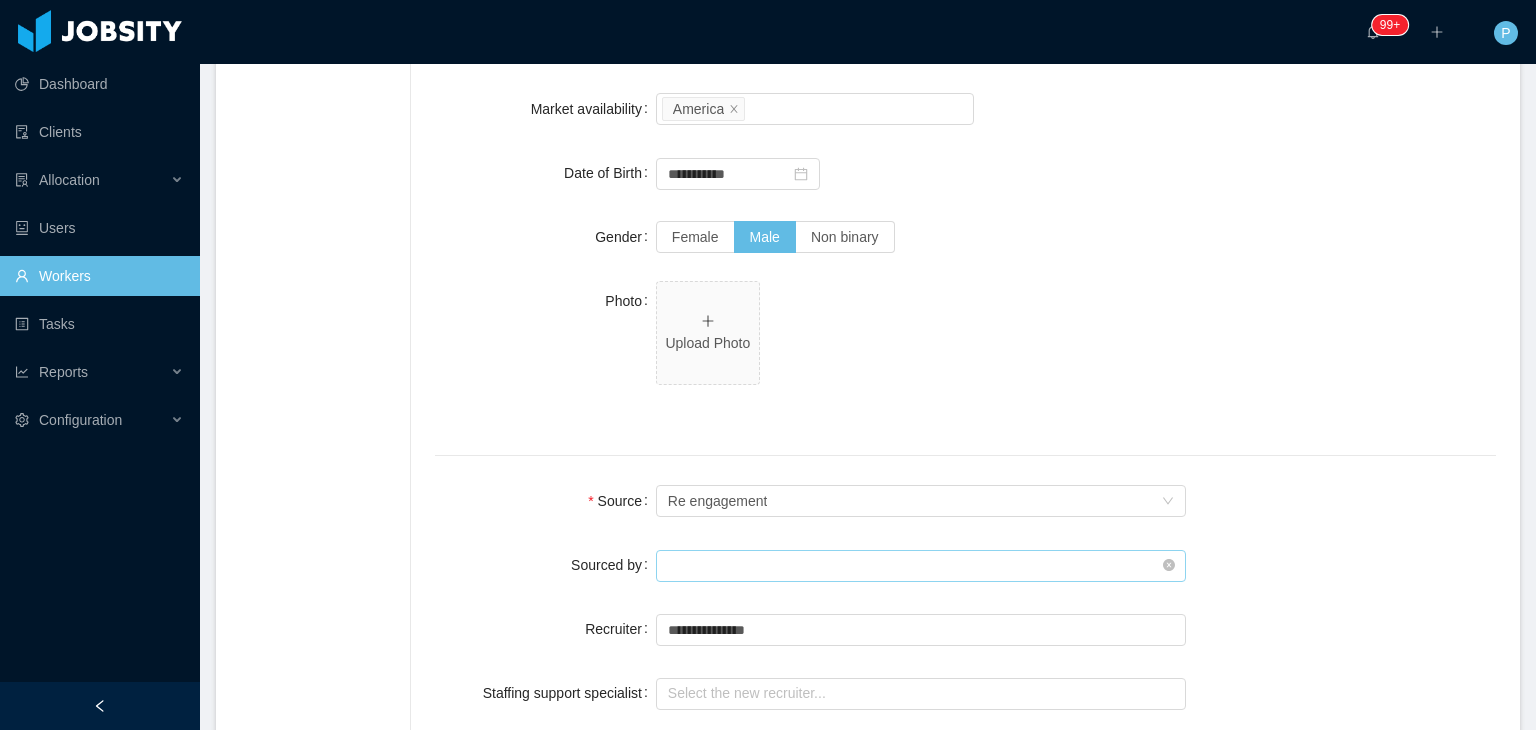 click at bounding box center [921, 566] 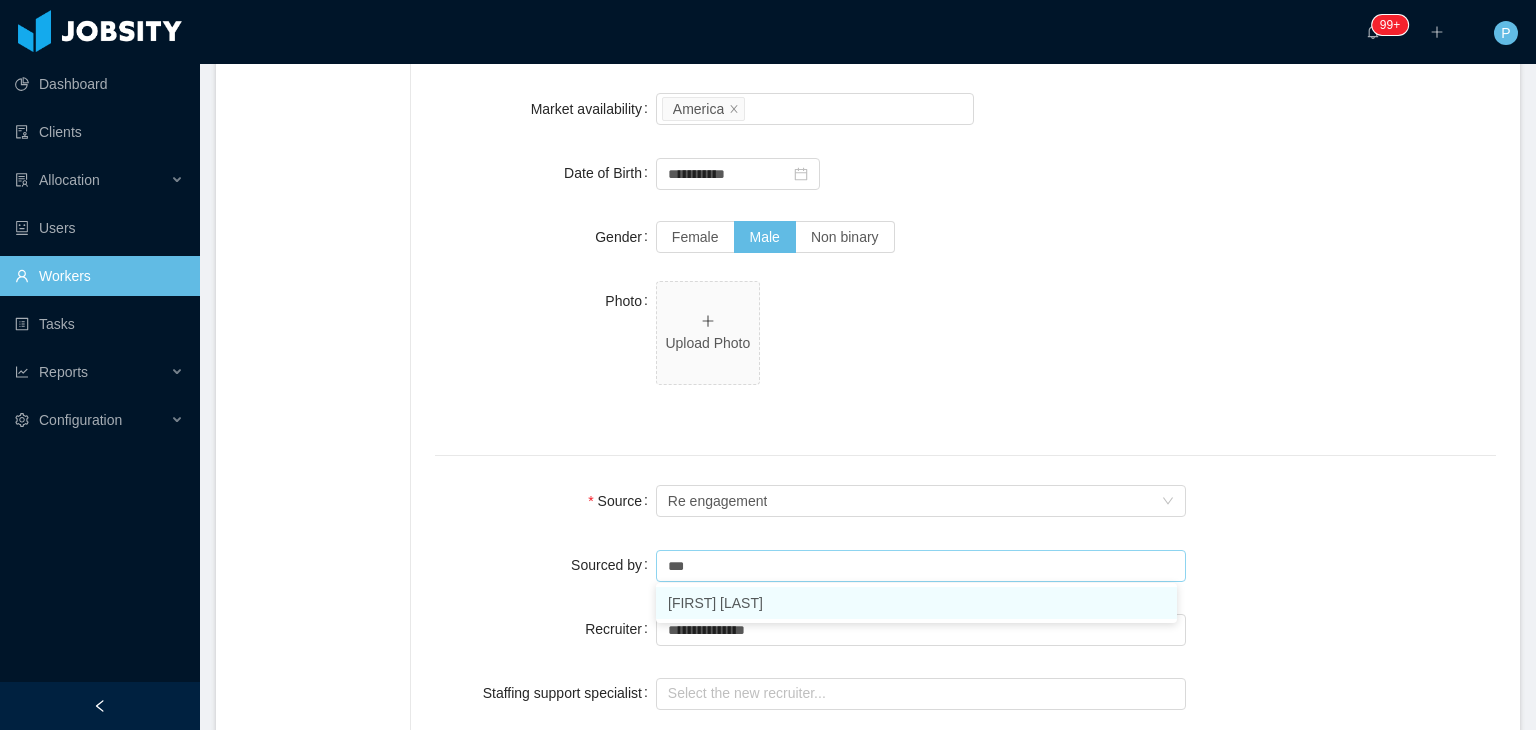 click on "[FIRST] [LAST]" at bounding box center [916, 603] 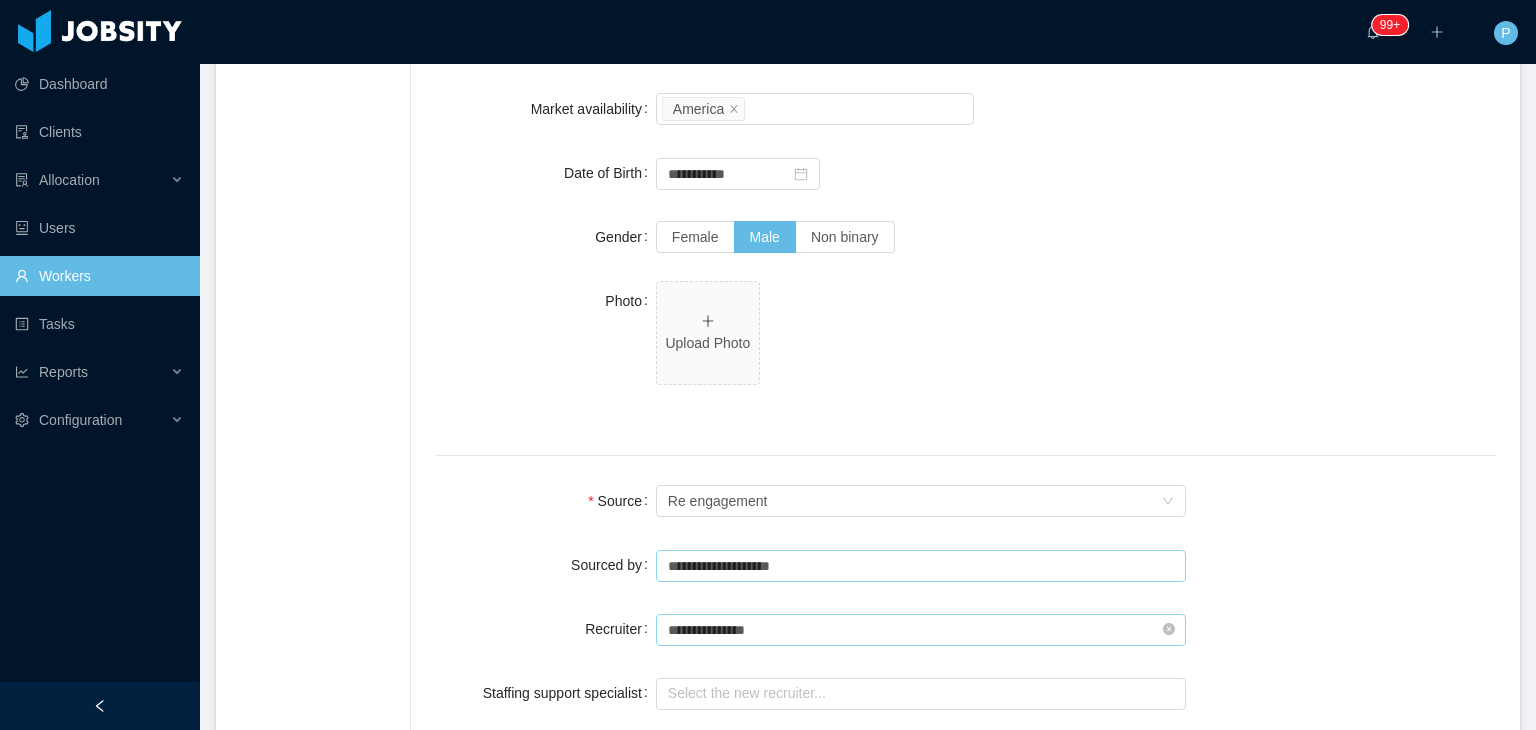 type on "**********" 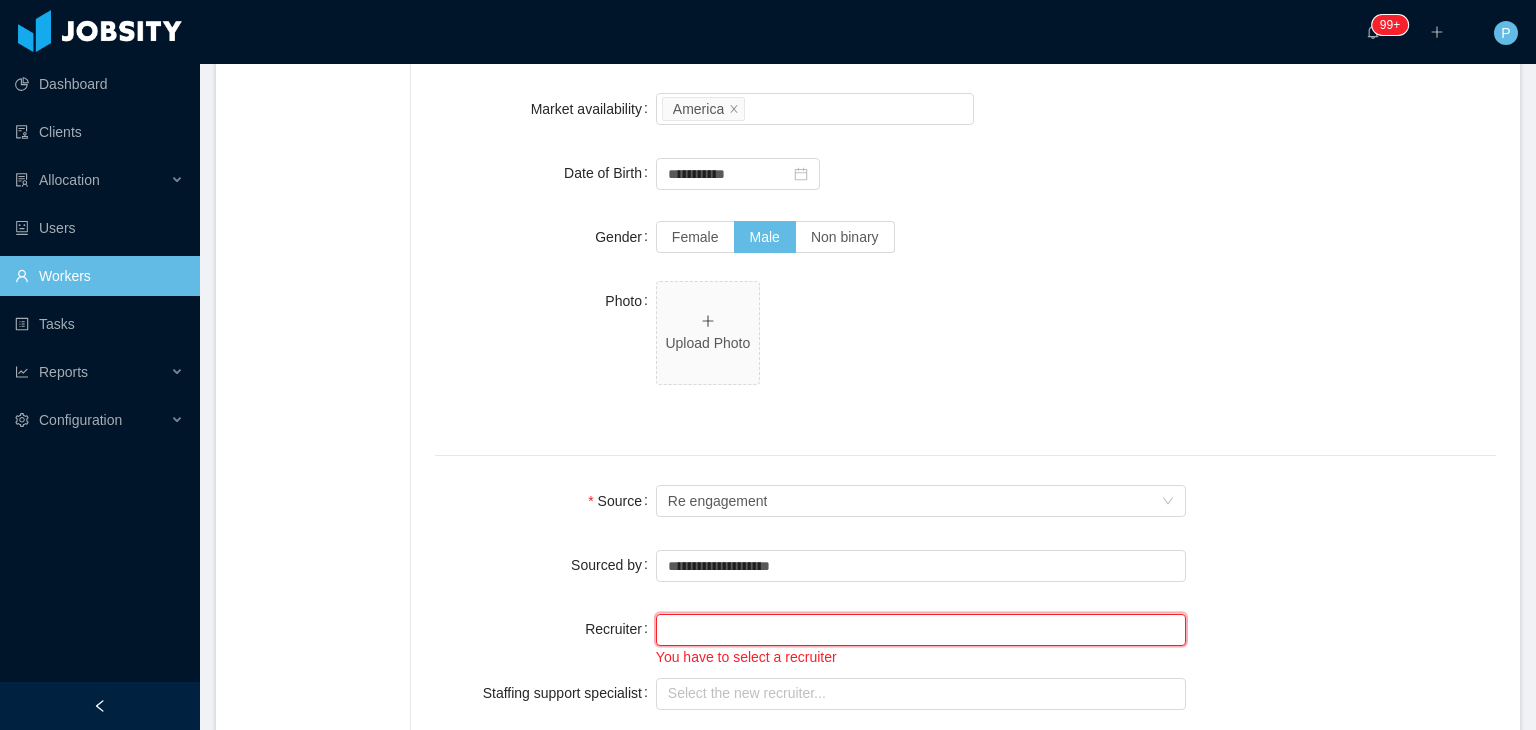 click at bounding box center [921, 630] 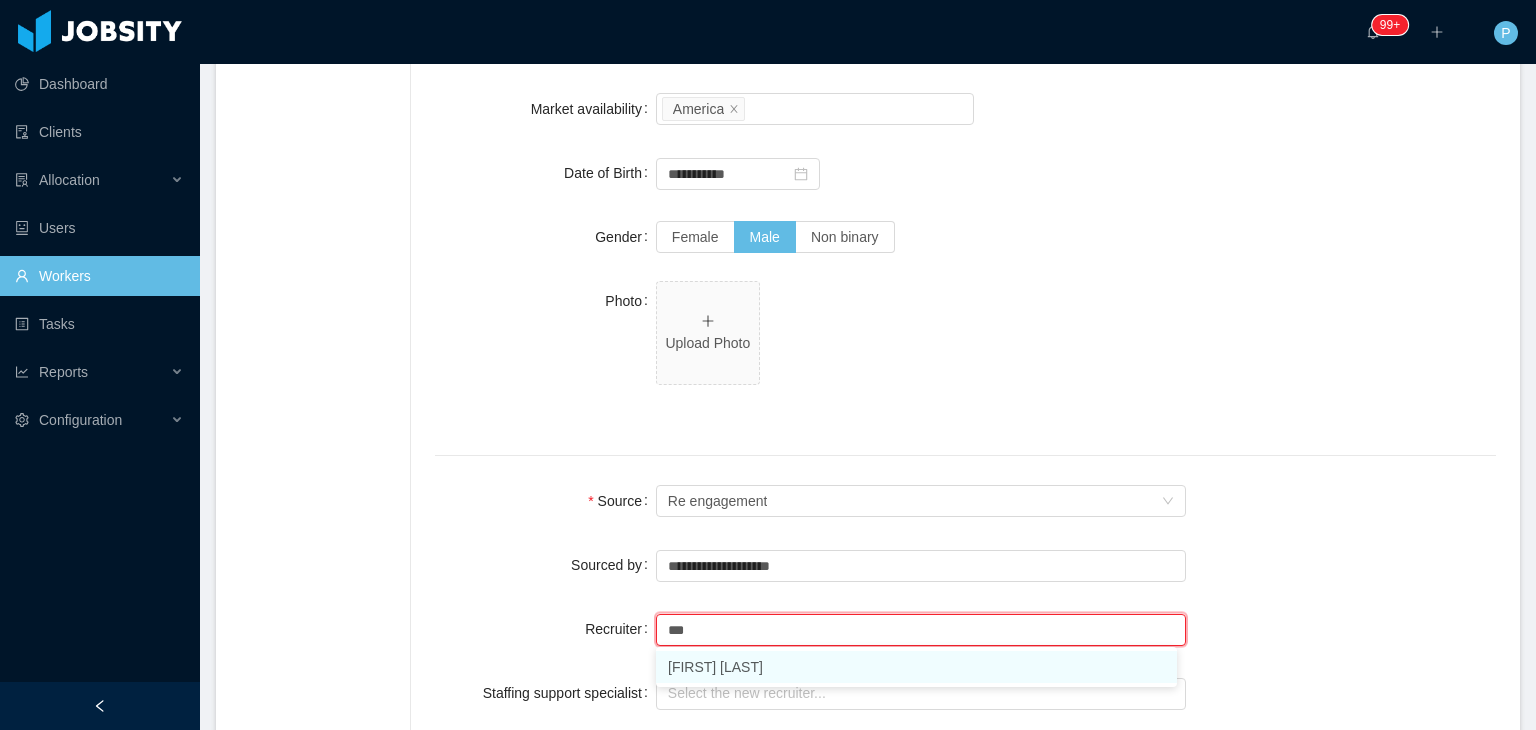 click on "[FIRST] [LAST]" at bounding box center [916, 667] 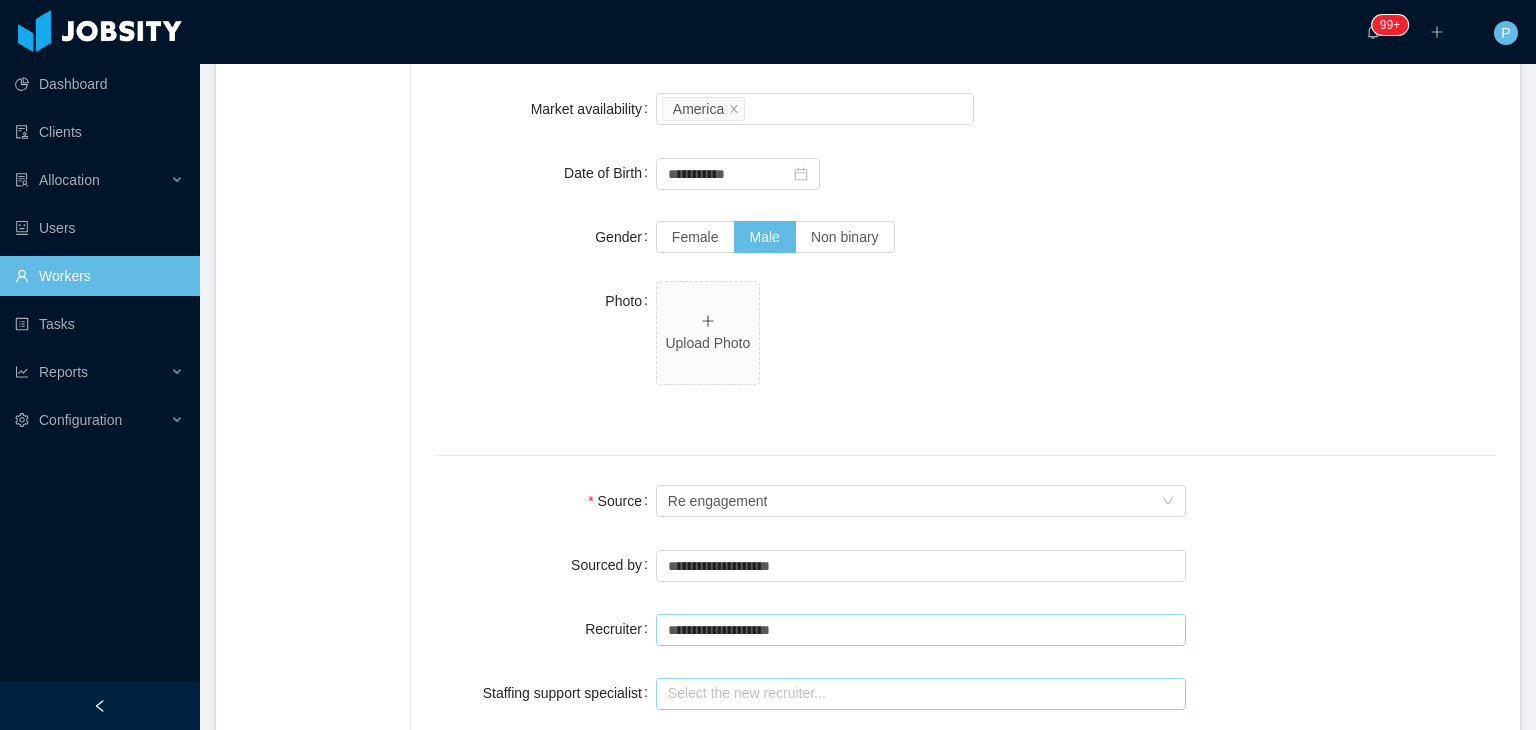 type on "**********" 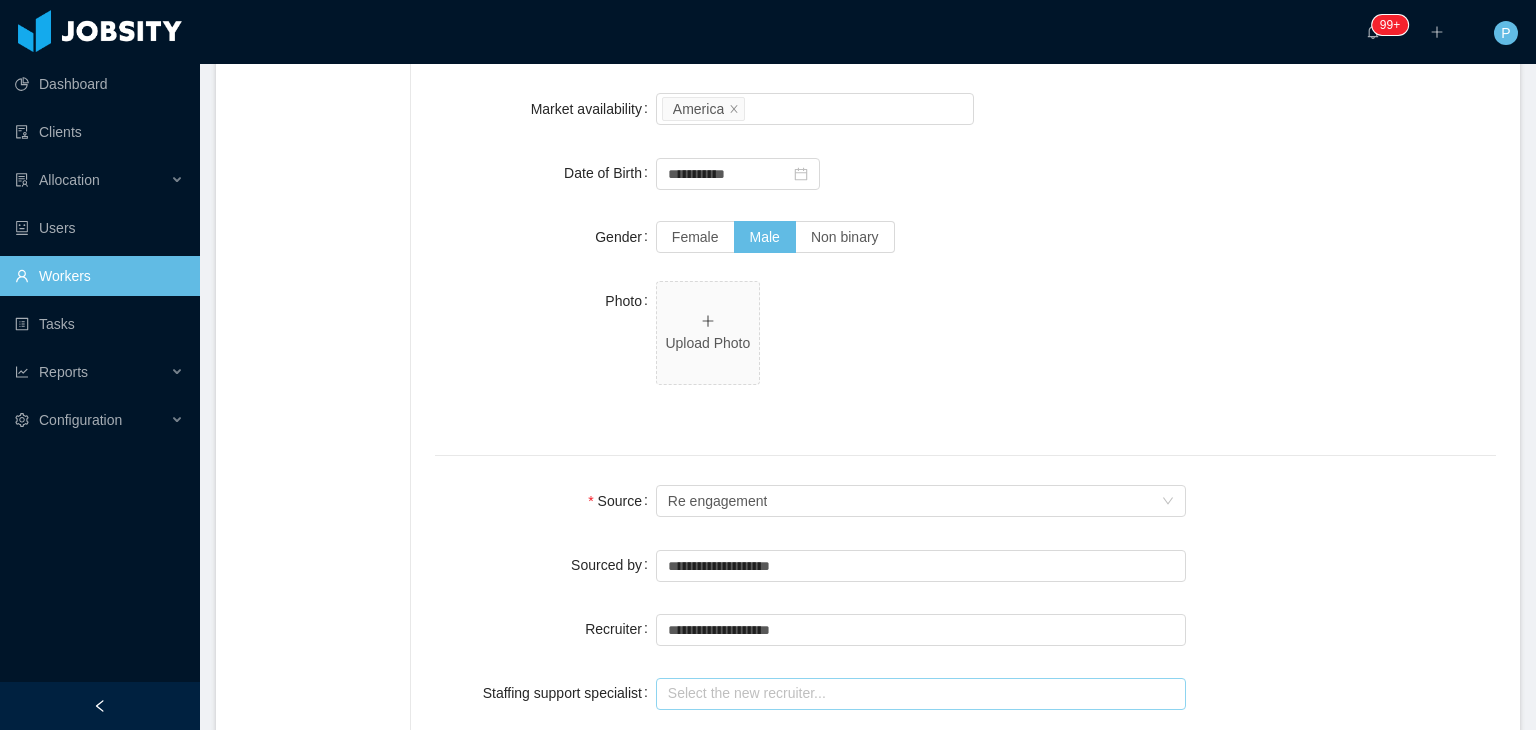 click at bounding box center (921, 694) 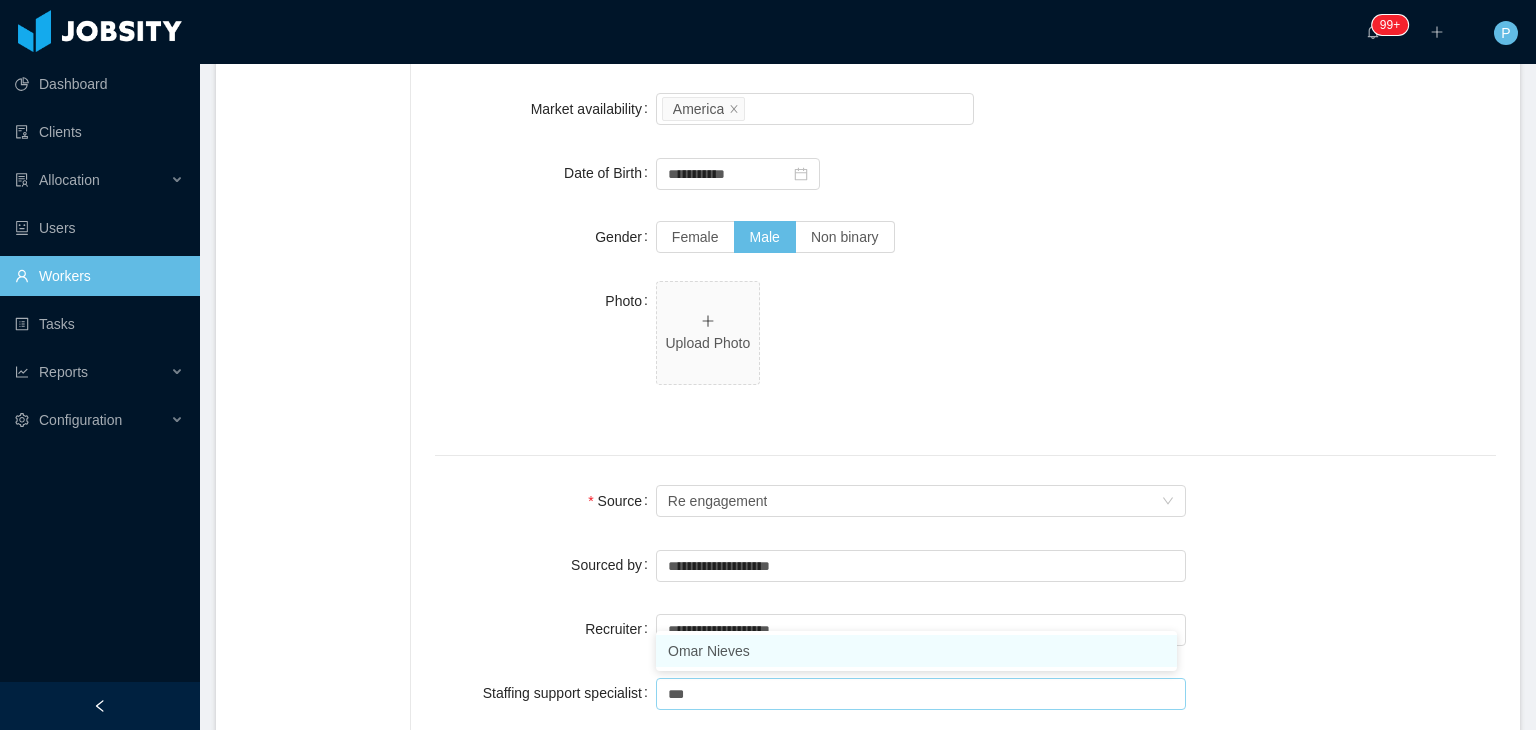 click on "Omar Nieves" at bounding box center (916, 651) 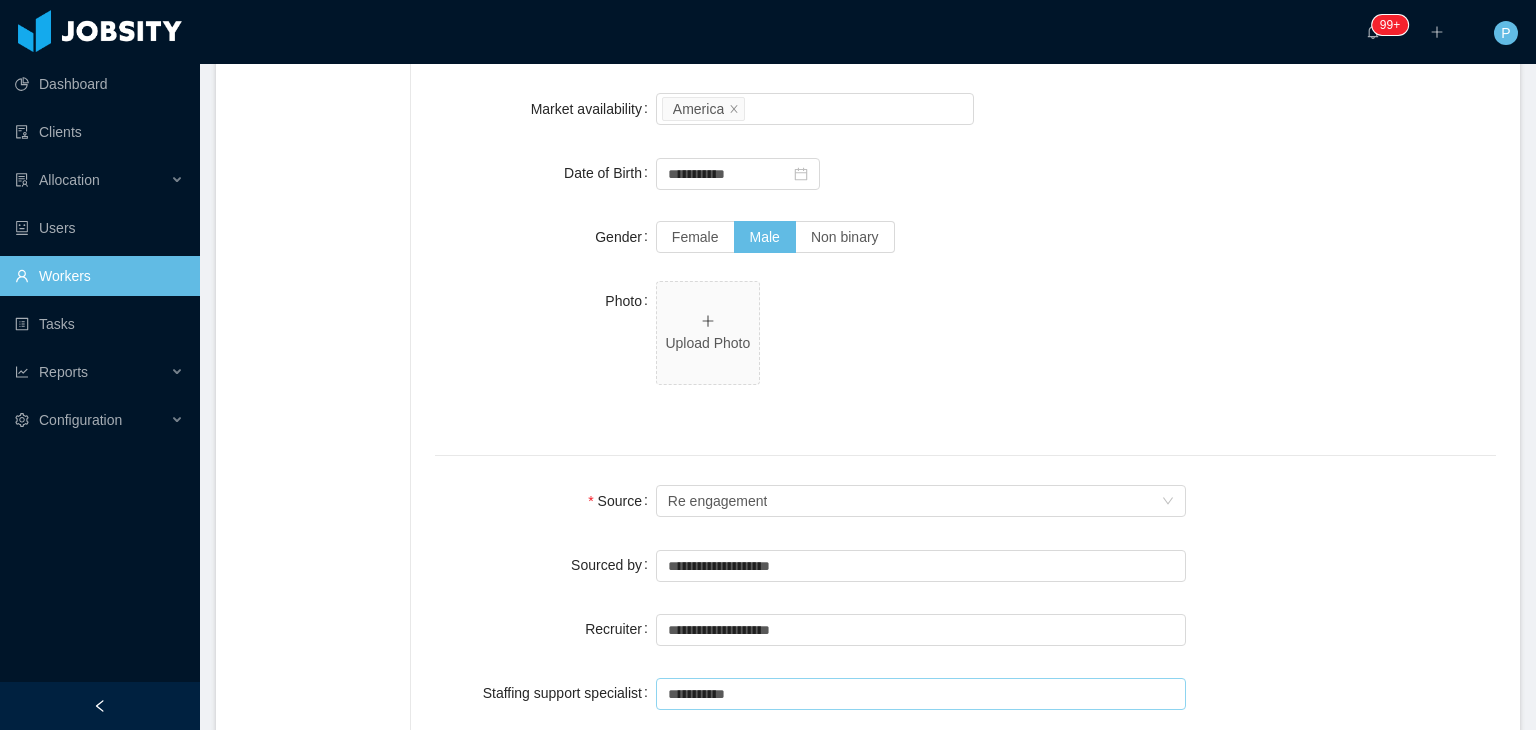 type on "**********" 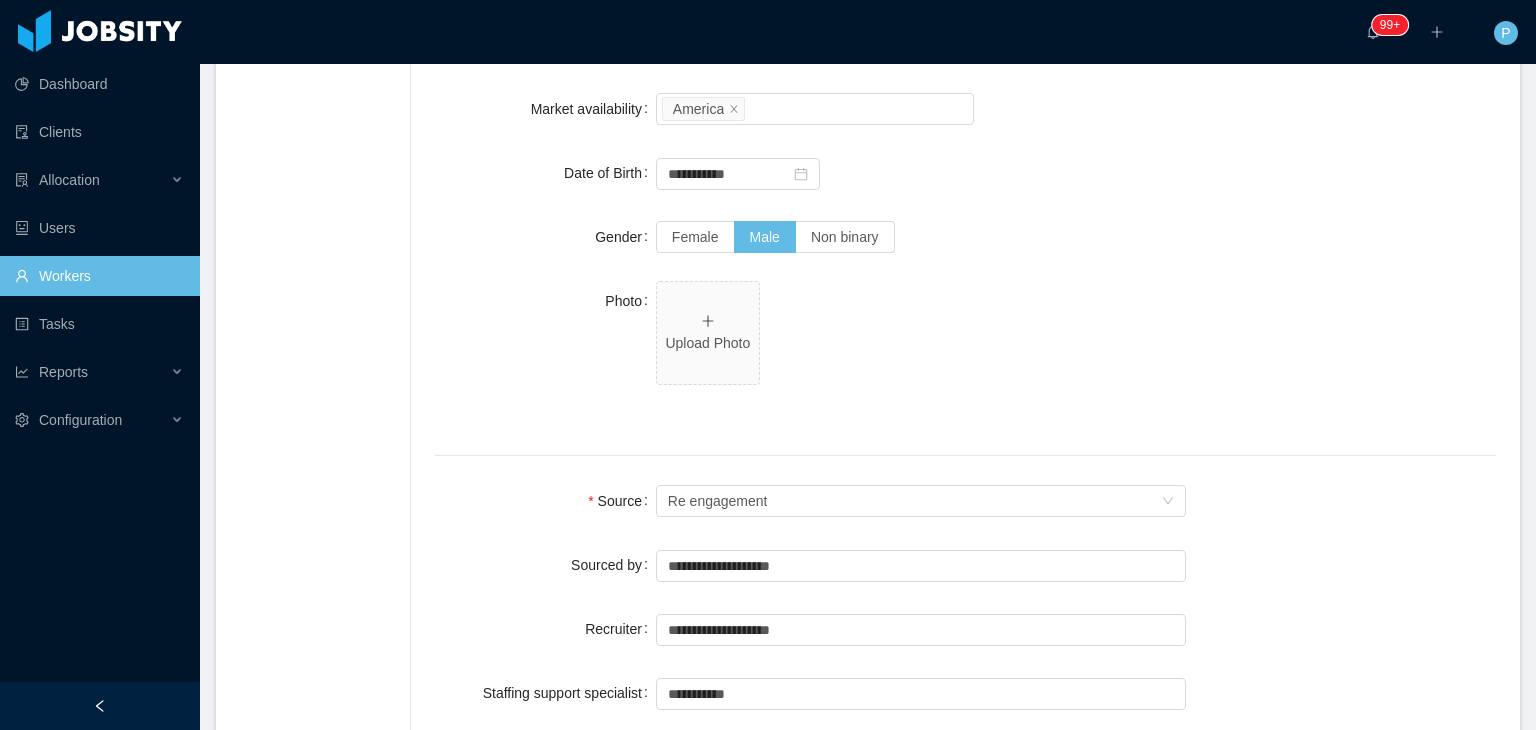 click on "**********" at bounding box center (965, 565) 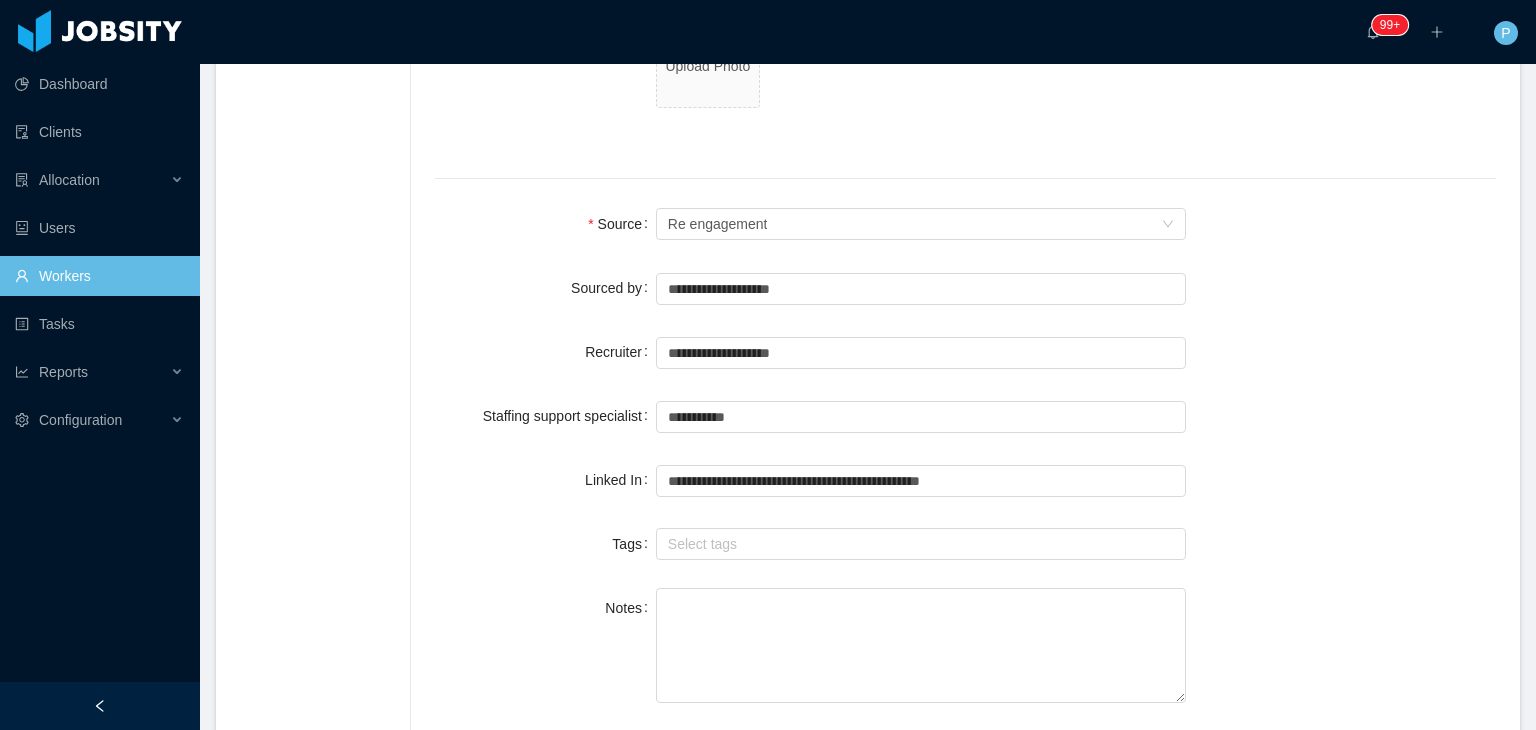 scroll, scrollTop: 1505, scrollLeft: 0, axis: vertical 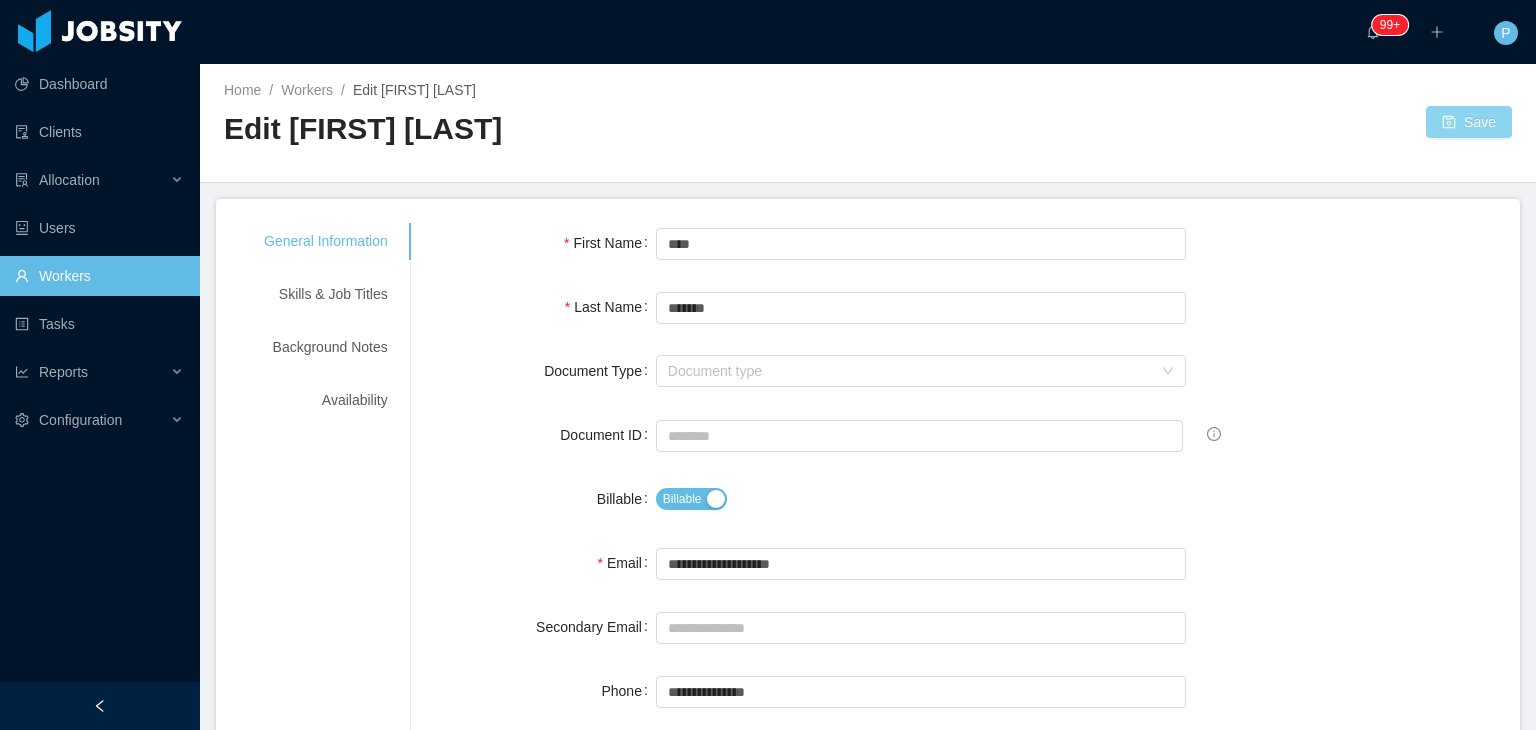 click on "Save" at bounding box center [1469, 122] 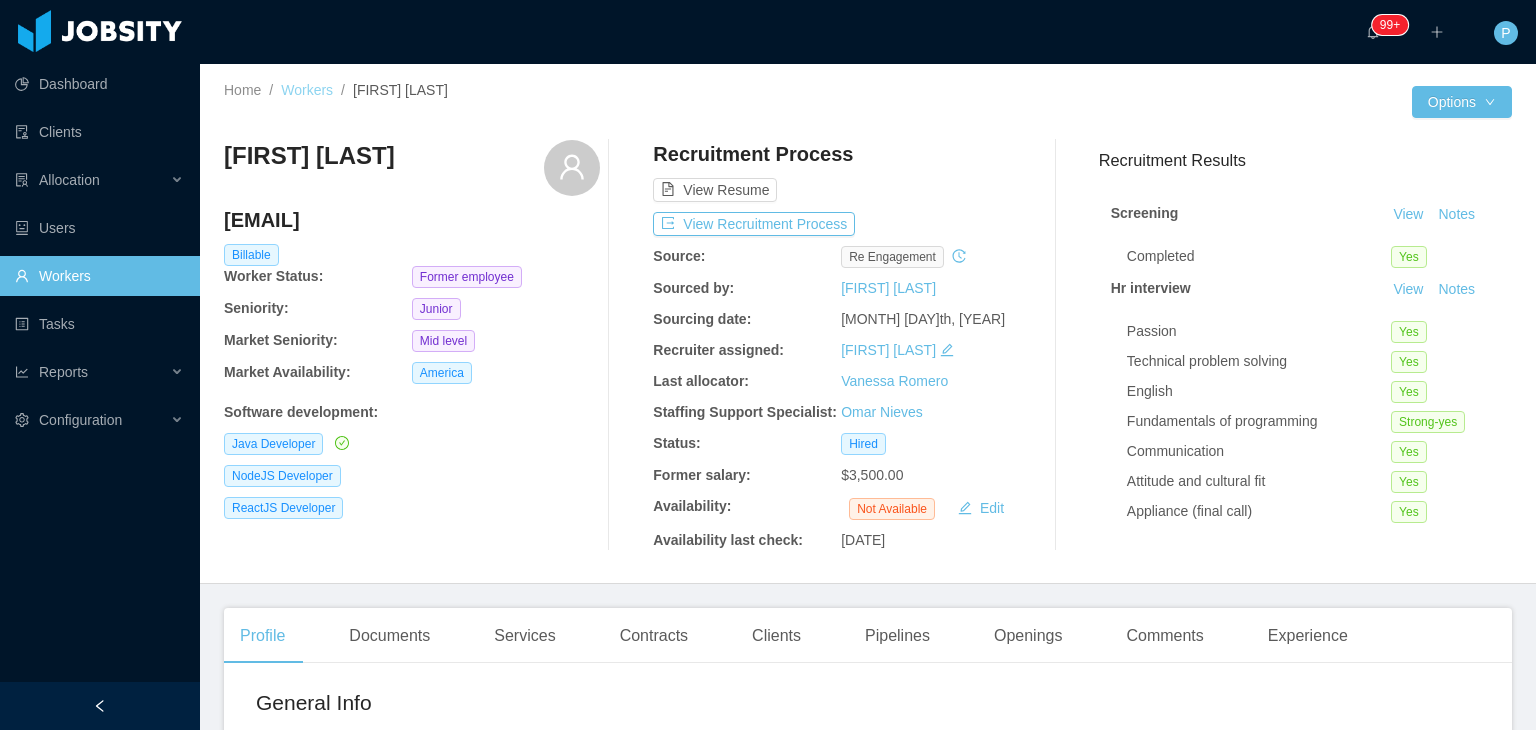 click on "Workers" at bounding box center (307, 90) 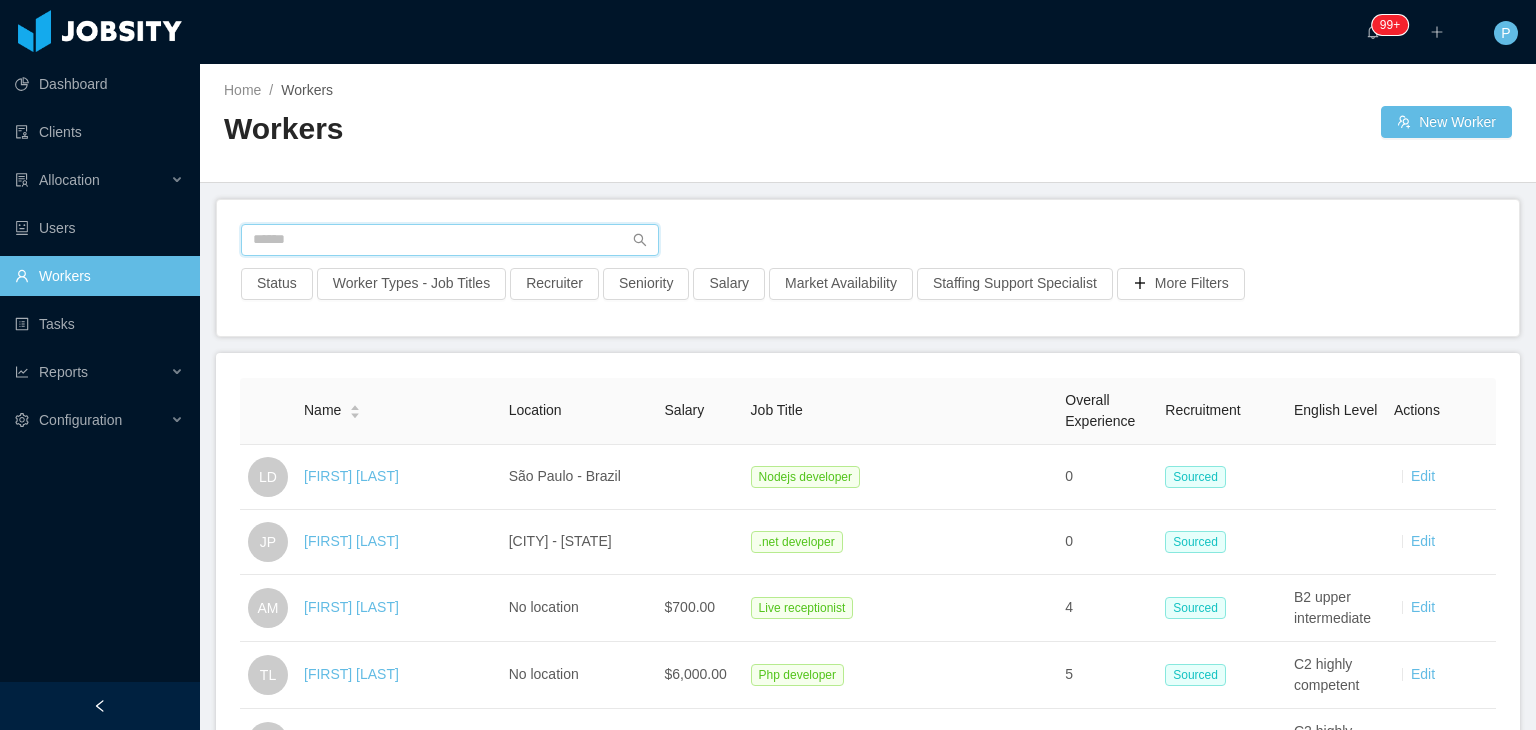 click at bounding box center [450, 240] 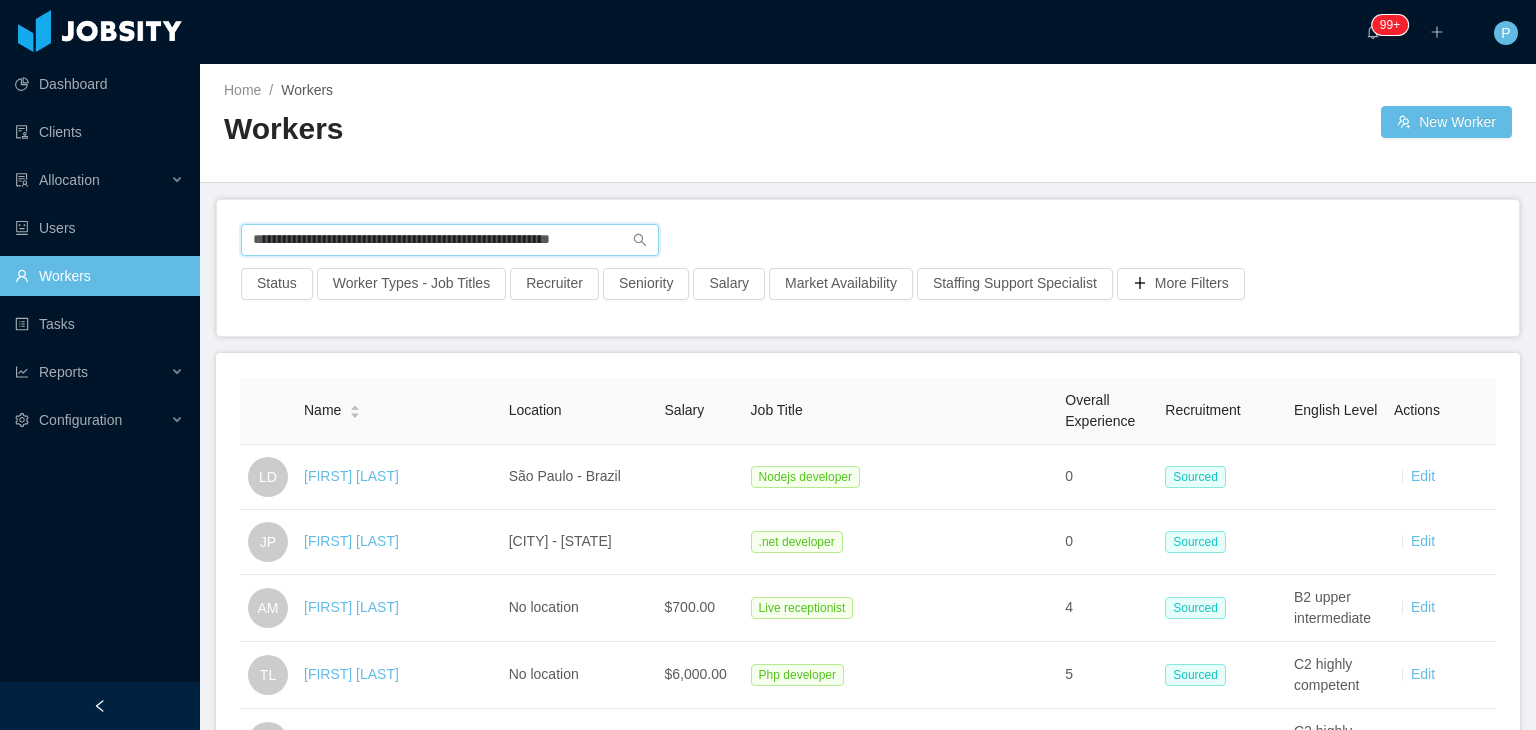 scroll, scrollTop: 0, scrollLeft: 46, axis: horizontal 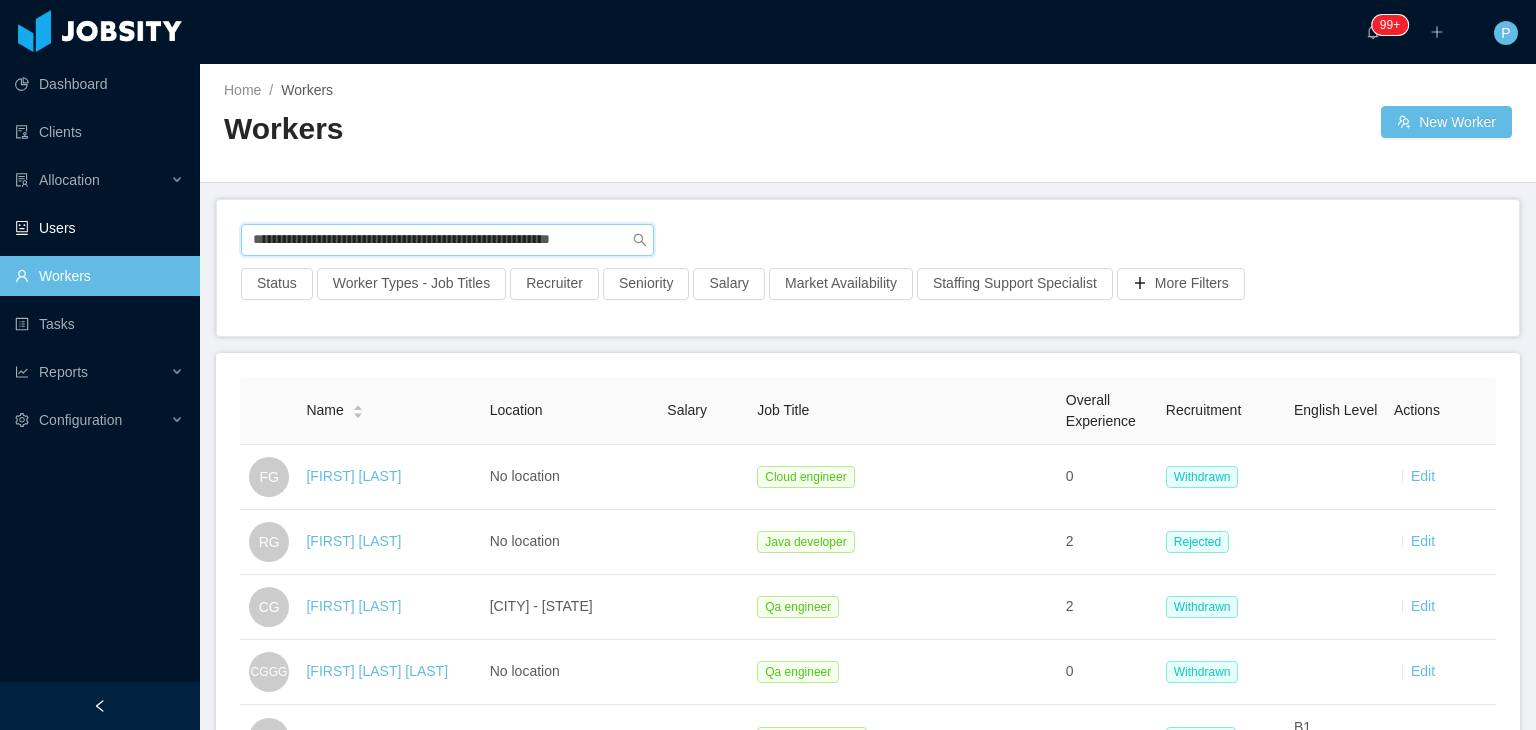 drag, startPoint x: 575, startPoint y: 232, endPoint x: 138, endPoint y: 237, distance: 437.0286 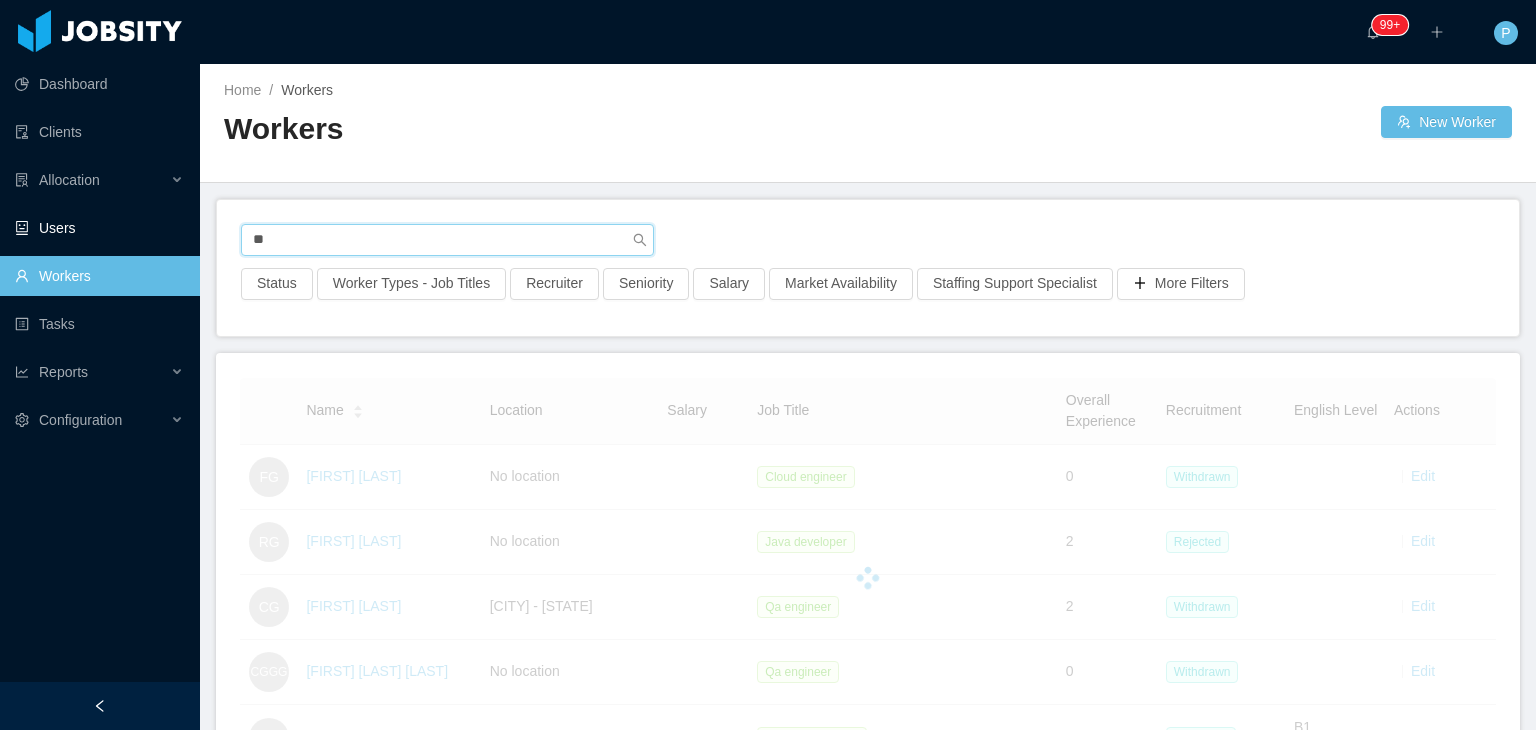 type on "*" 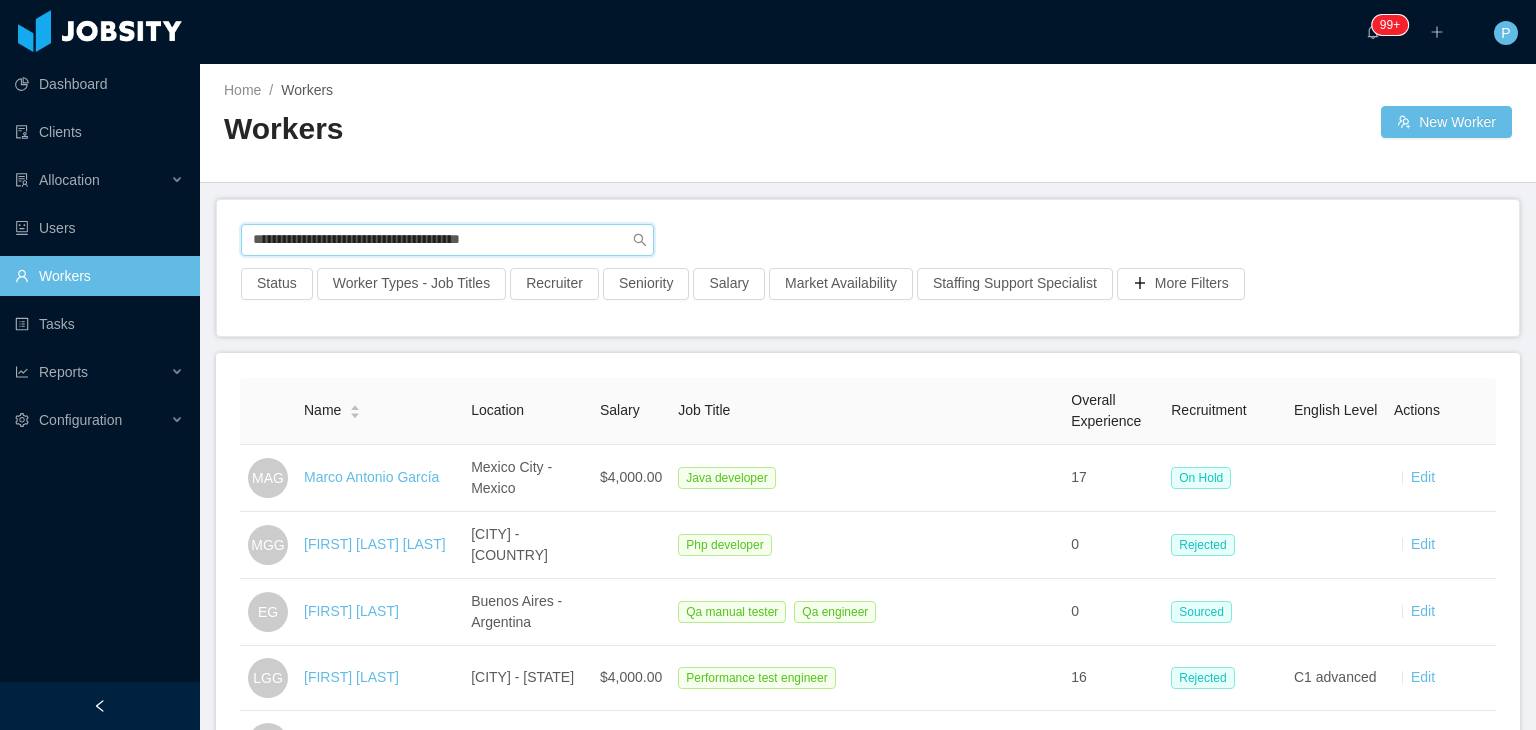 drag, startPoint x: 525, startPoint y: 232, endPoint x: 205, endPoint y: 245, distance: 320.26395 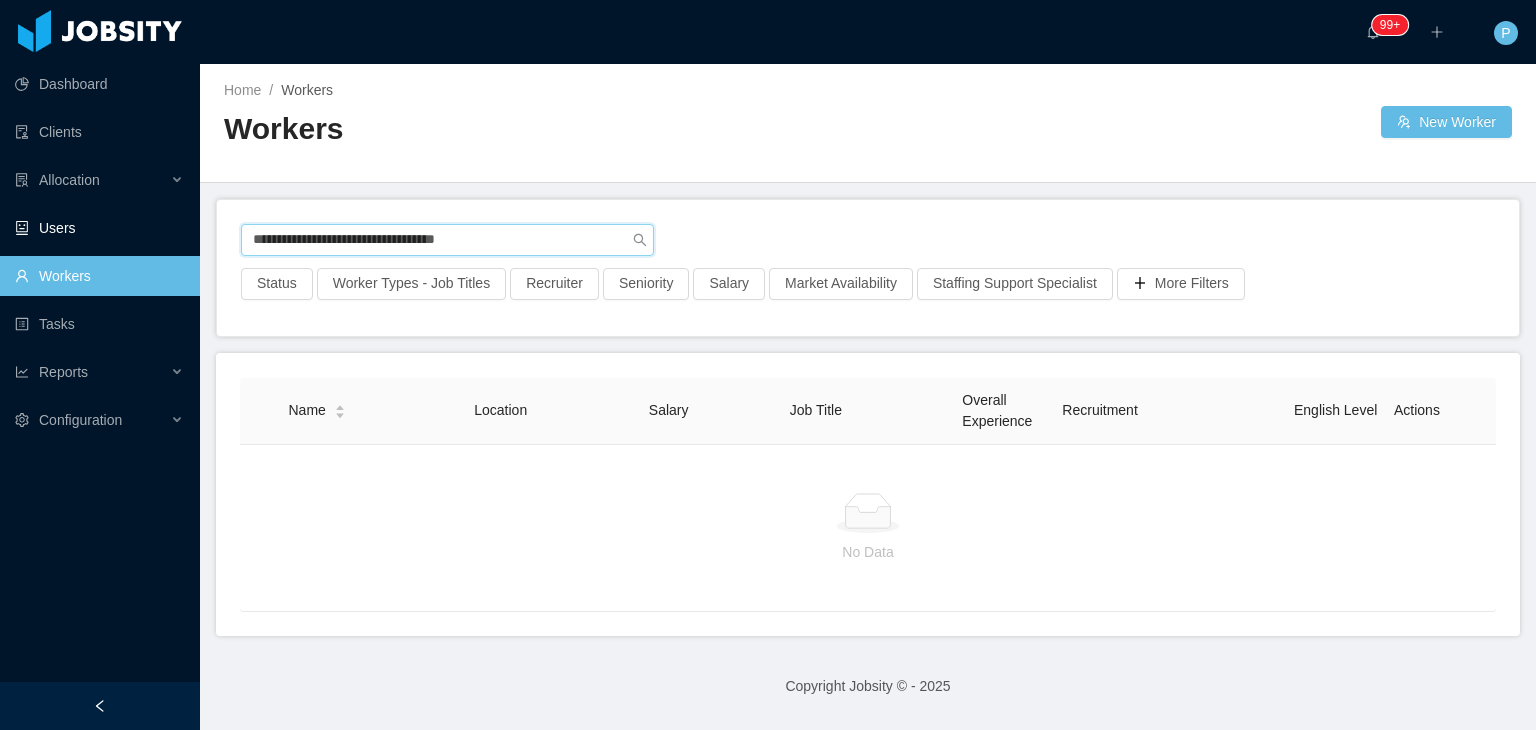 drag, startPoint x: 508, startPoint y: 238, endPoint x: 178, endPoint y: 223, distance: 330.34073 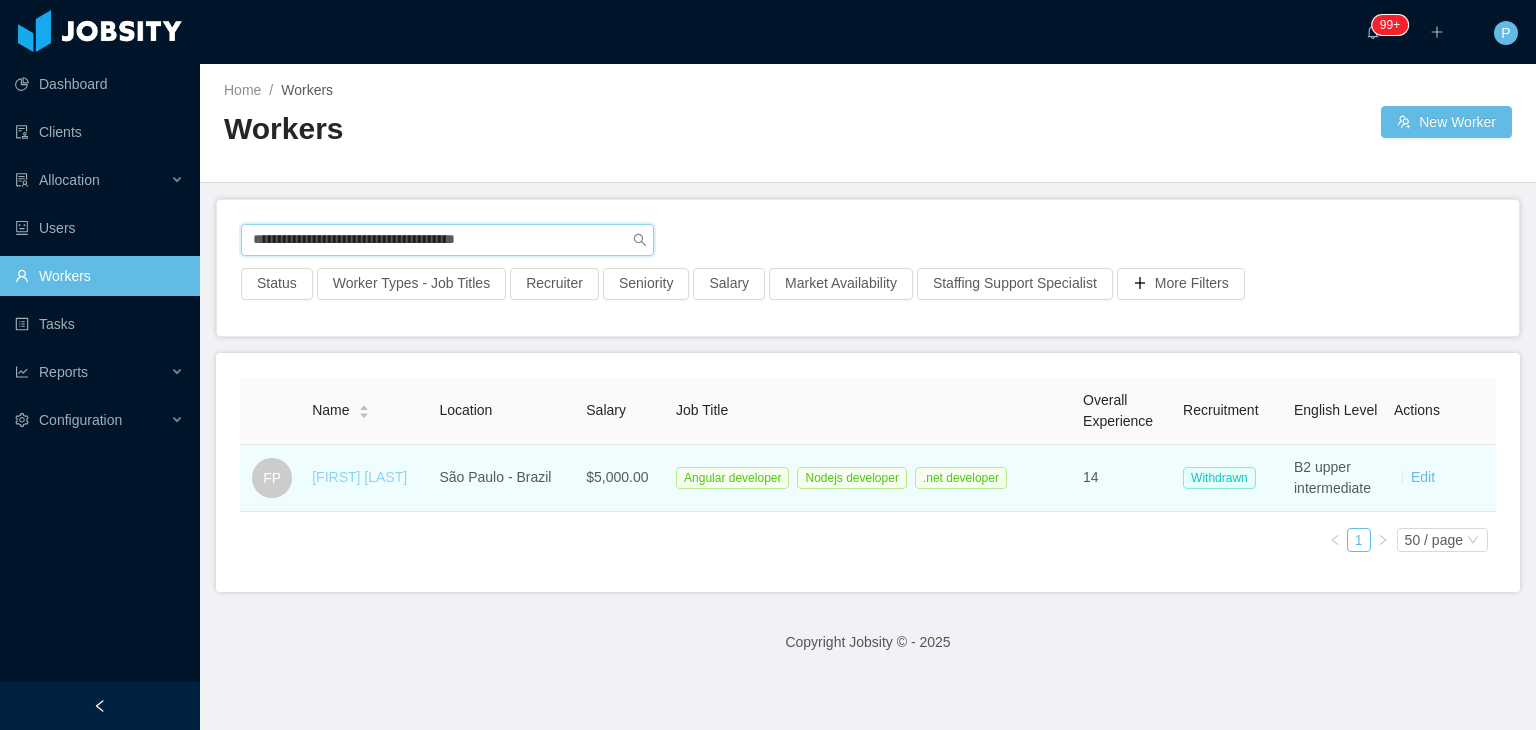 type on "**********" 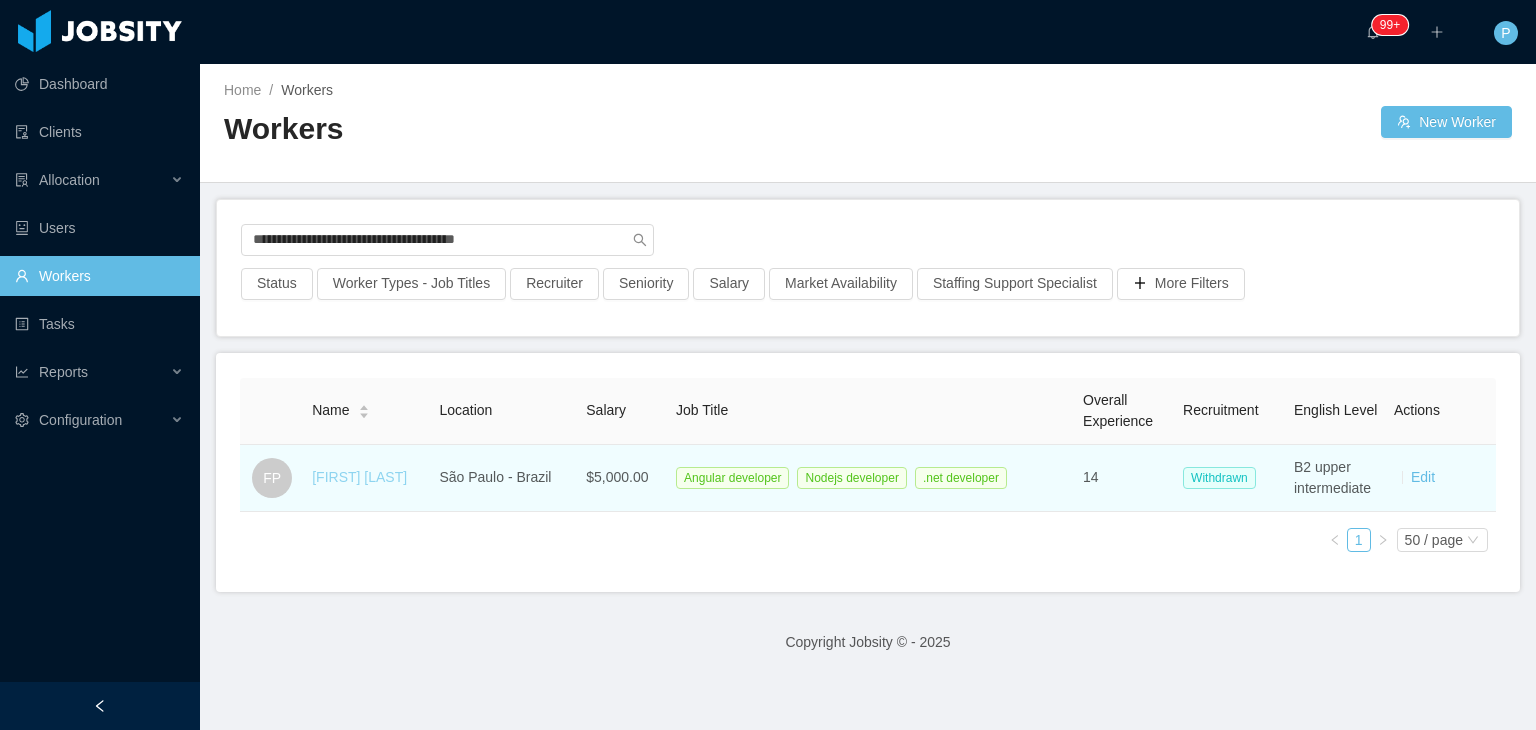 click on "[FIRST] [LAST]" at bounding box center [359, 477] 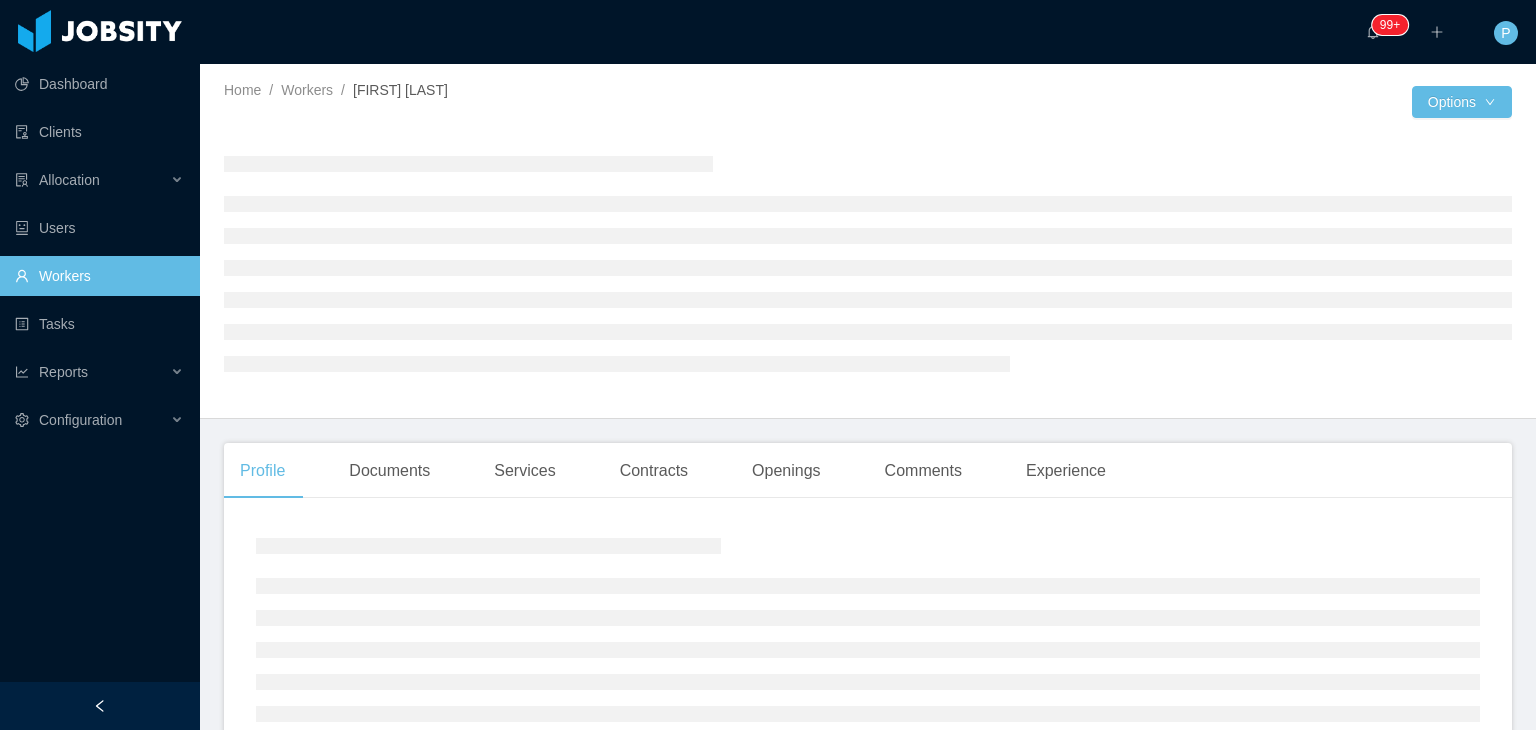 click at bounding box center (1140, 102) 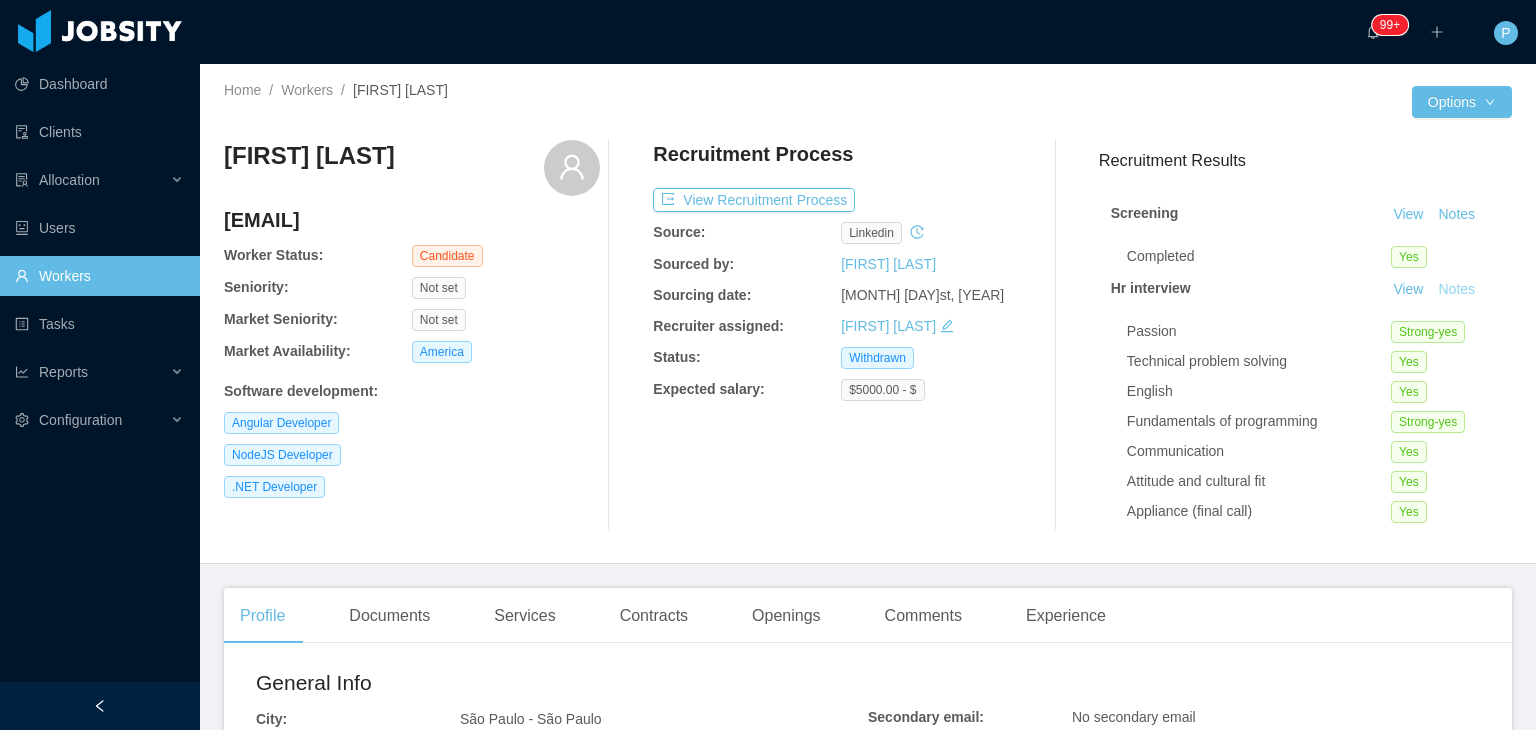 click on "Notes" at bounding box center [1456, 290] 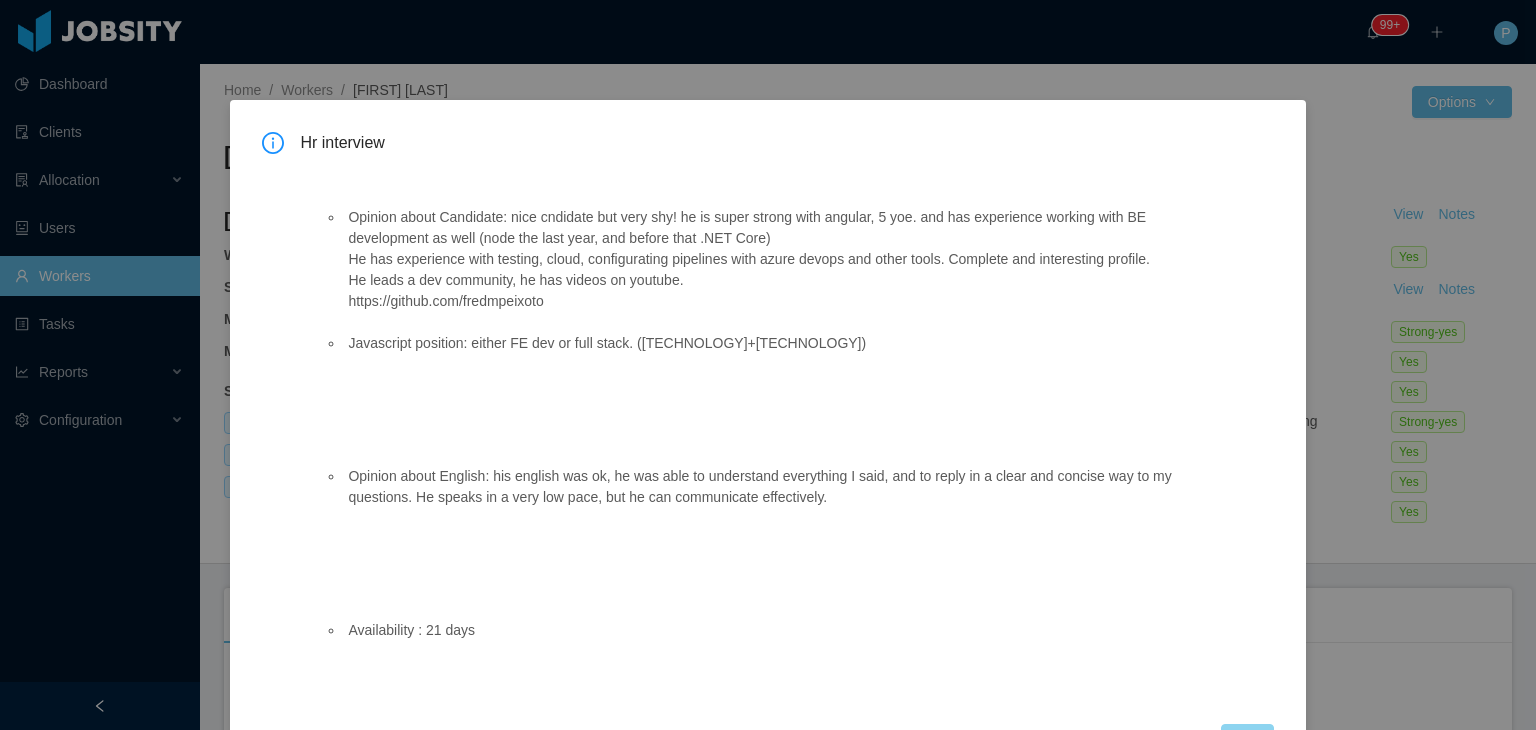 type 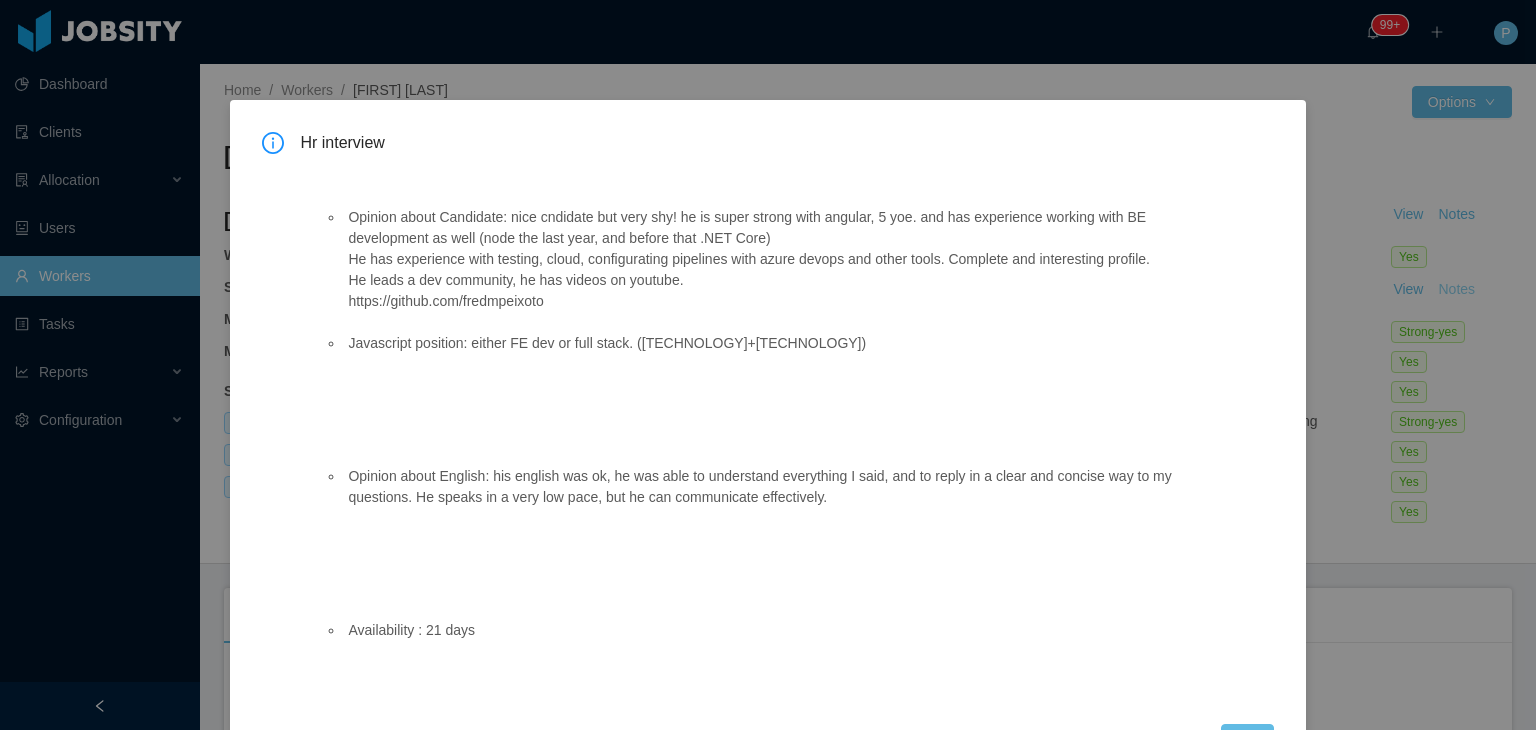 type 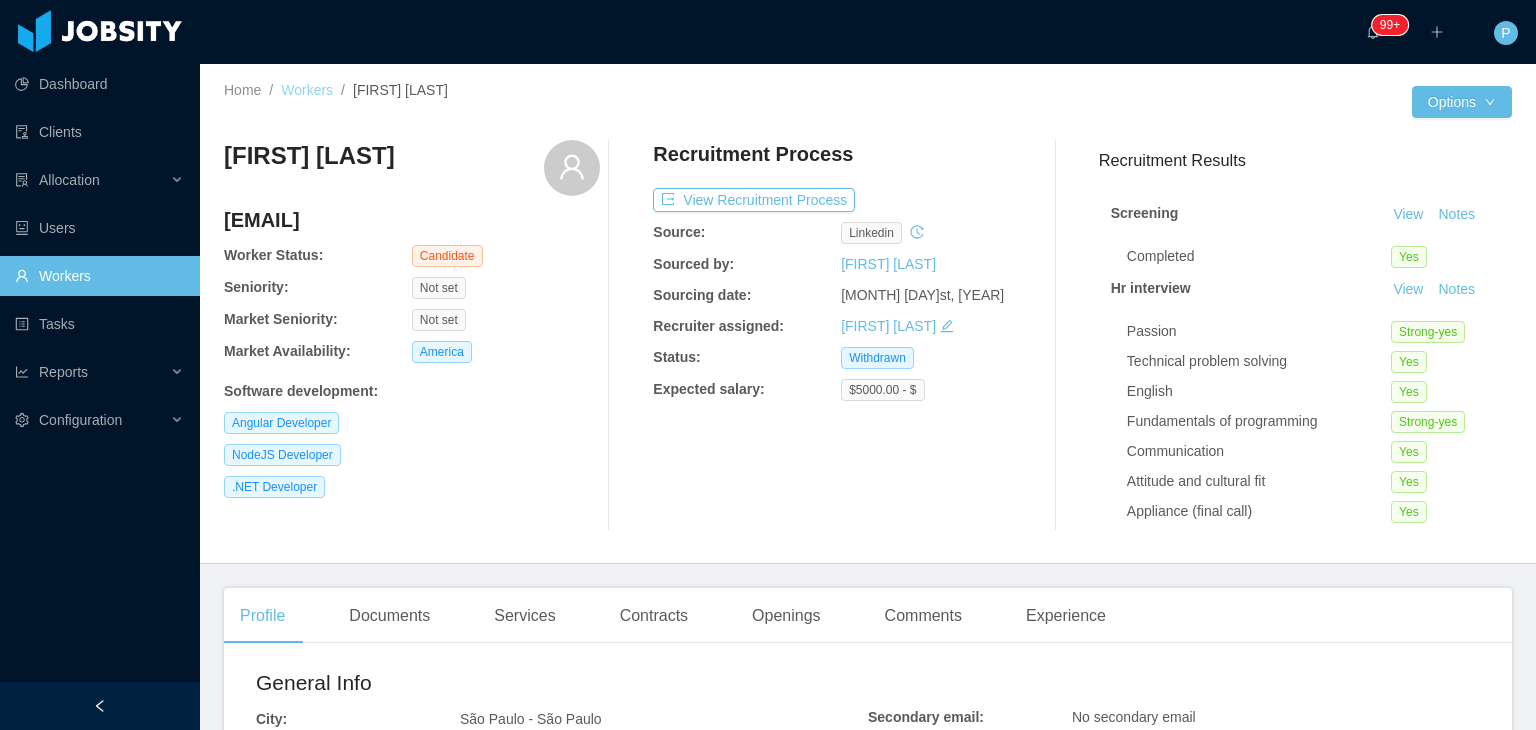 click on "Workers" at bounding box center [307, 90] 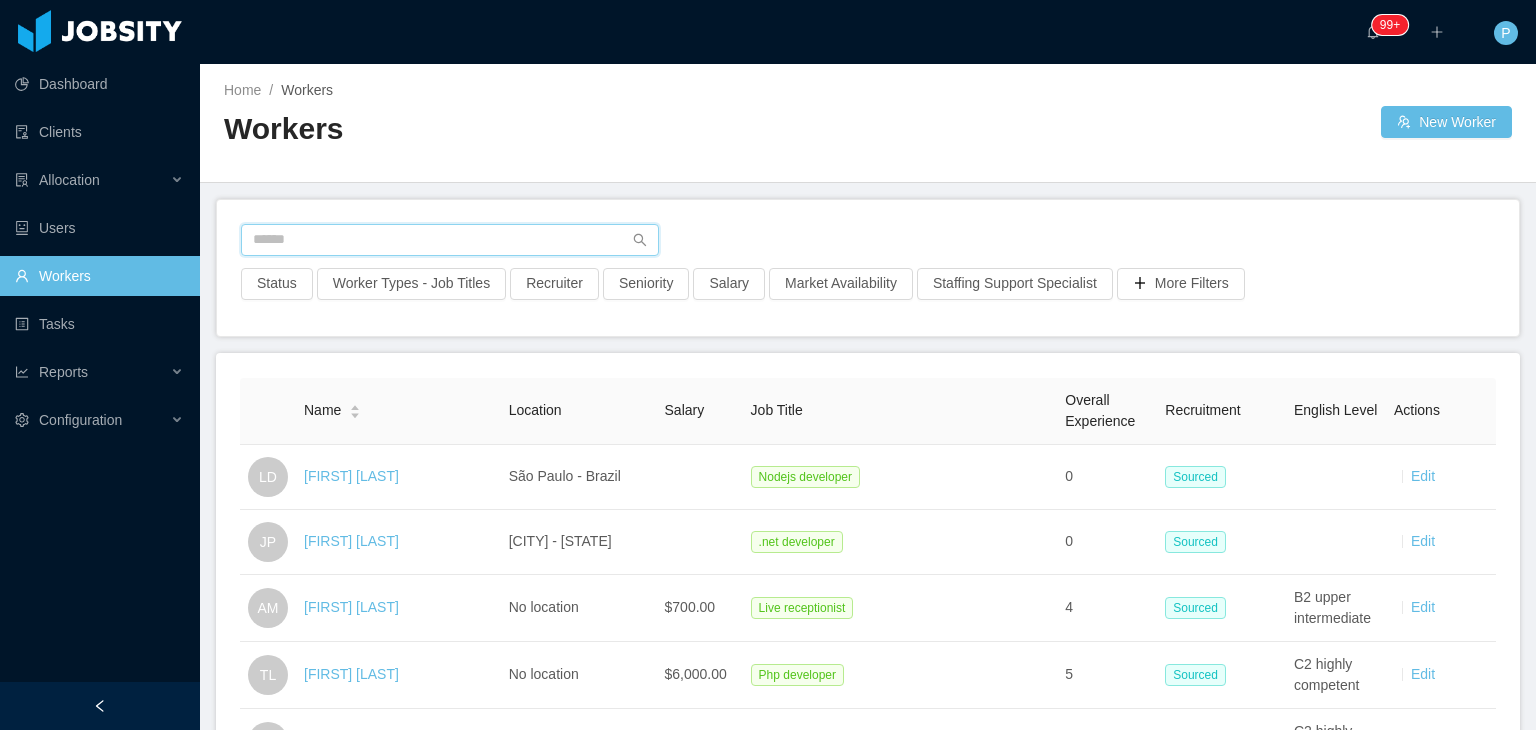 click at bounding box center [450, 240] 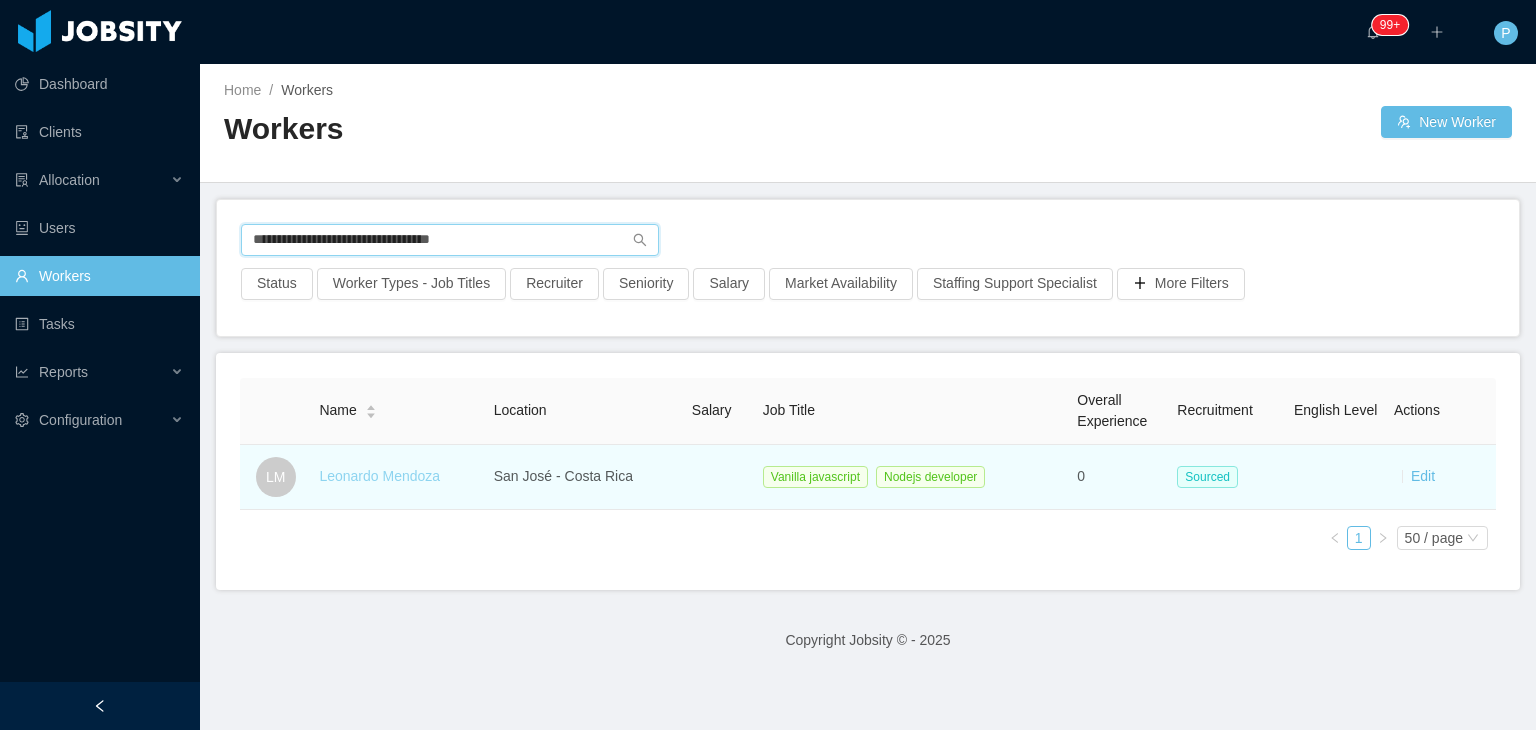 type on "**********" 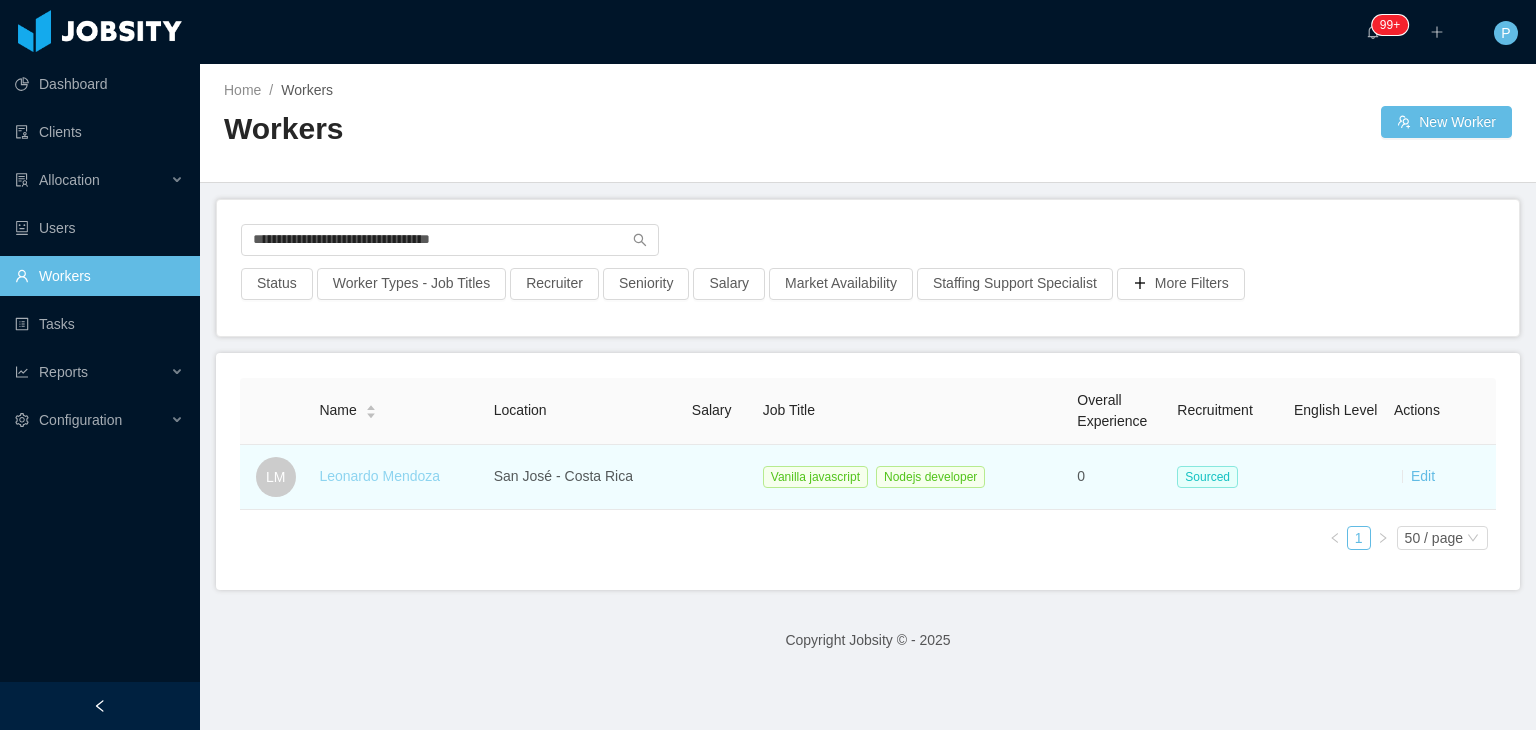 click on "Leonardo Mendoza" at bounding box center (379, 476) 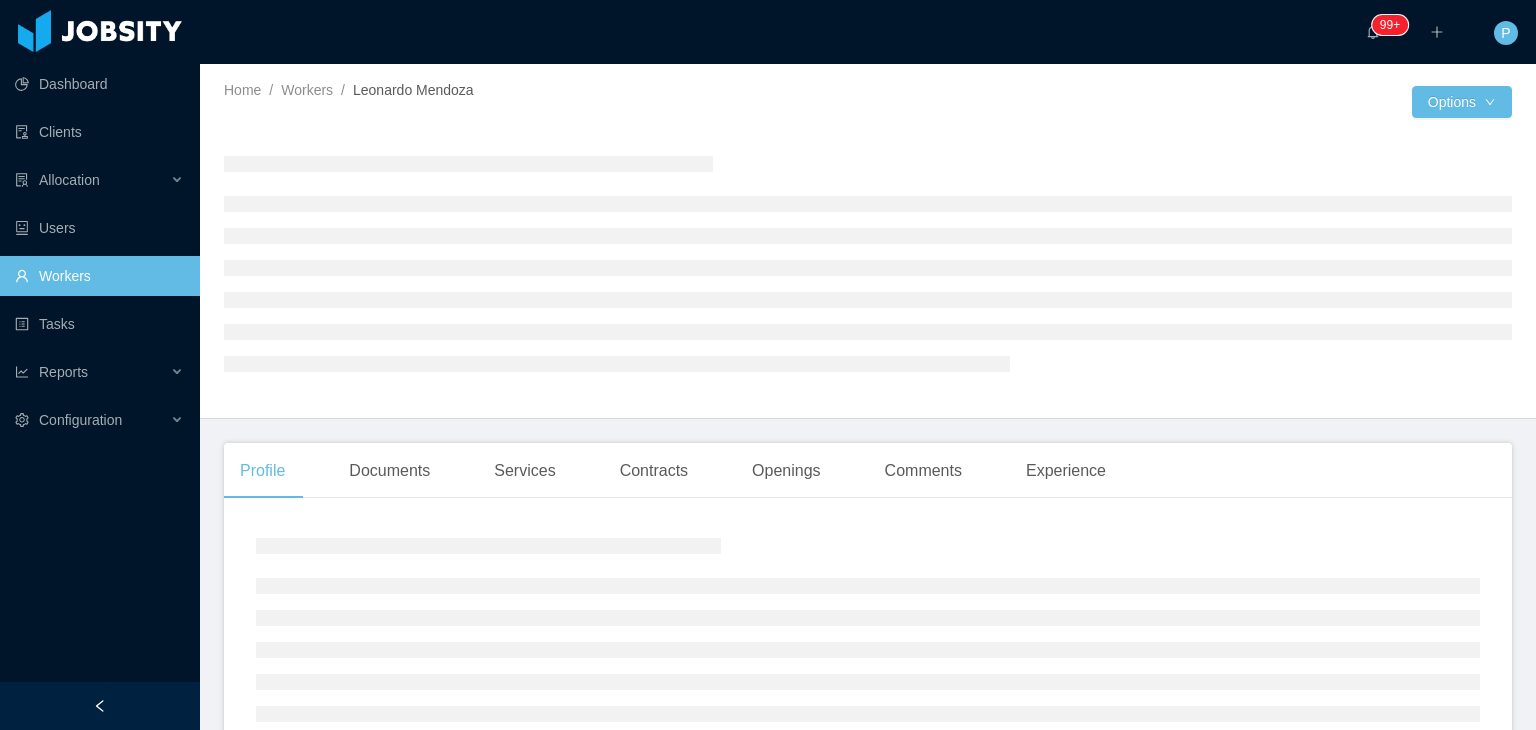 click at bounding box center [868, 263] 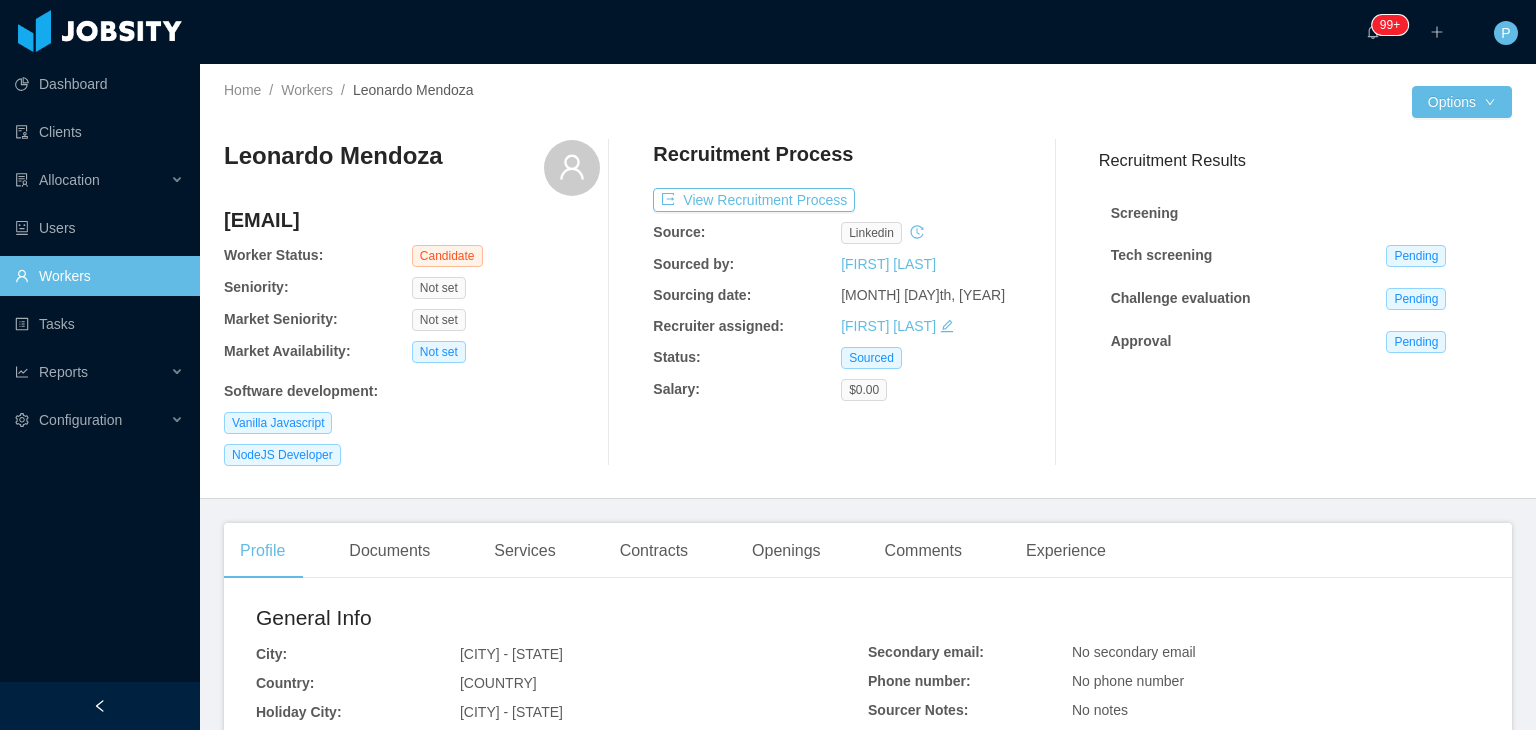 click 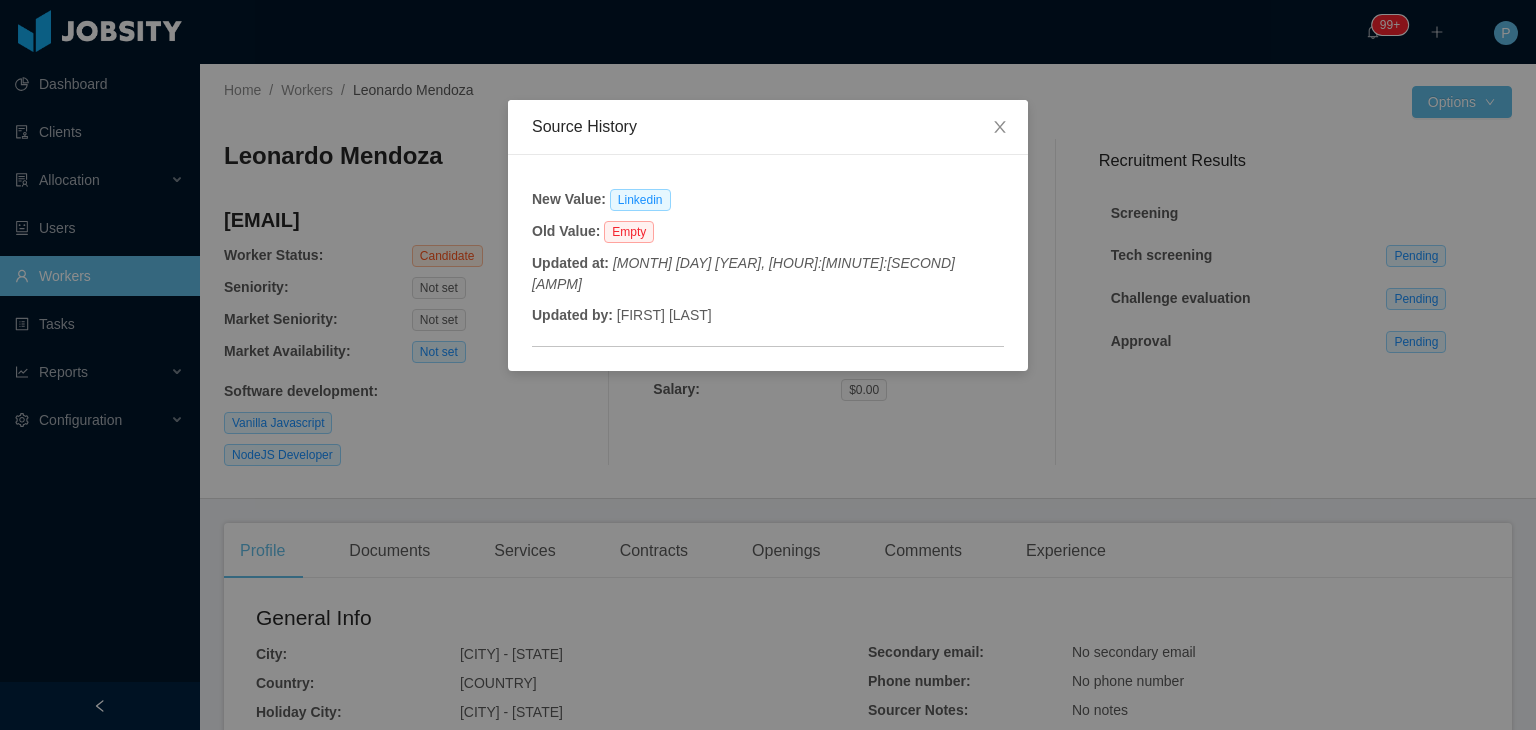click on "Source History New Value:   Linkedin Old Value:   Empty Updated at:   [DATE], [TIME] Updated by:   [FIRST] [LAST]" at bounding box center (768, 365) 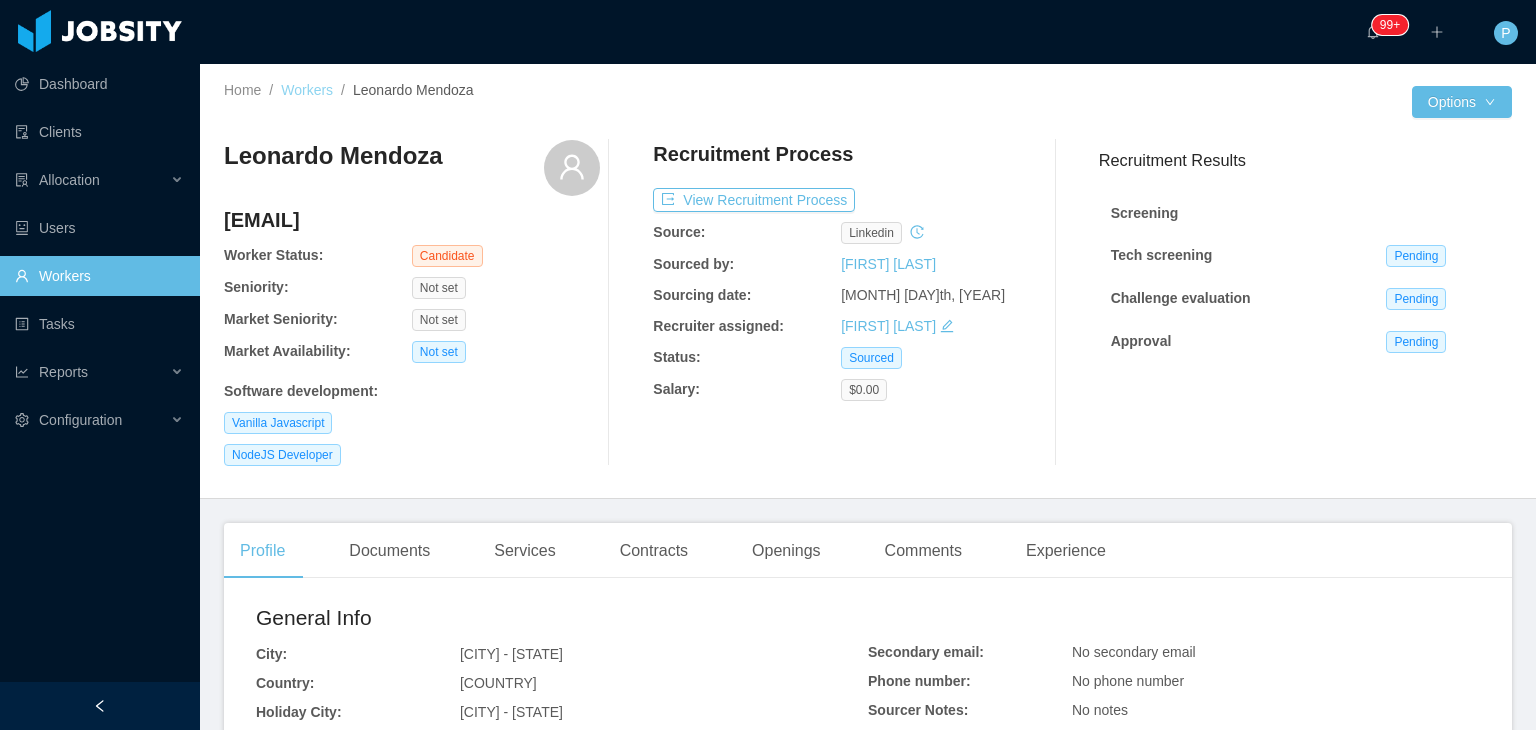 click on "Workers" at bounding box center (307, 90) 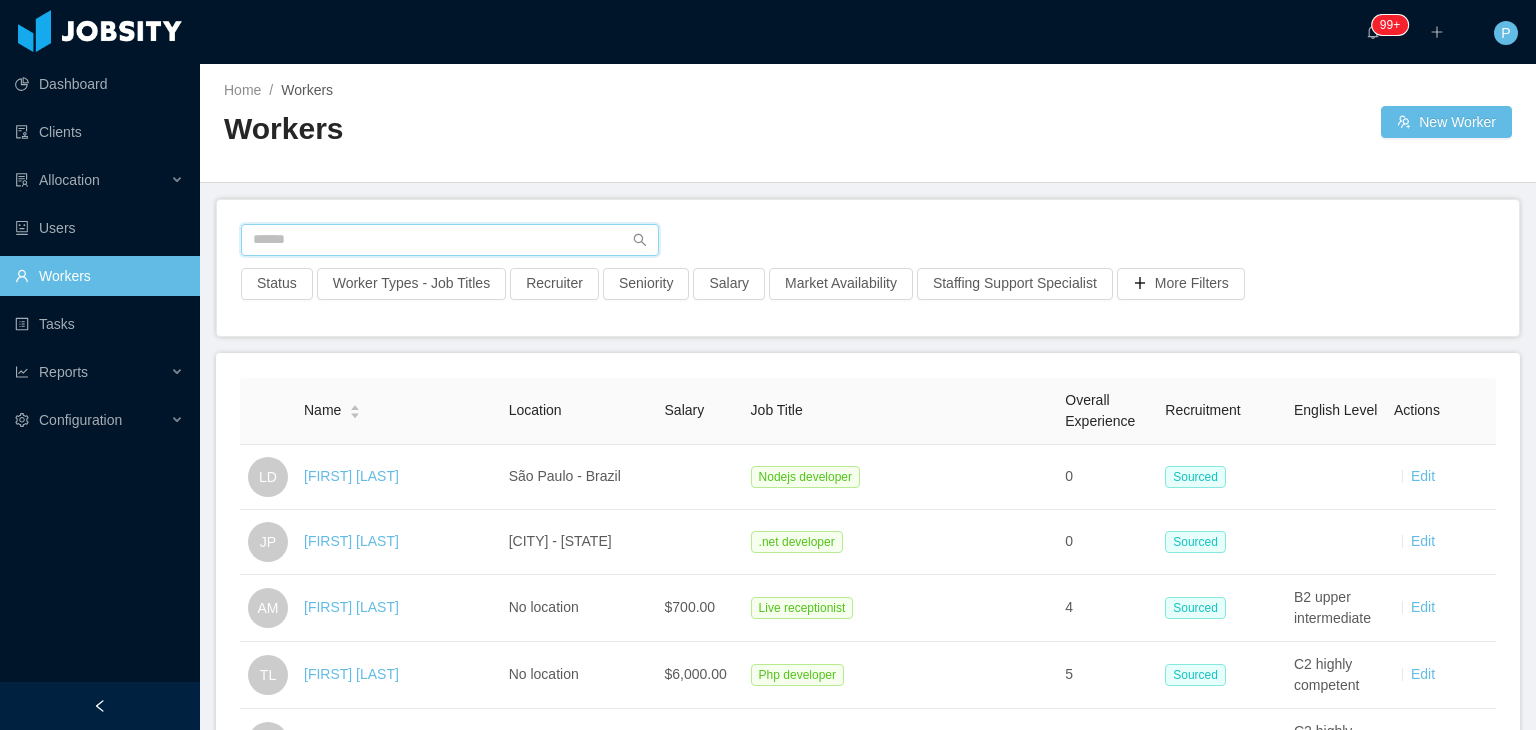 click at bounding box center (450, 240) 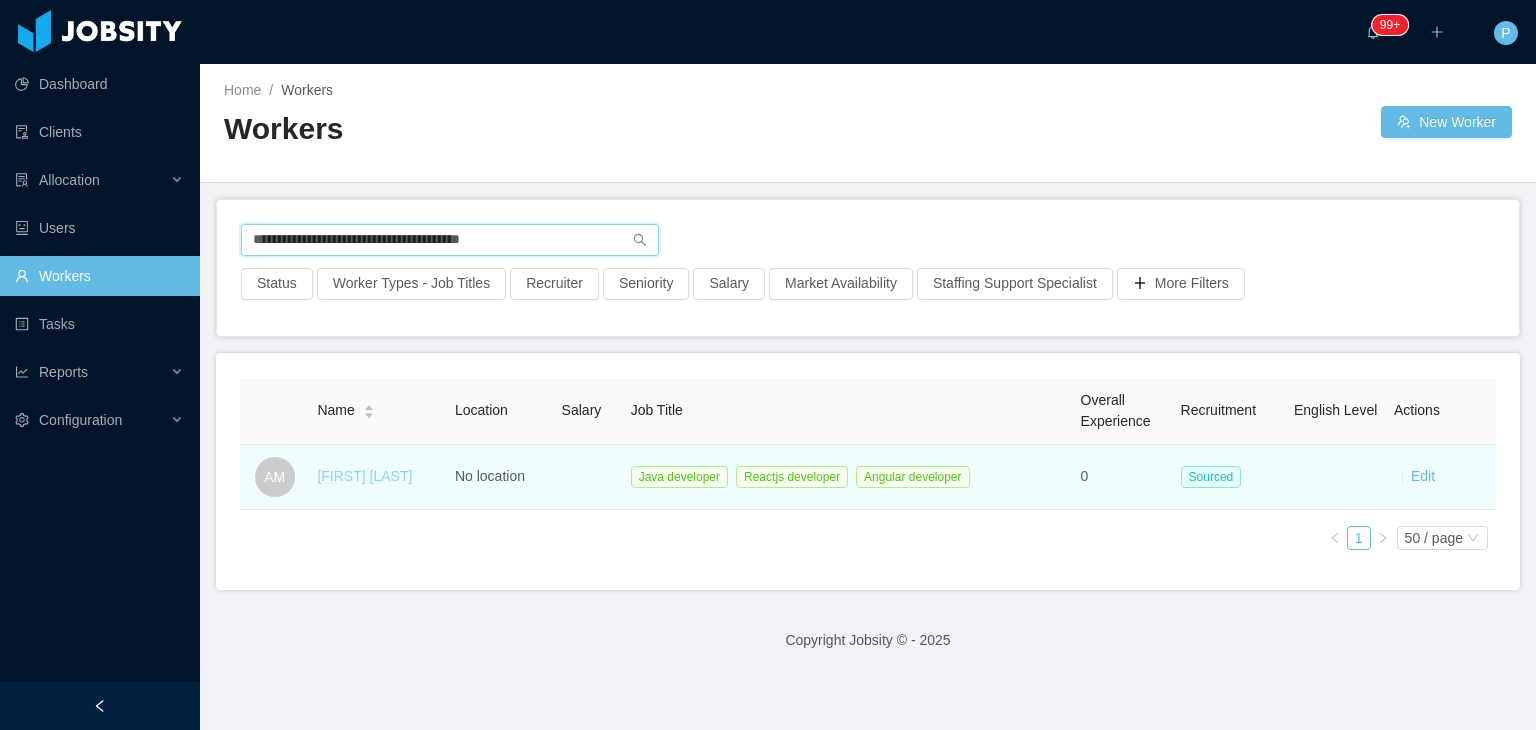 type on "**********" 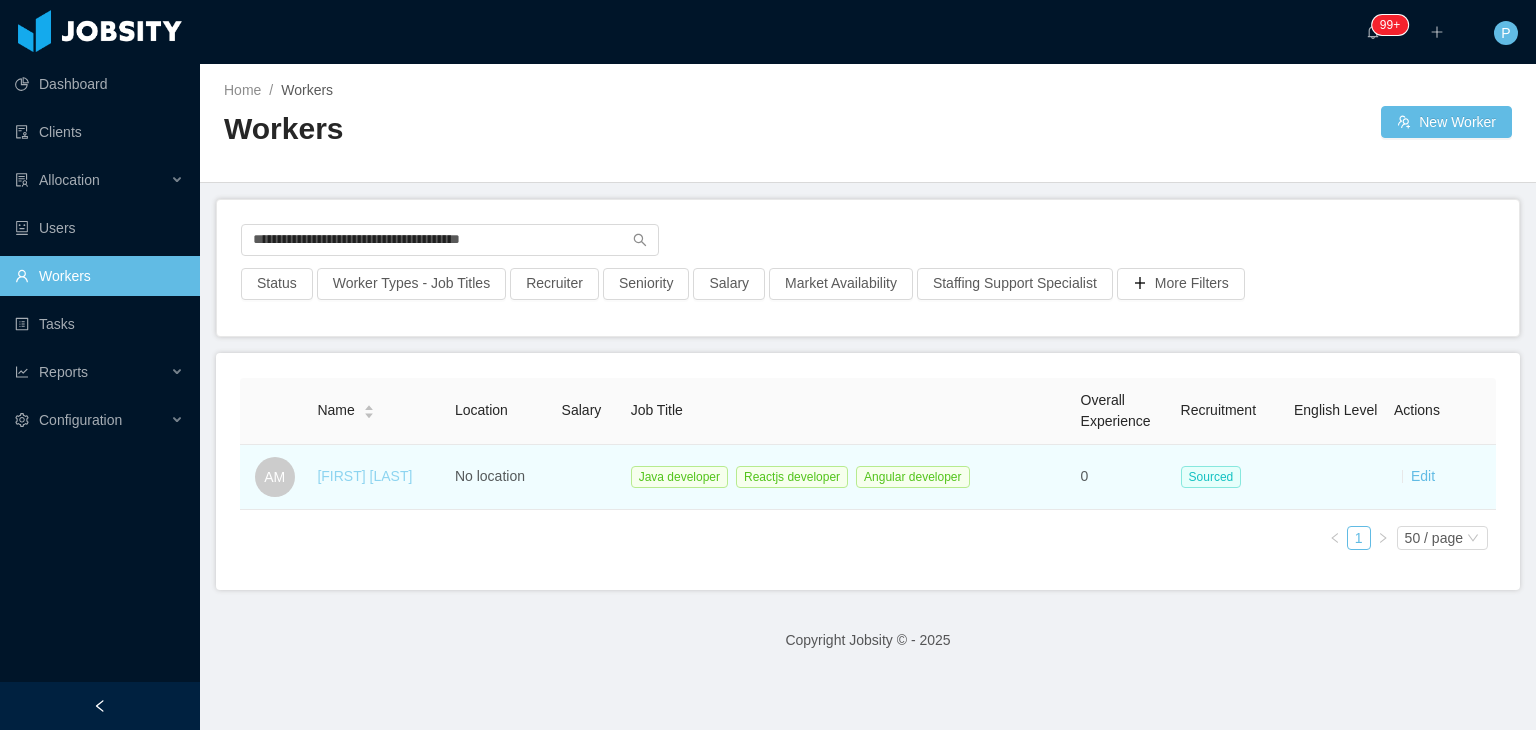 click on "[FIRST] [LAST]" at bounding box center (364, 476) 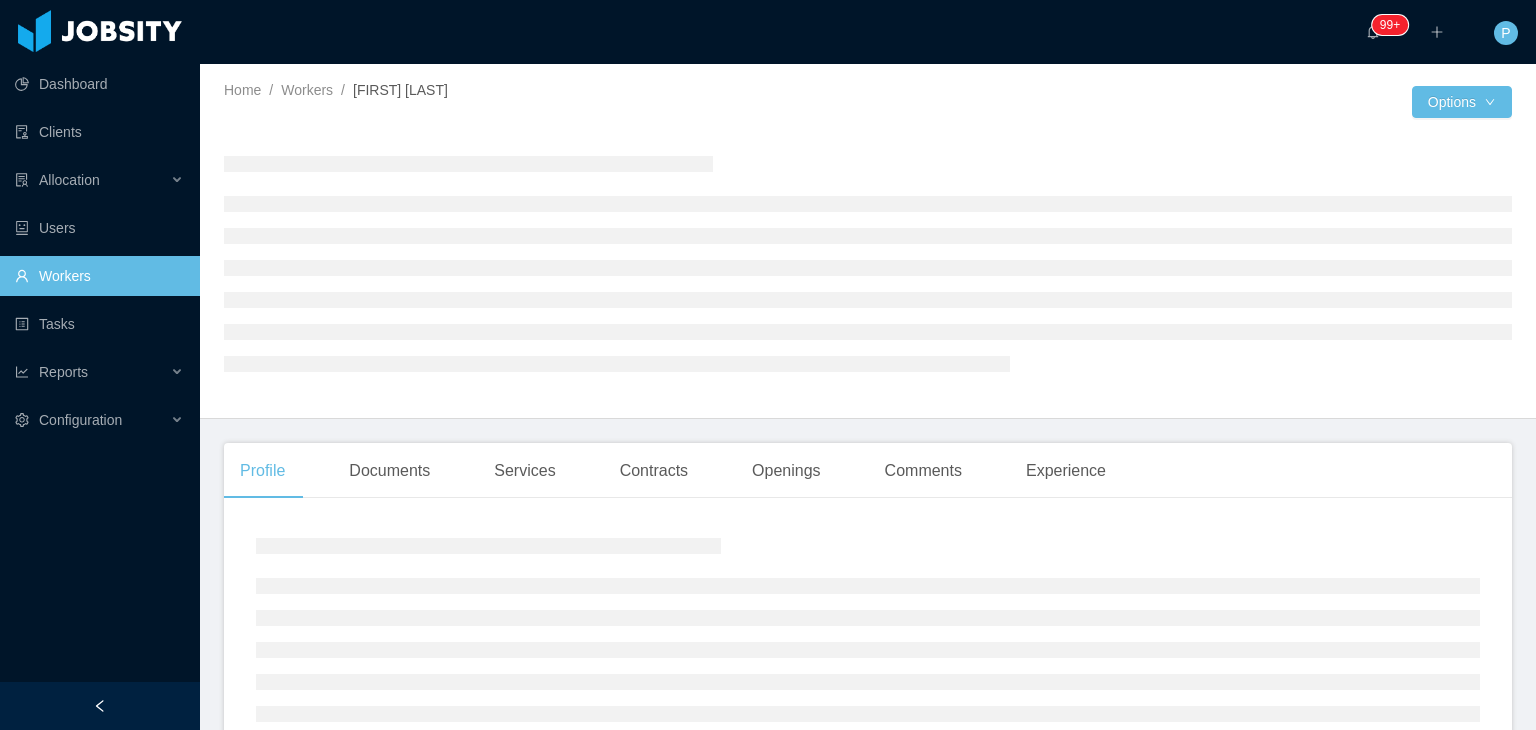 click on "Home / Workers / [FIRST] [LAST] / Options" at bounding box center (868, 241) 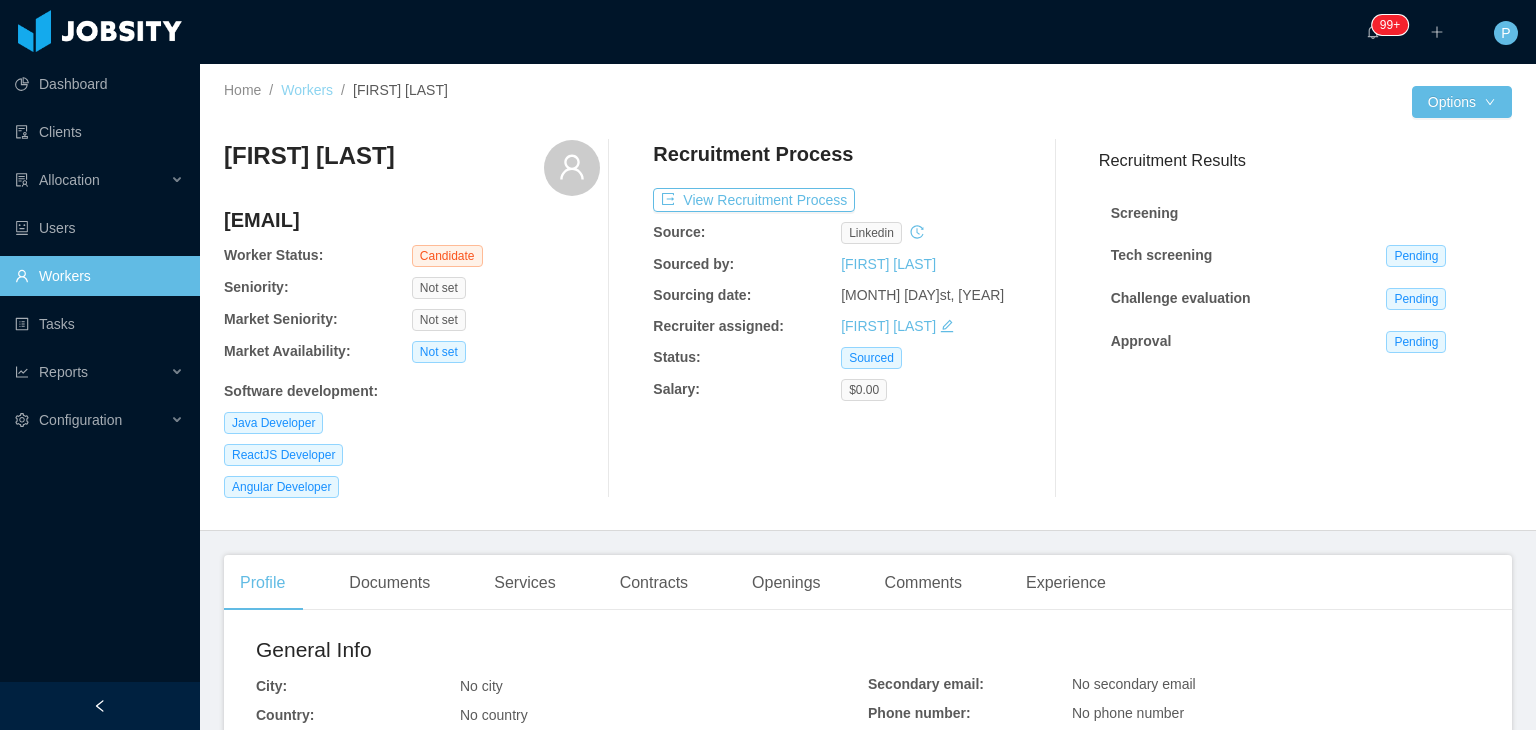 click on "Workers" at bounding box center (307, 90) 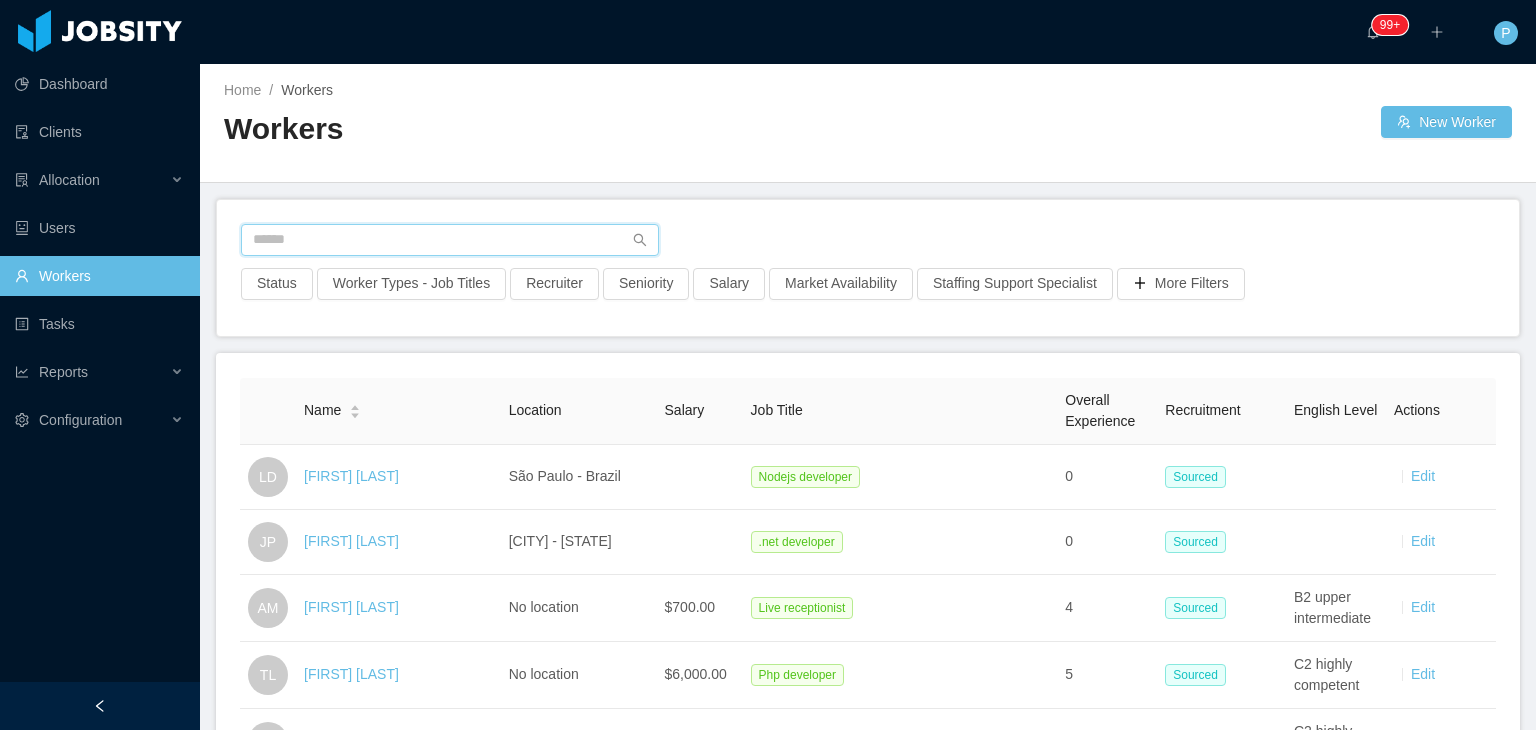 click at bounding box center (450, 240) 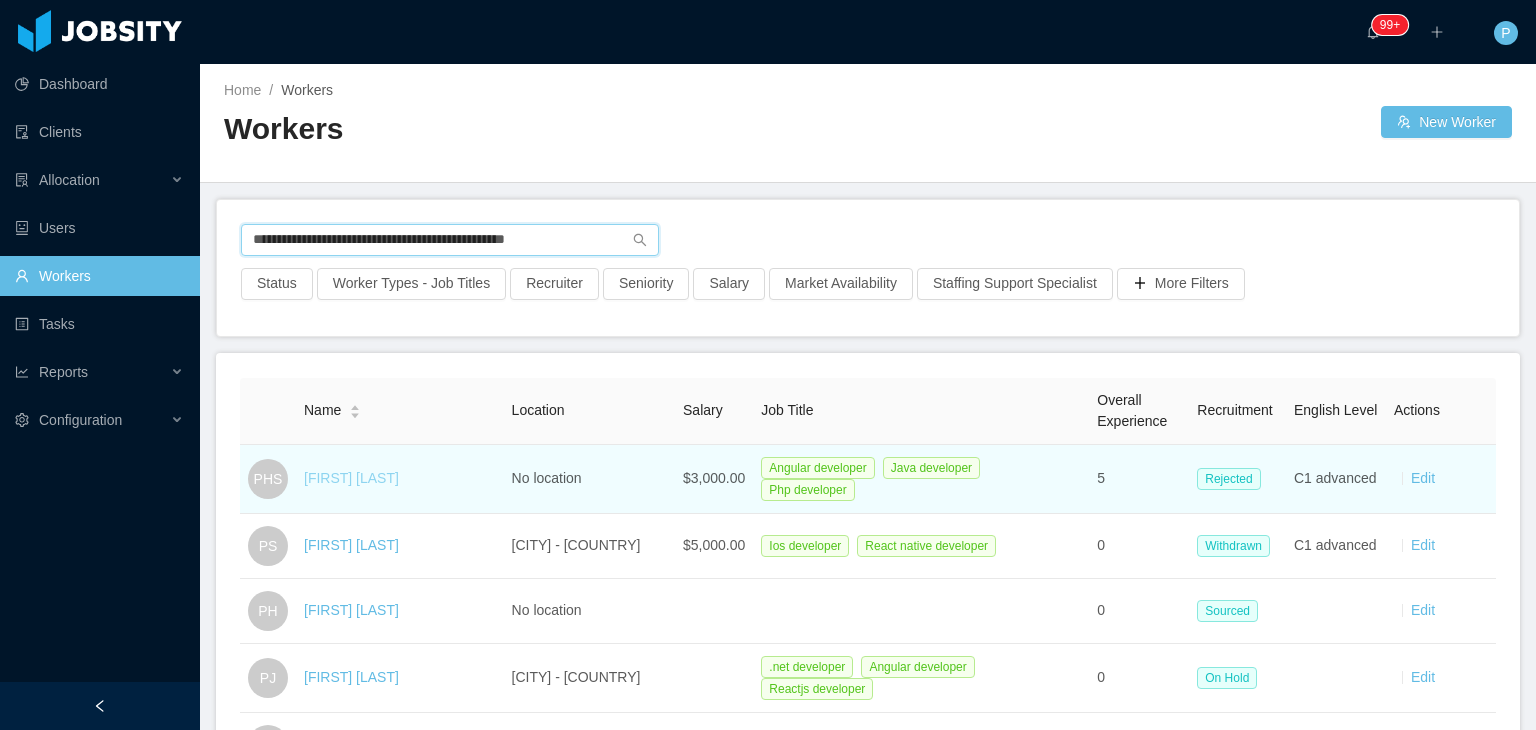 type on "**********" 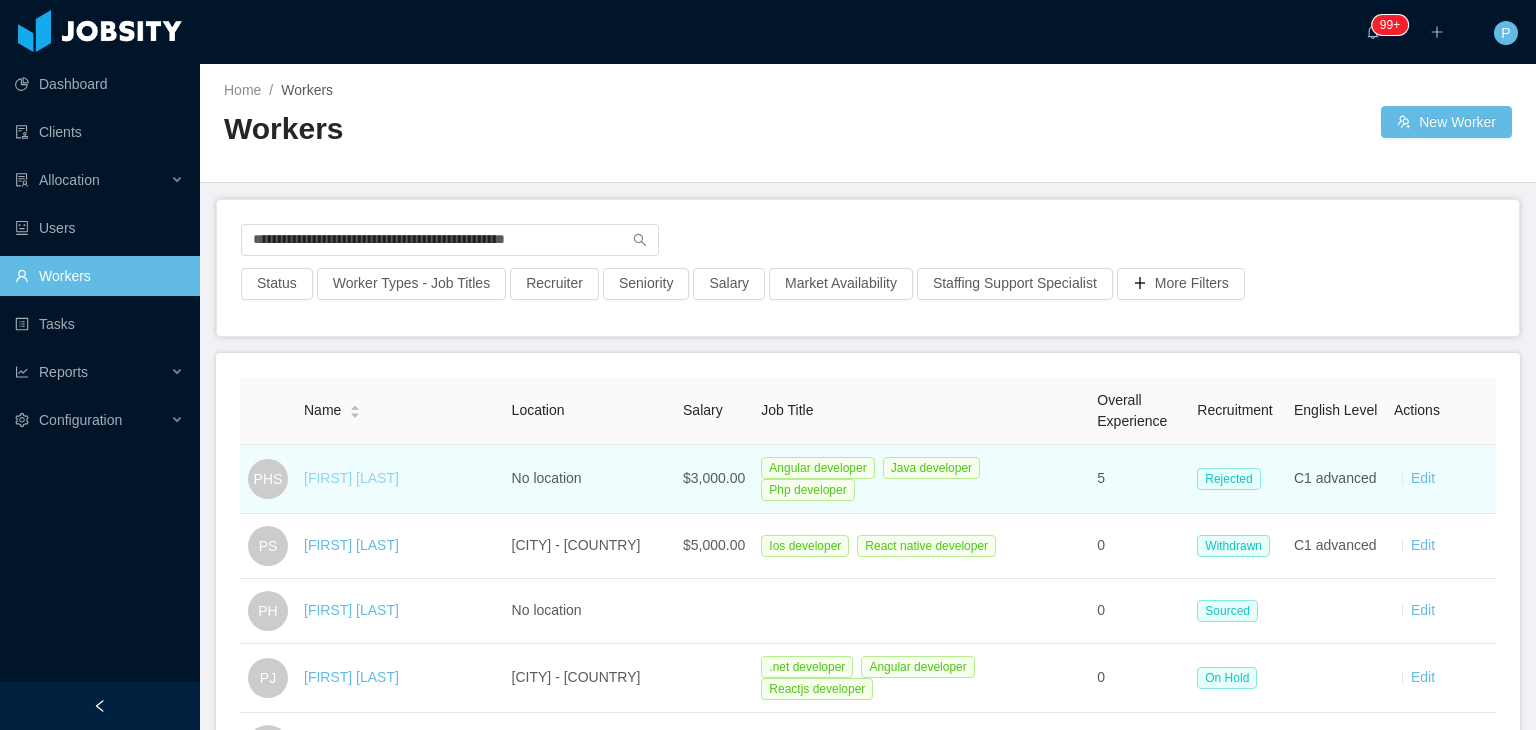 click on "[FIRST] [LAST]" at bounding box center (351, 478) 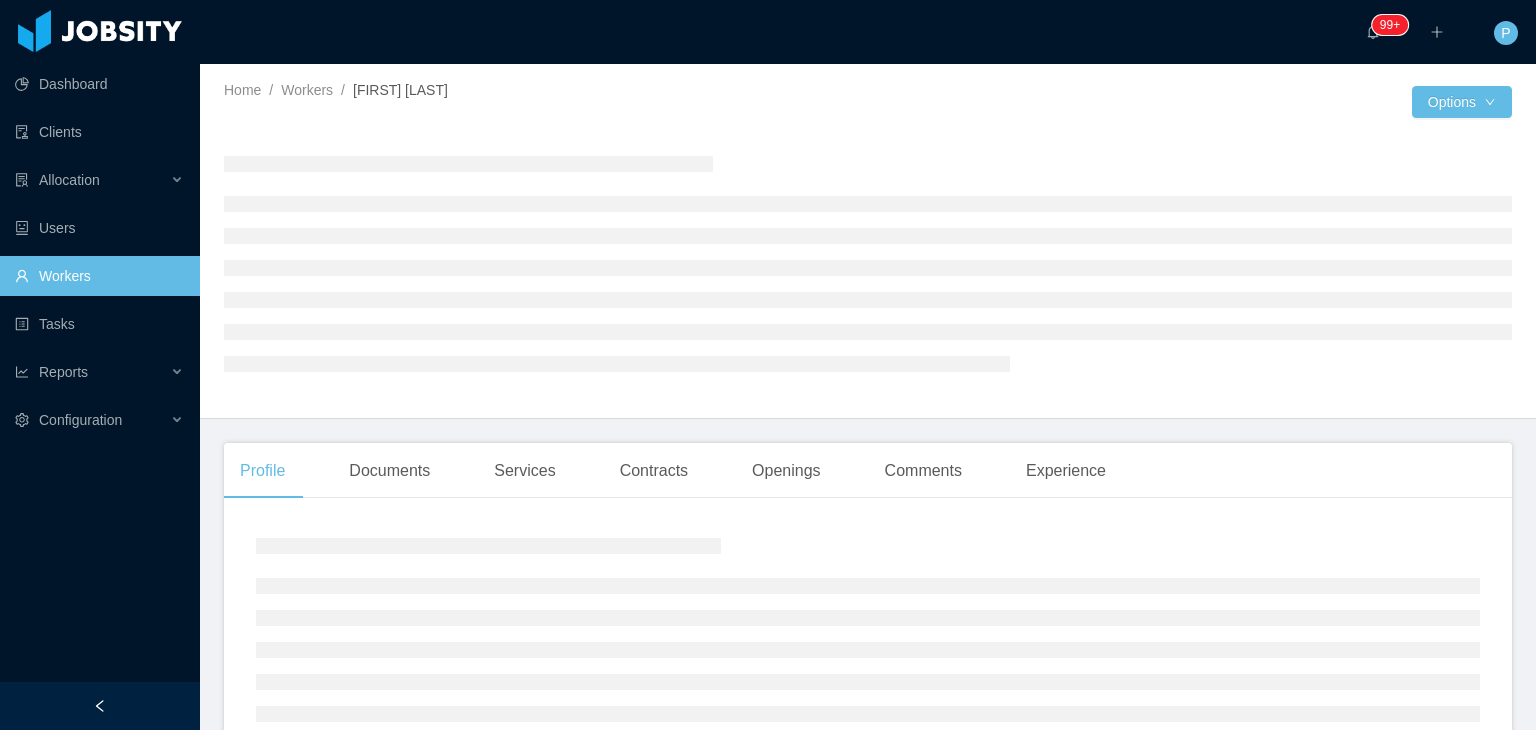 click at bounding box center (546, 116) 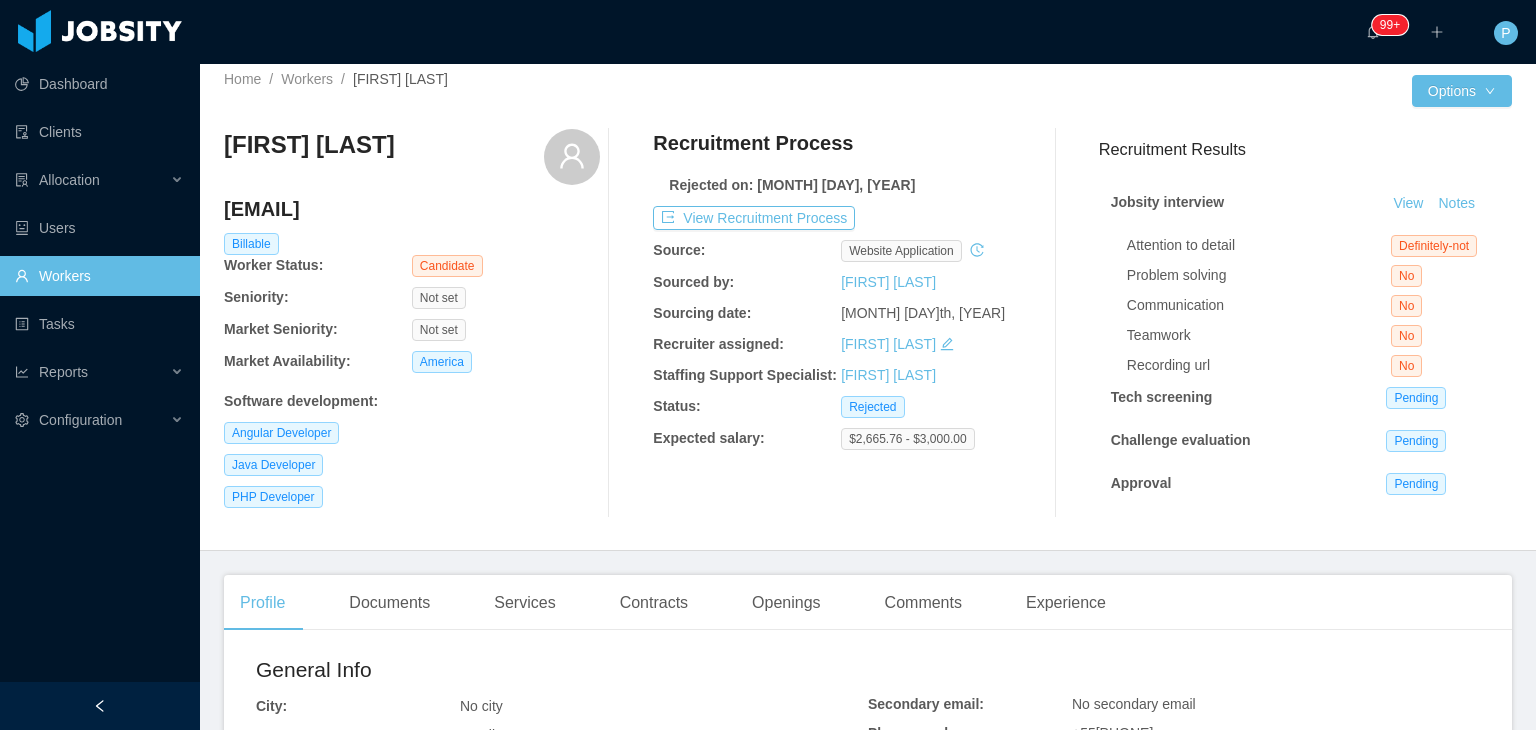 scroll, scrollTop: 0, scrollLeft: 0, axis: both 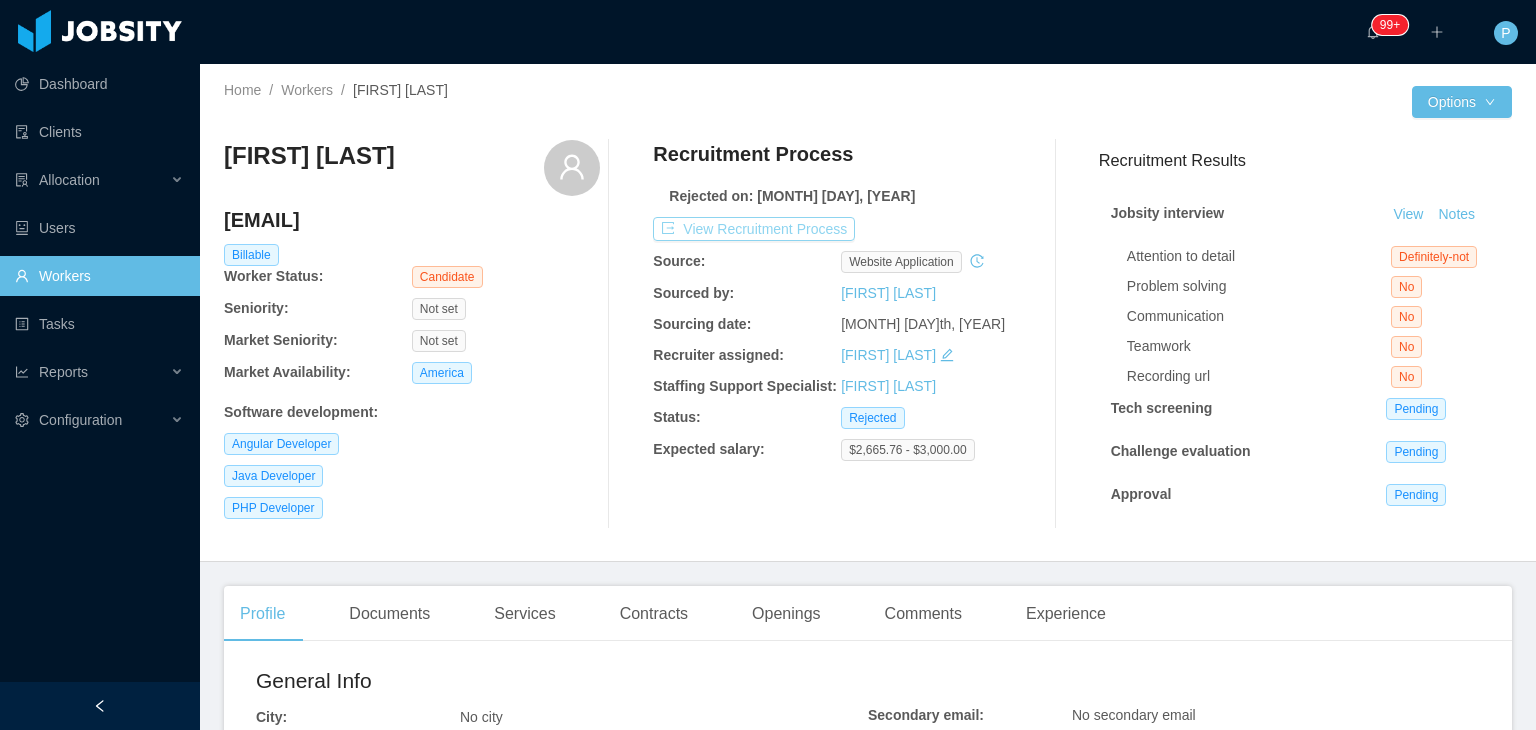 click on "View Recruitment Process" at bounding box center [754, 229] 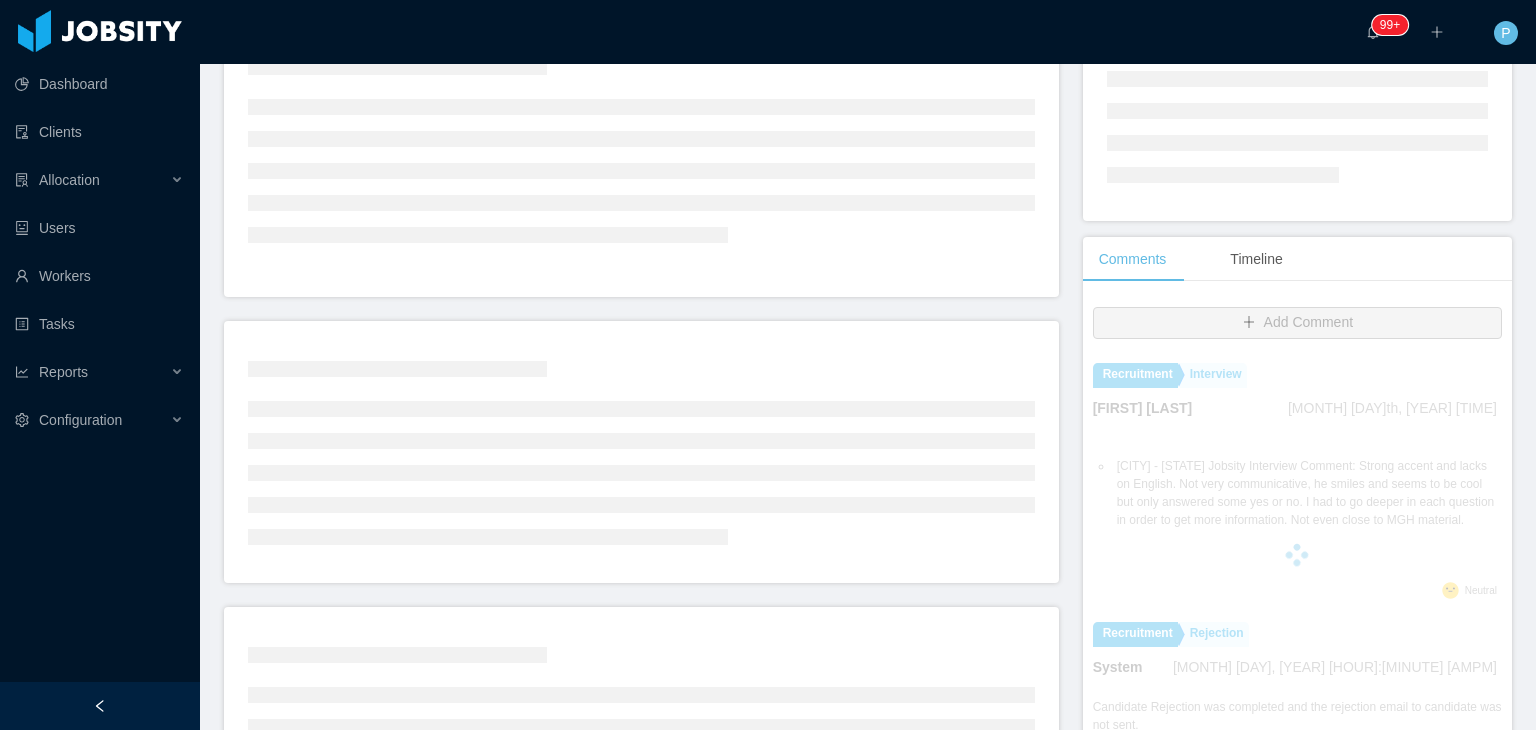 scroll, scrollTop: 260, scrollLeft: 0, axis: vertical 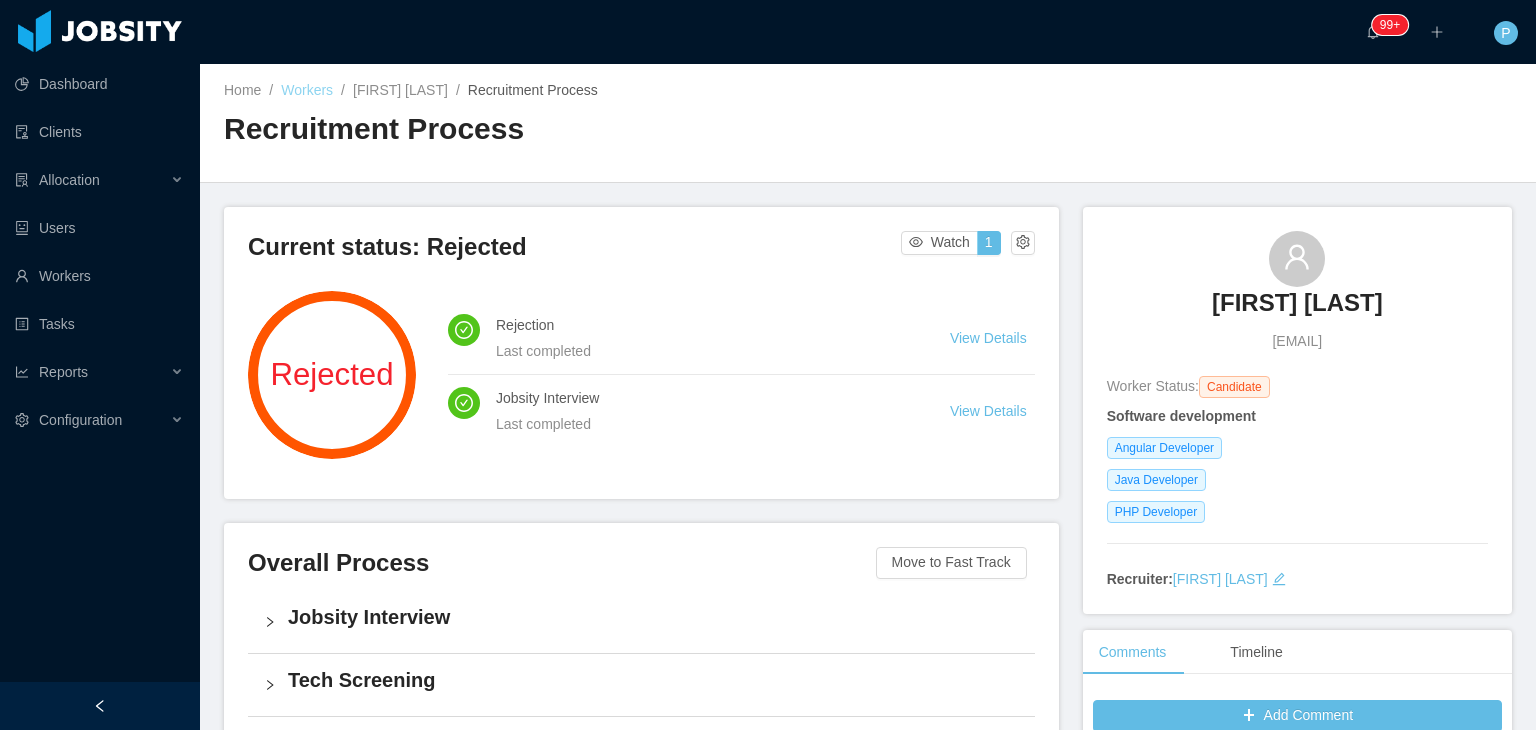 click on "Workers" at bounding box center [307, 90] 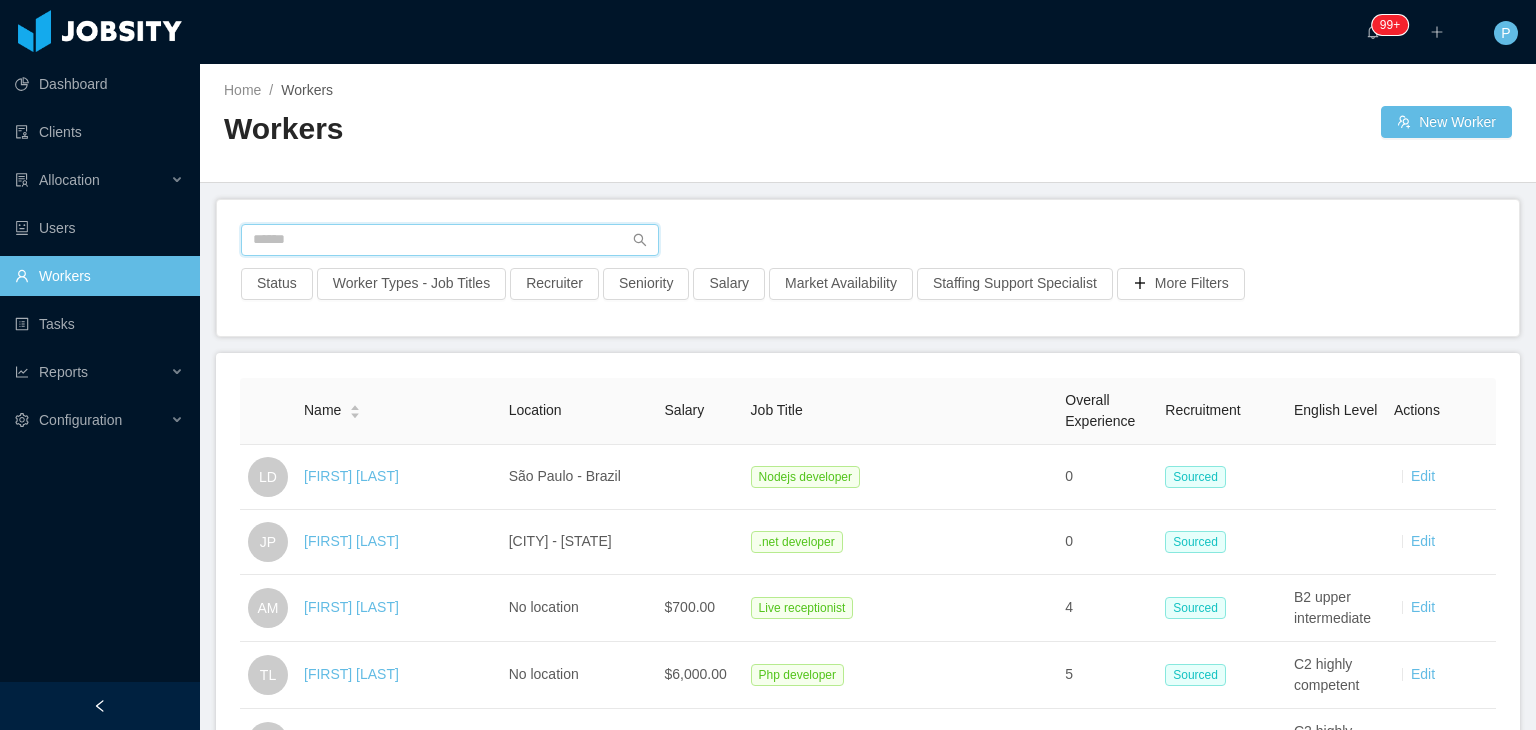 click at bounding box center [450, 240] 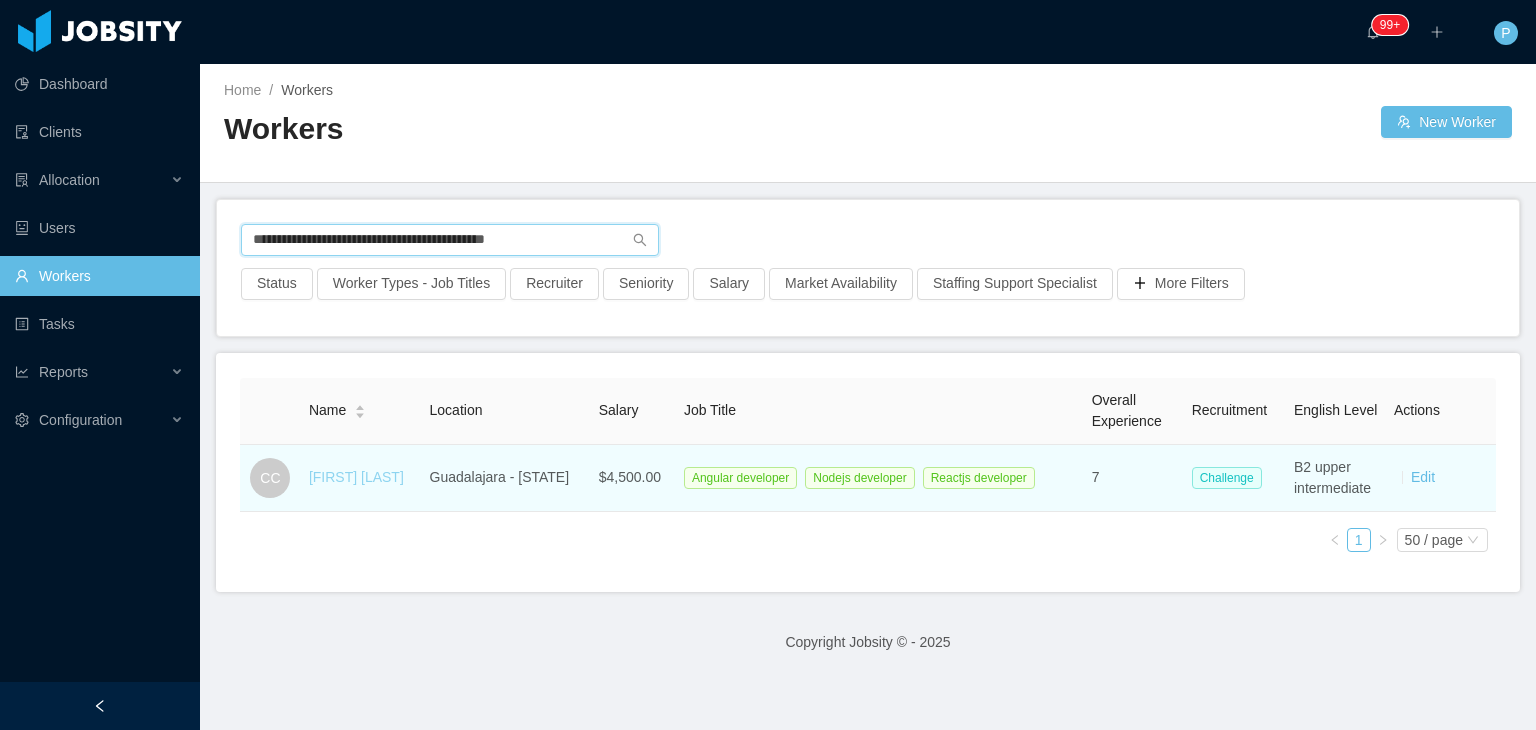 type on "**********" 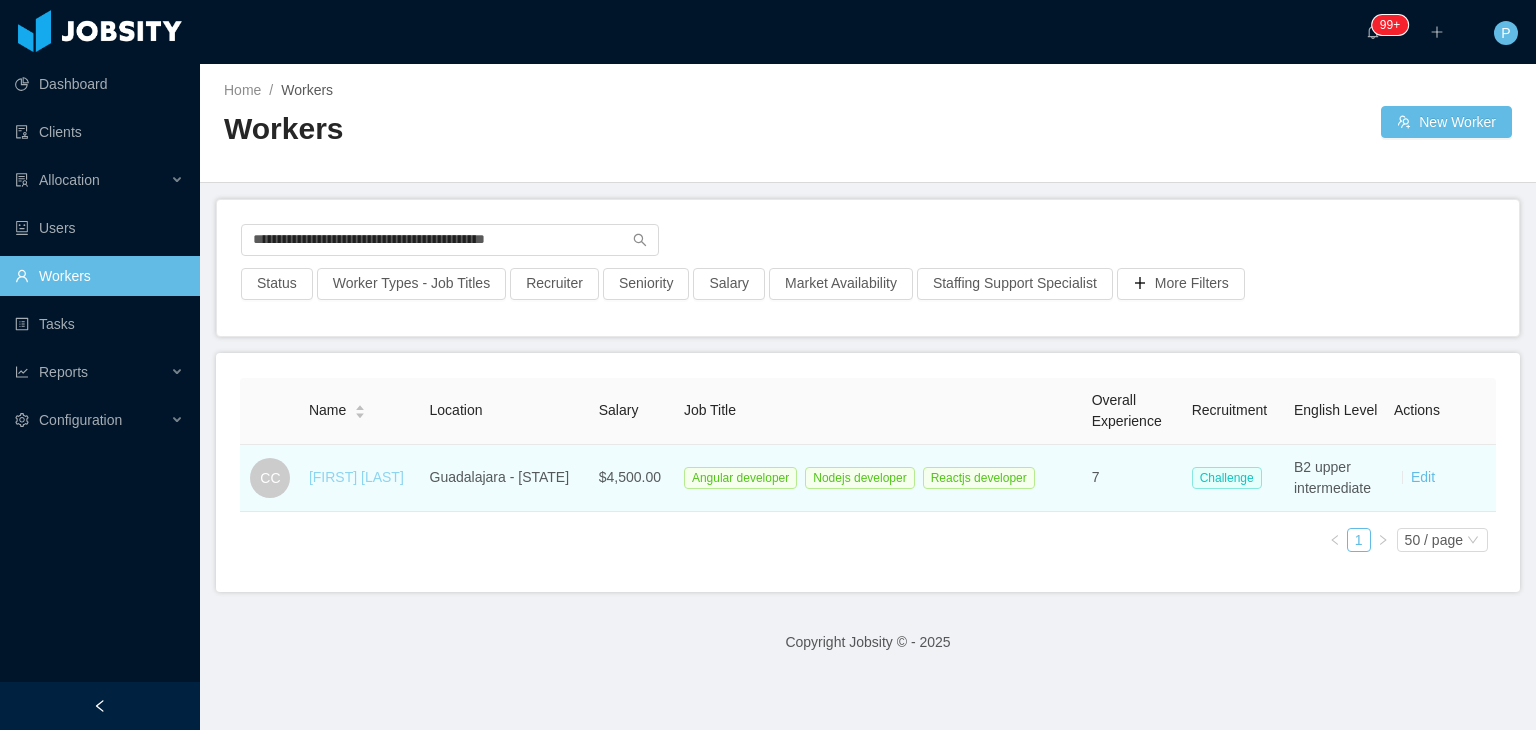click on "[FIRST] [LAST]" at bounding box center [356, 477] 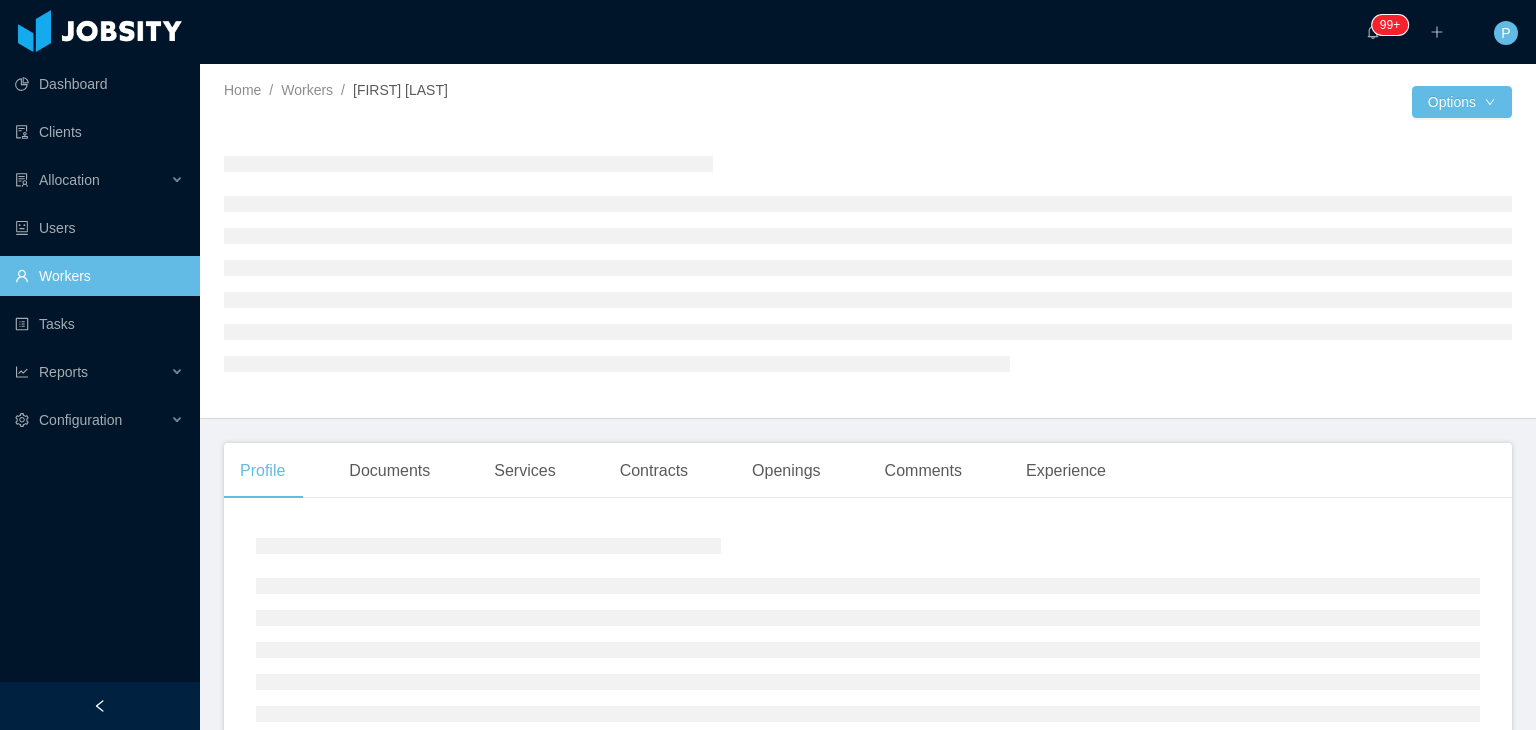 click at bounding box center [868, 263] 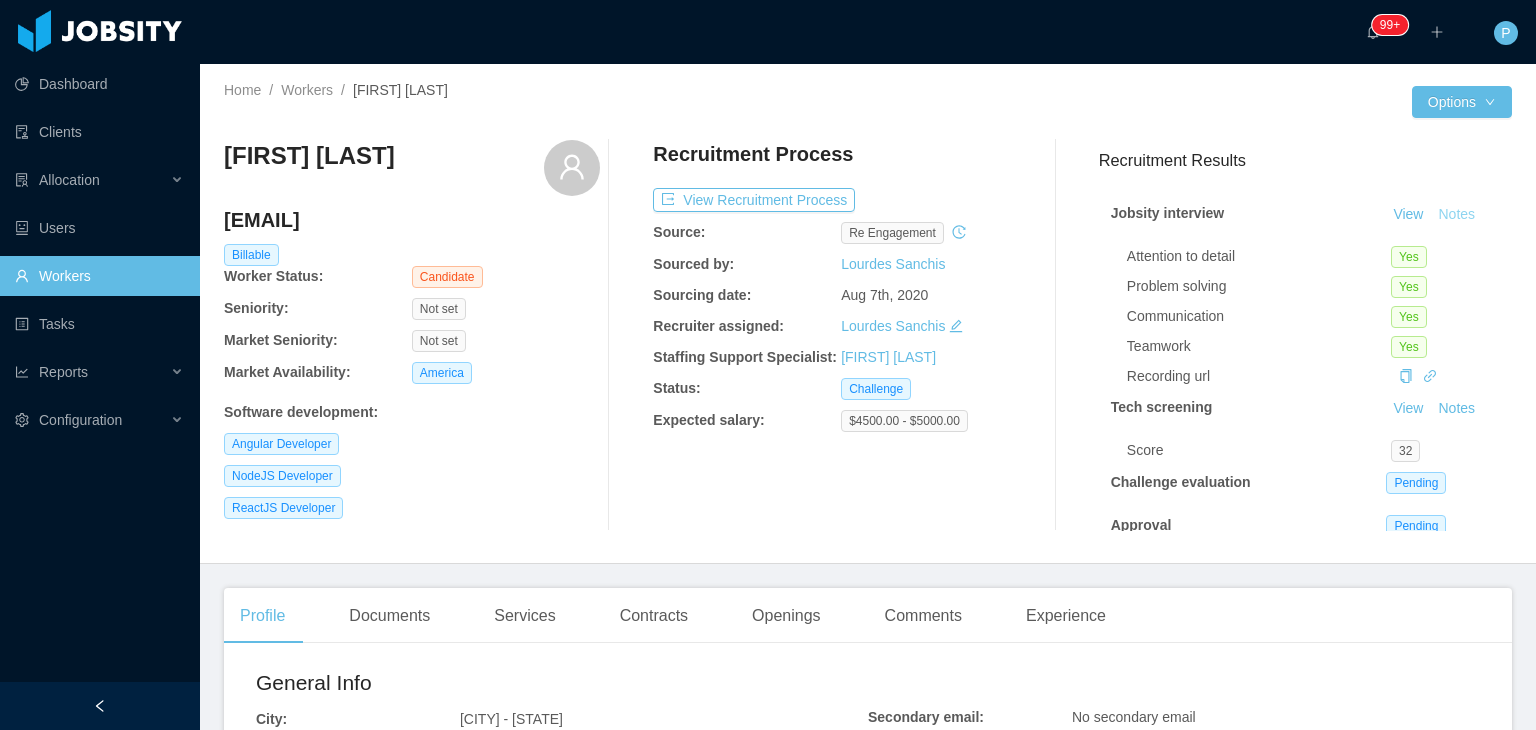 click on "Notes" at bounding box center [1456, 215] 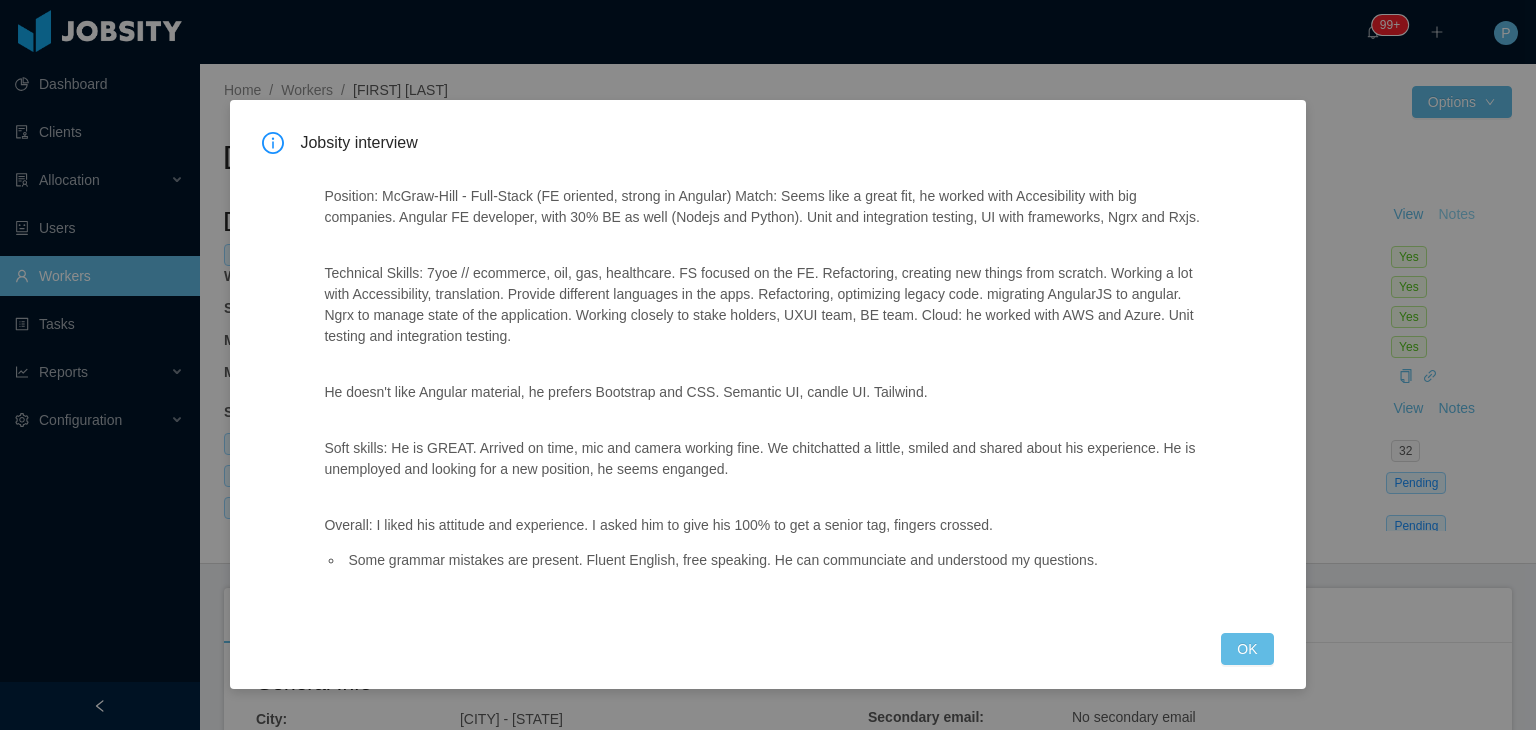 type 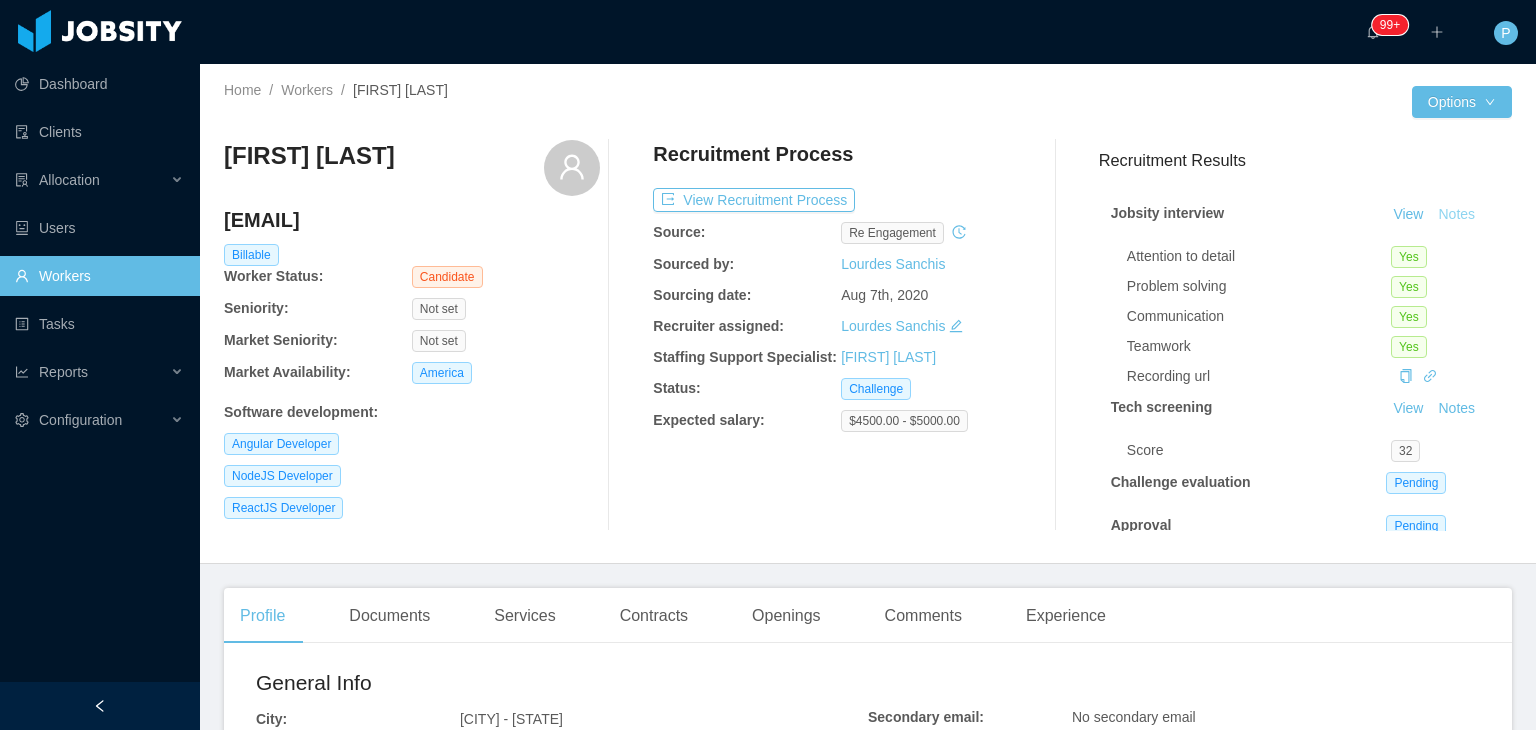 type 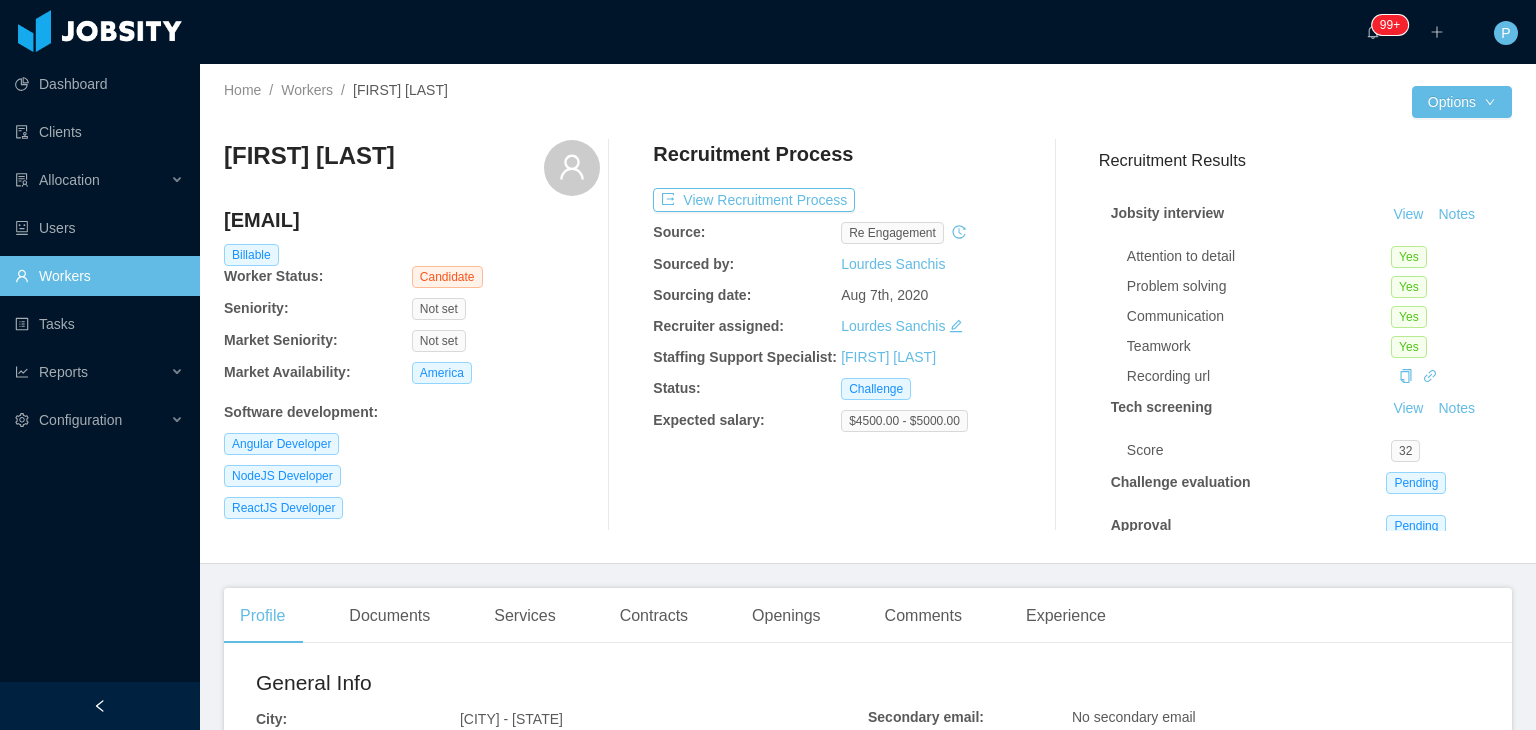 click on "Recruitment Process View Recruitment Process  Source: re engagement Sourced by: [FIRST] [LAST] Sourcing date: [MONTH] [DAY]th, [YEAR] Recruiter assigned: [FIRST] [LAST]   Staffing Support Specialist: [FIRST] [LAST] Status: Challenge Expected salary: [CURRENCY][SALARY] - [CURRENCY][SALARY]" at bounding box center [841, 335] 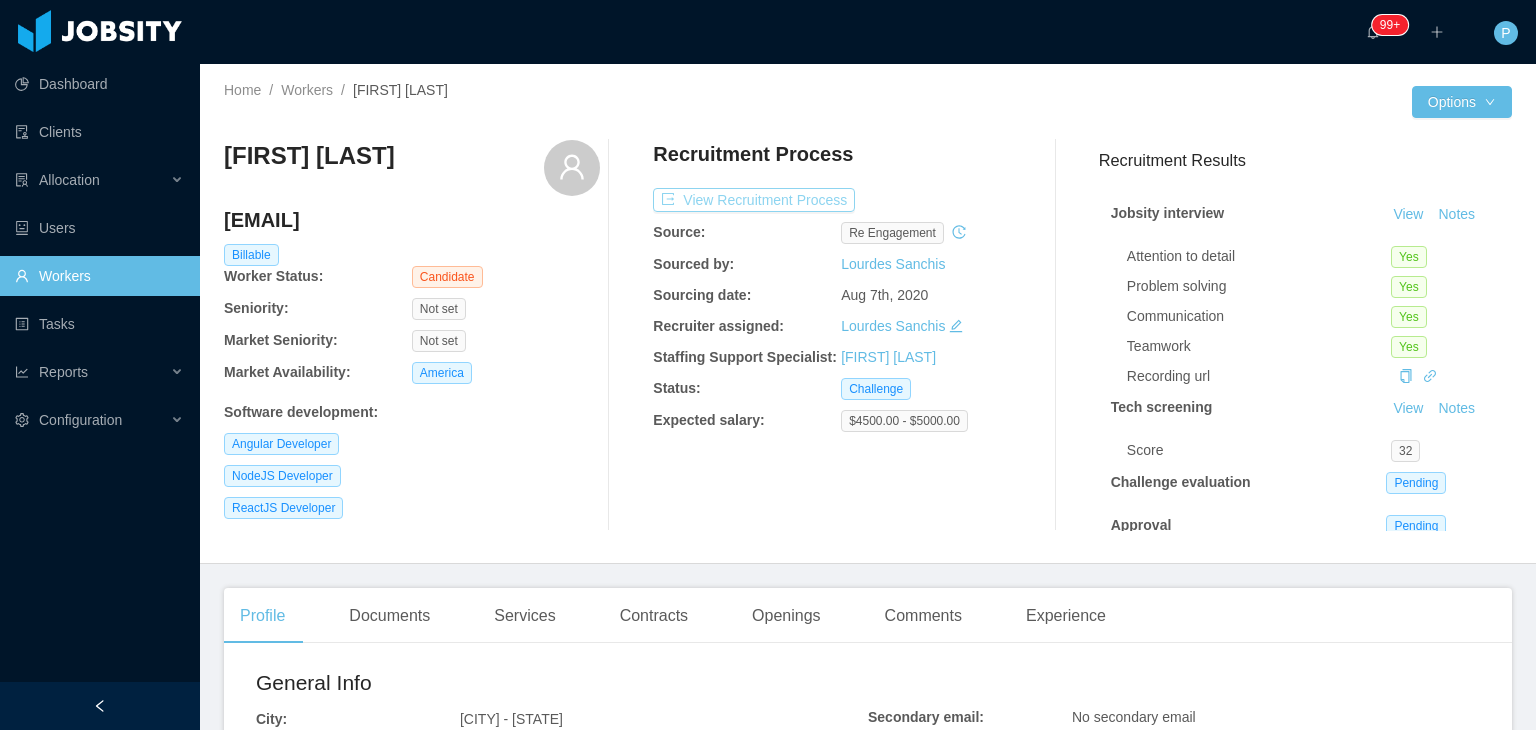 click on "View Recruitment Process" at bounding box center [754, 200] 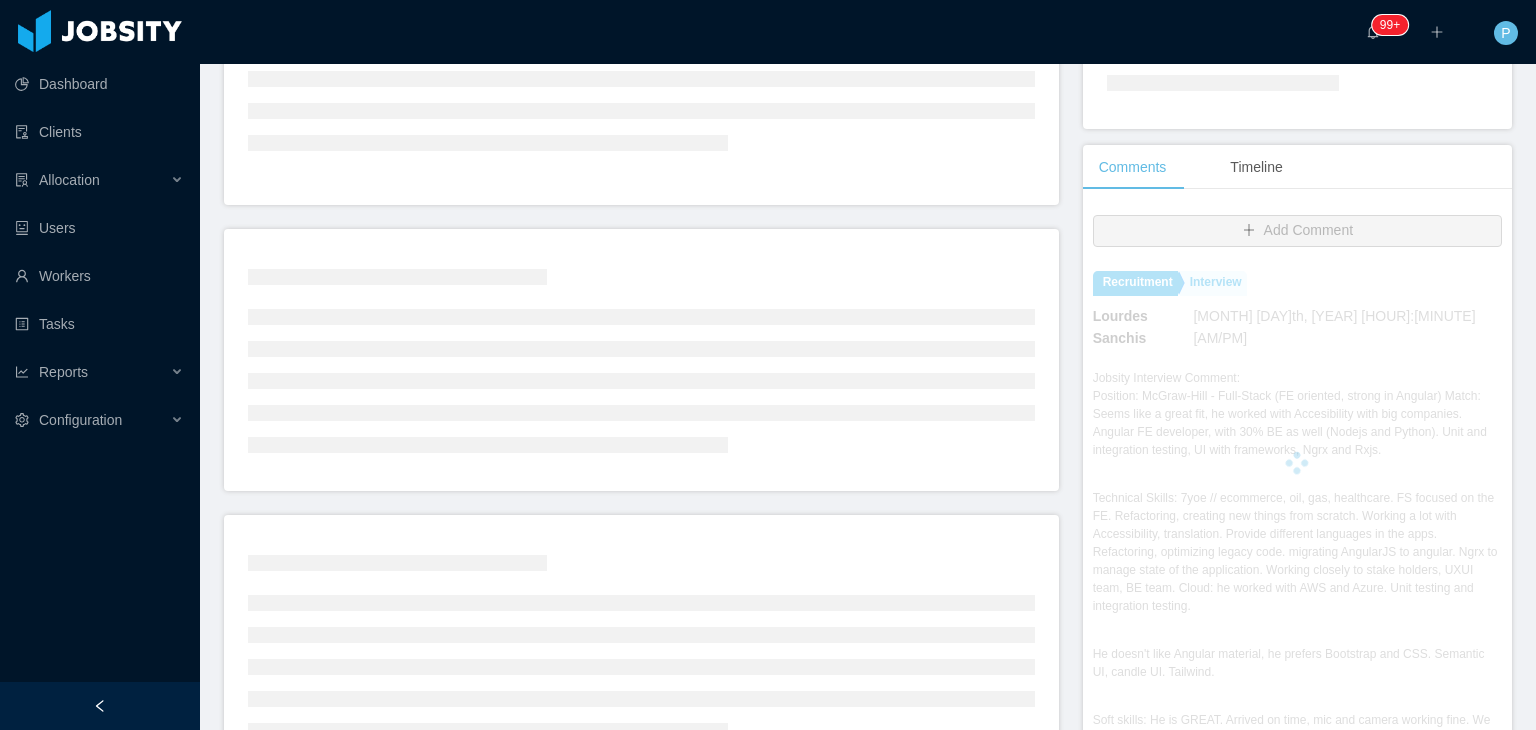 scroll, scrollTop: 380, scrollLeft: 0, axis: vertical 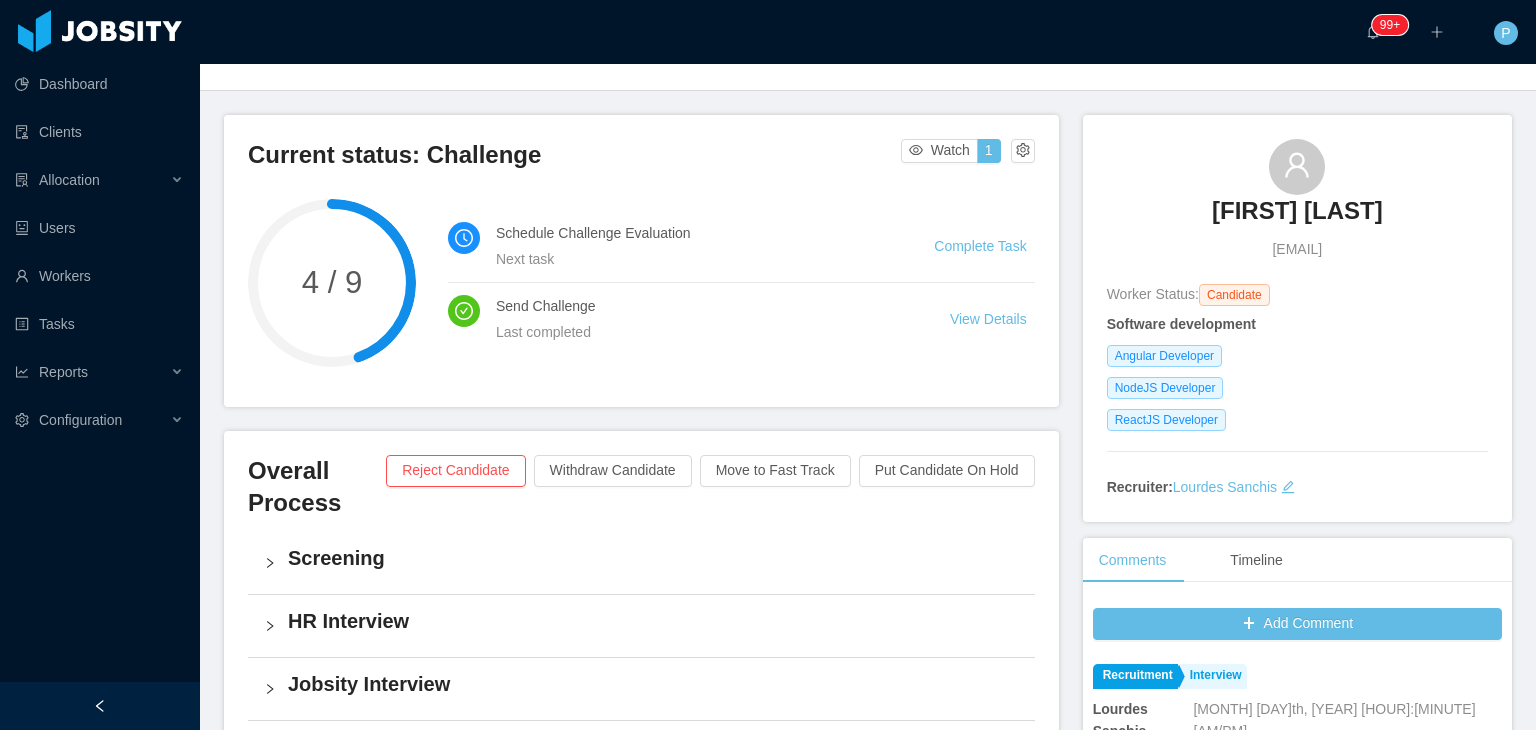 drag, startPoint x: 1412, startPoint y: 215, endPoint x: 1182, endPoint y: 216, distance: 230.00217 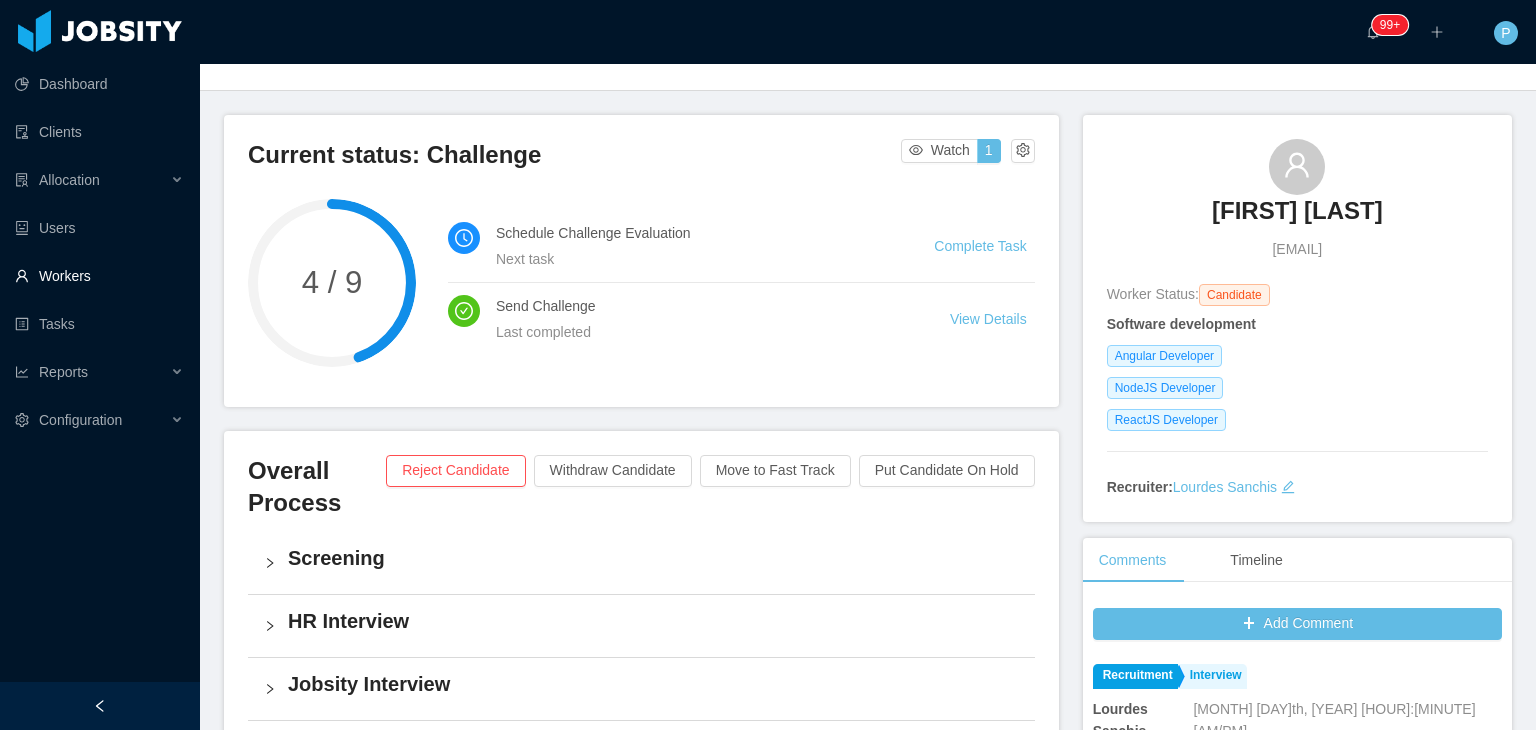 click on "Workers" at bounding box center [99, 276] 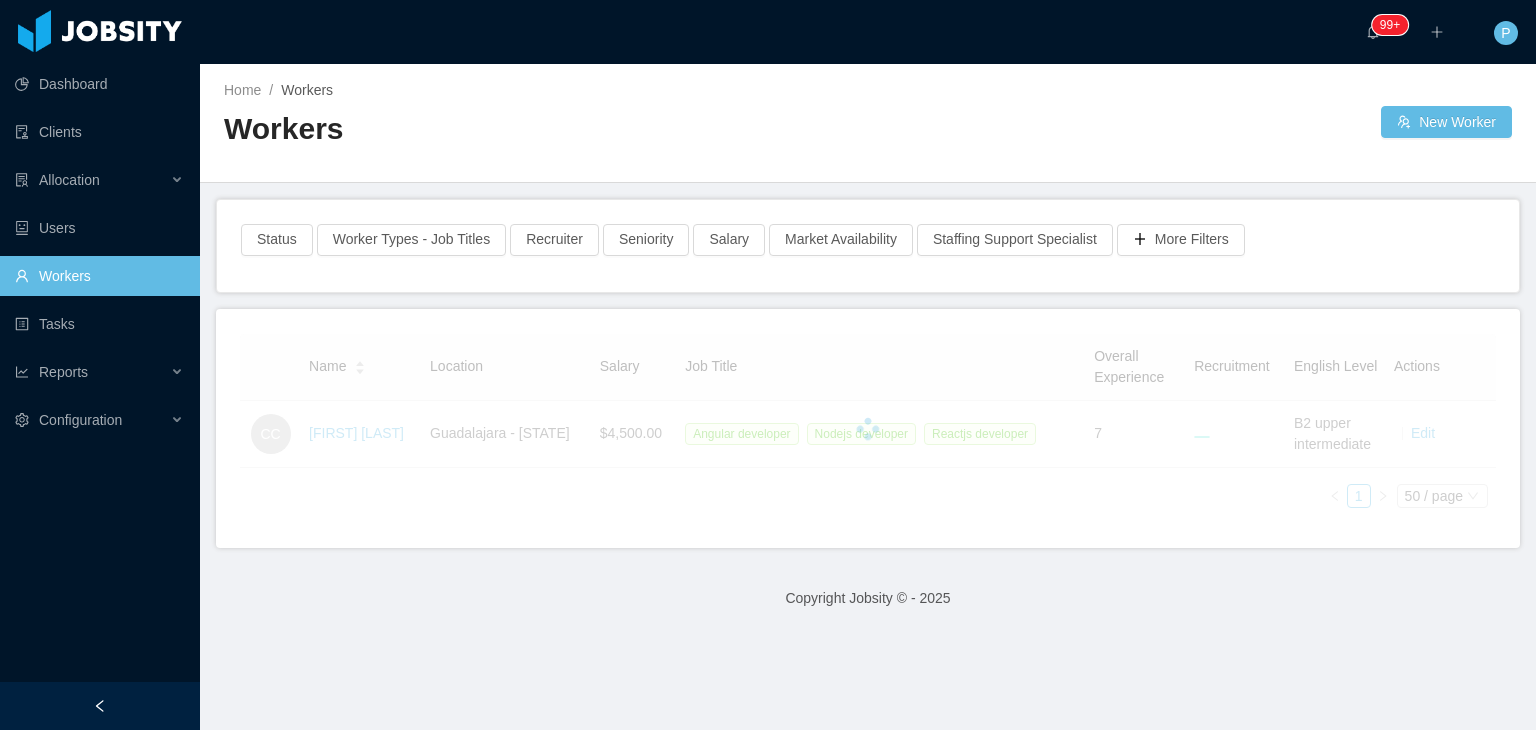 scroll, scrollTop: 0, scrollLeft: 0, axis: both 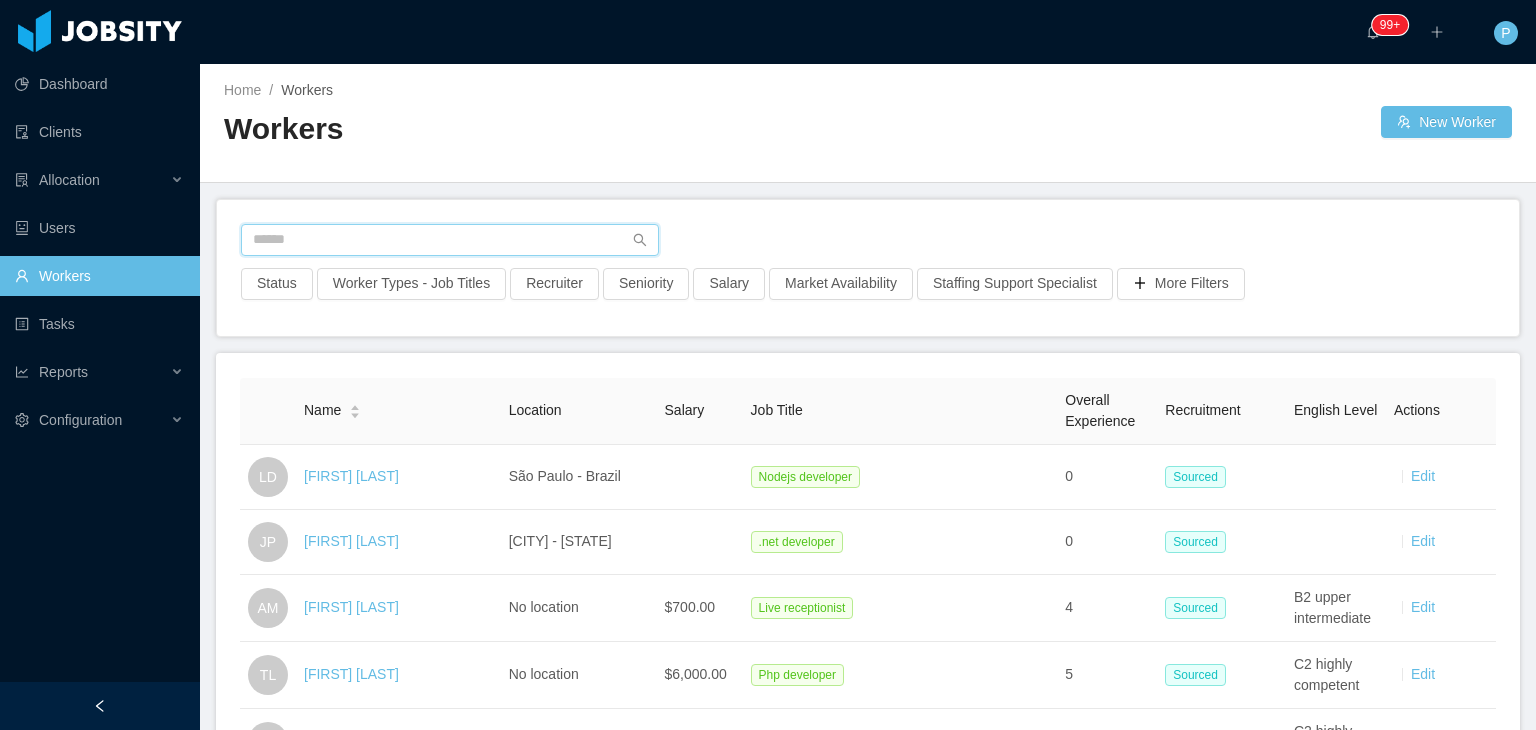 click at bounding box center (450, 240) 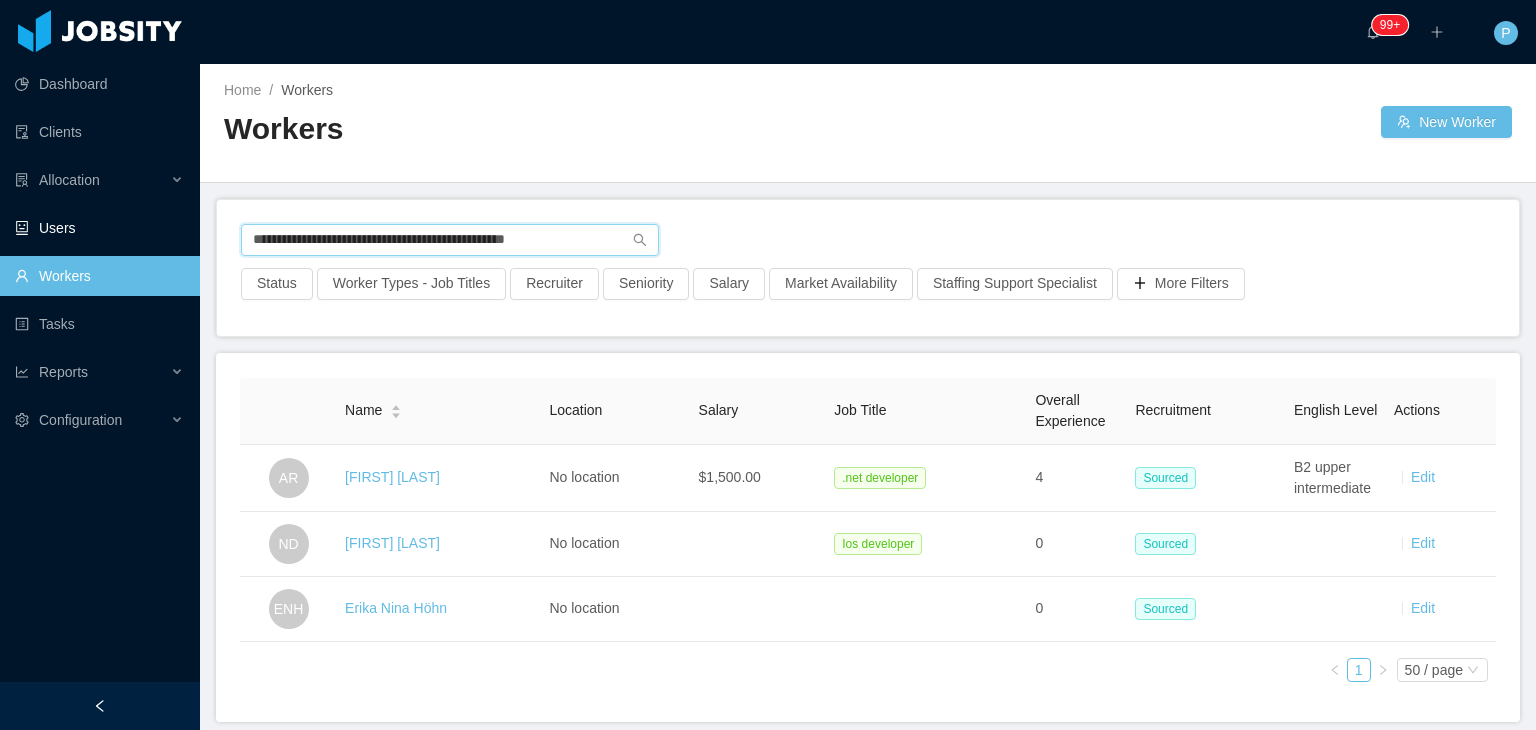 drag, startPoint x: 585, startPoint y: 225, endPoint x: 184, endPoint y: 228, distance: 401.01123 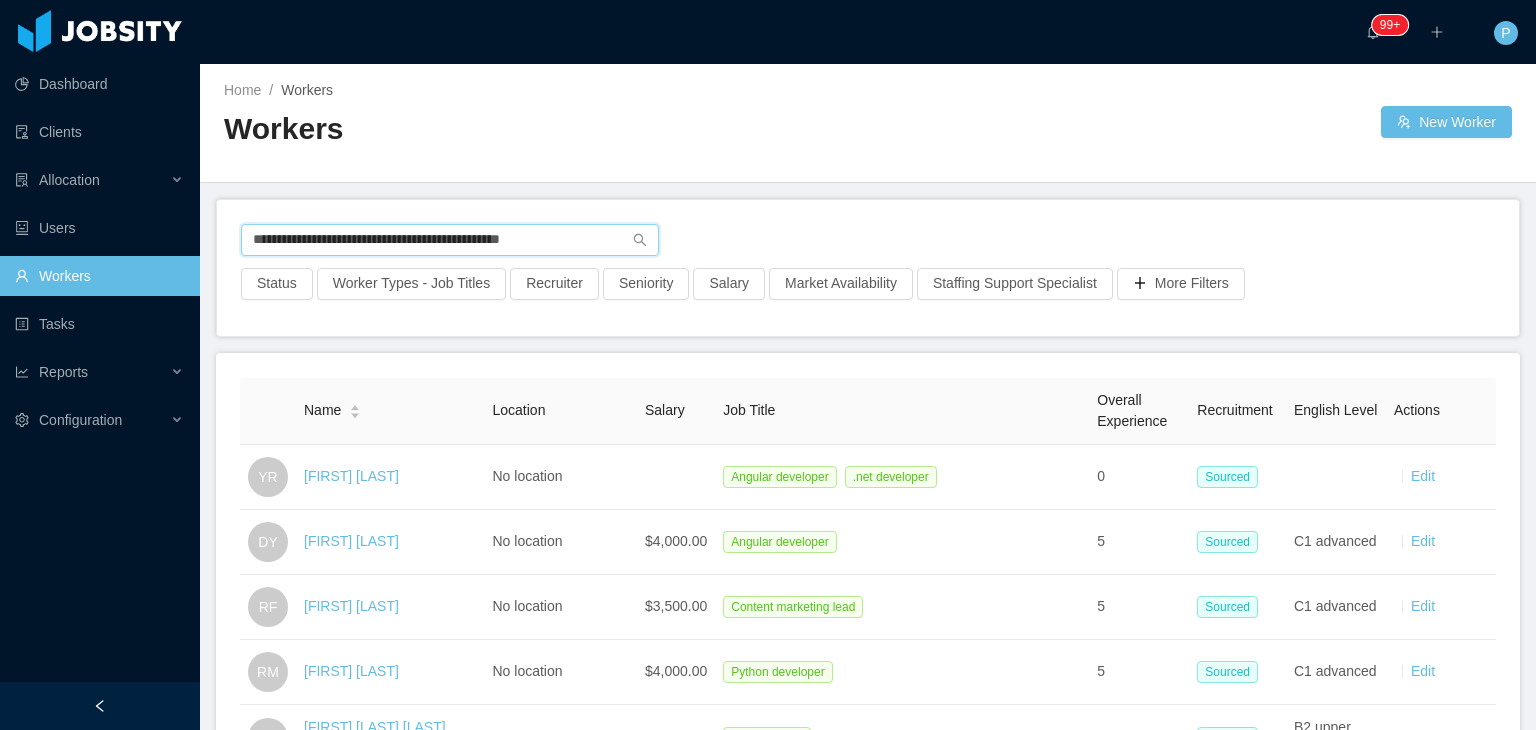 type on "**********" 